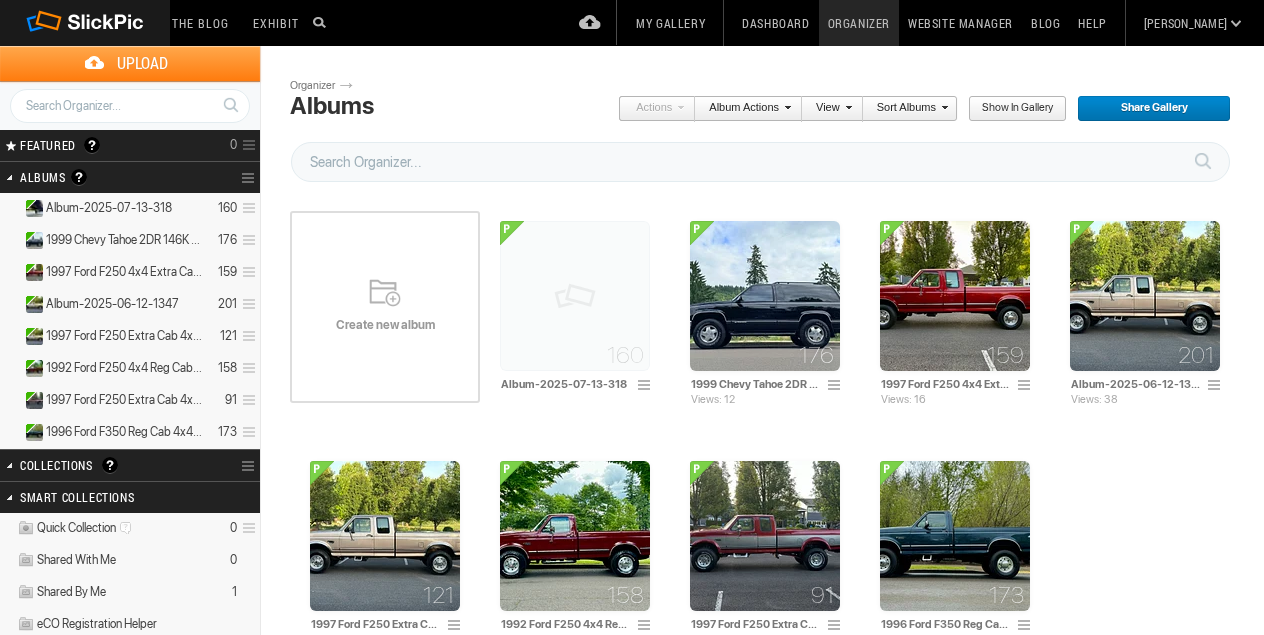 scroll, scrollTop: 0, scrollLeft: 0, axis: both 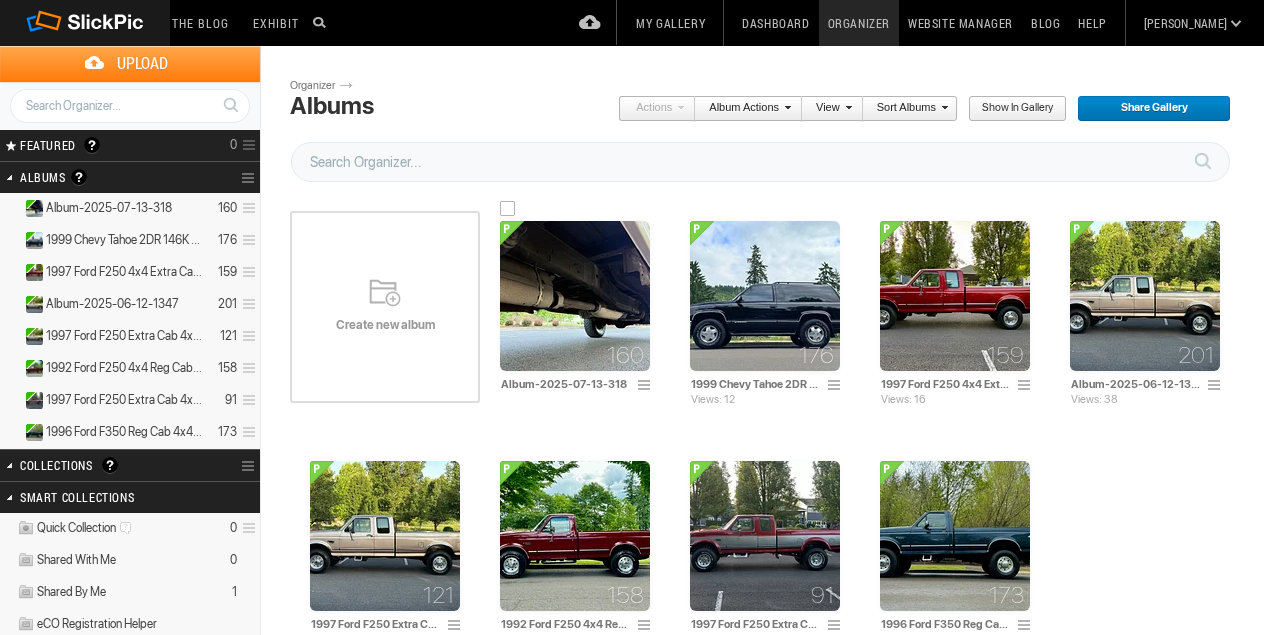 click at bounding box center (575, 296) 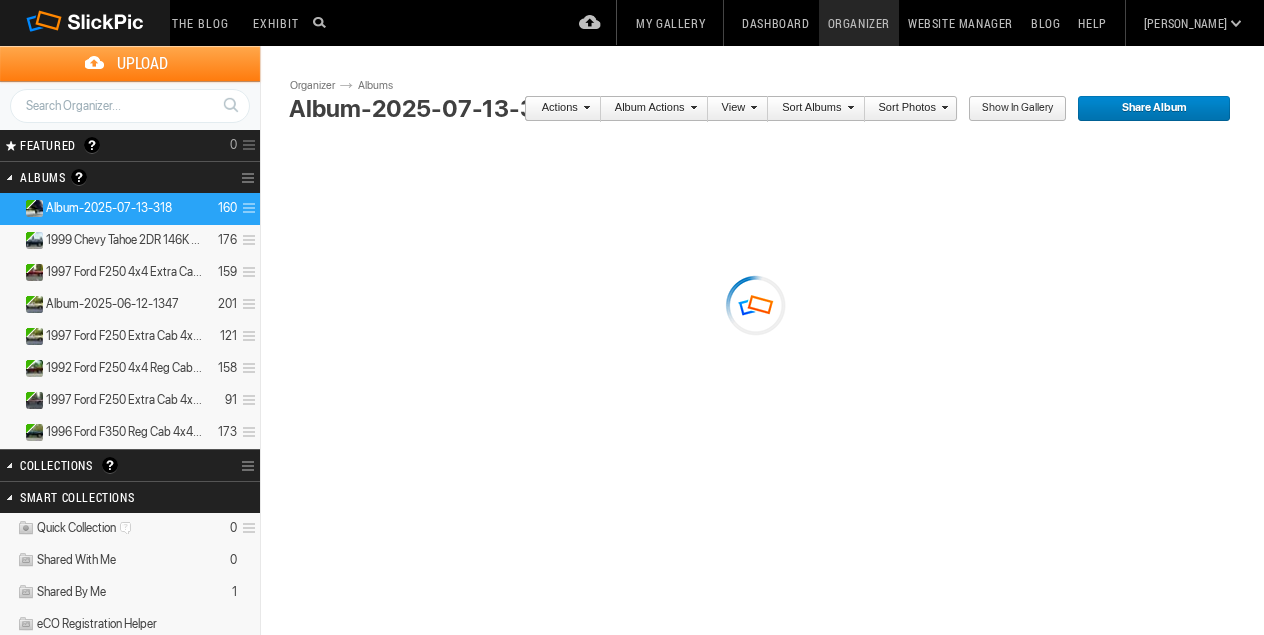scroll, scrollTop: 0, scrollLeft: 0, axis: both 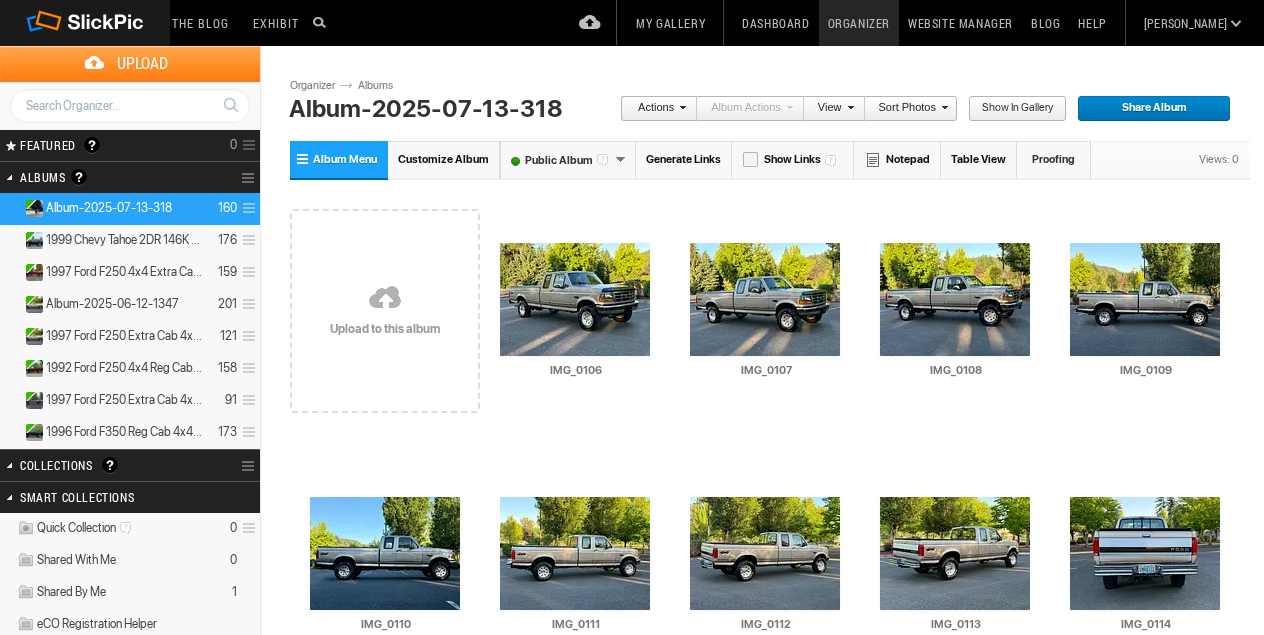 click on "Album-2025-07-13-318" at bounding box center (472, 109) 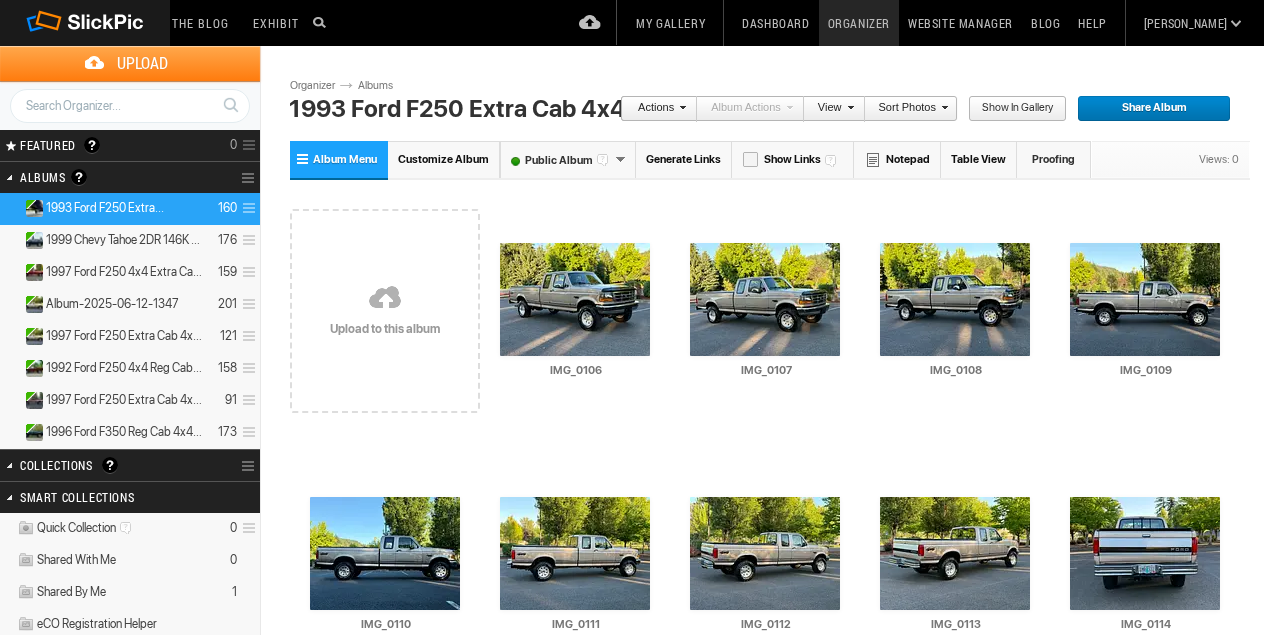 click on "1993 Ford F250 Extra Cab 4x4 v8 66K Miles" at bounding box center [472, 109] 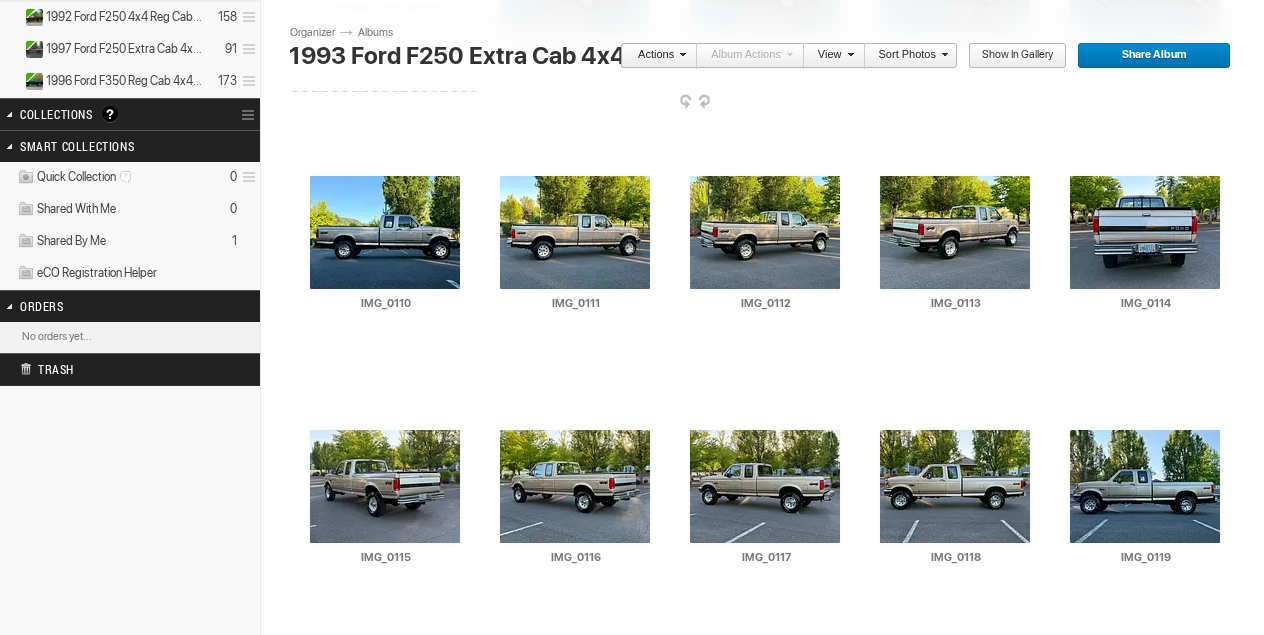 scroll, scrollTop: 366, scrollLeft: 0, axis: vertical 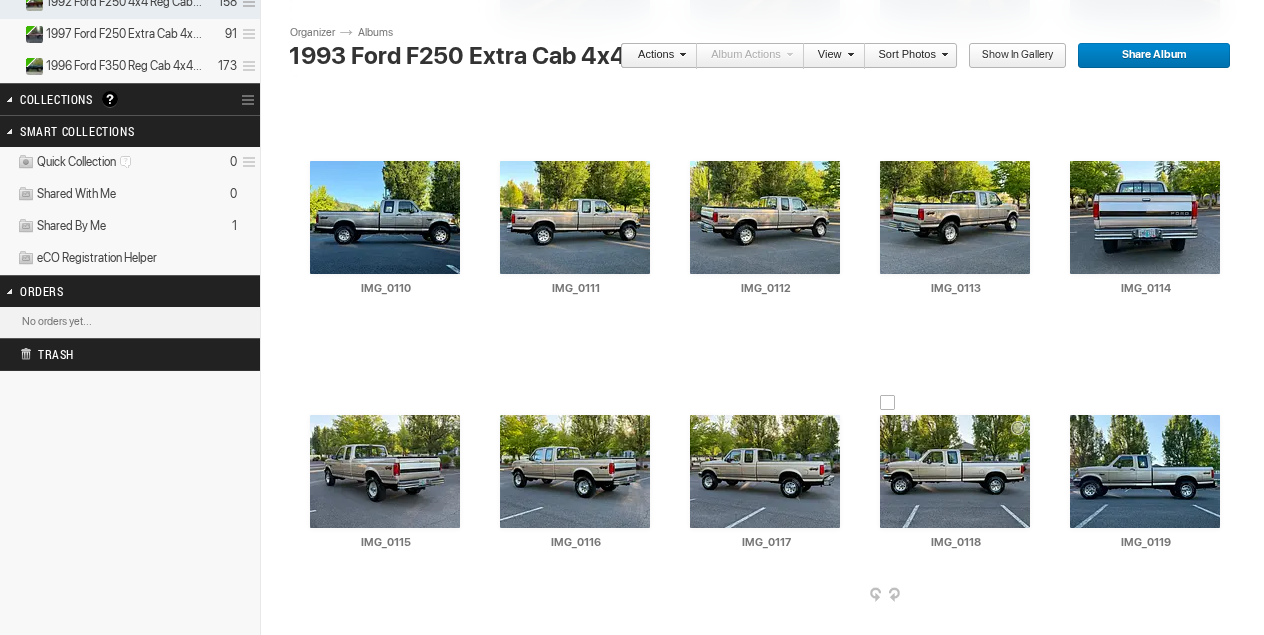 click at bounding box center (955, 471) 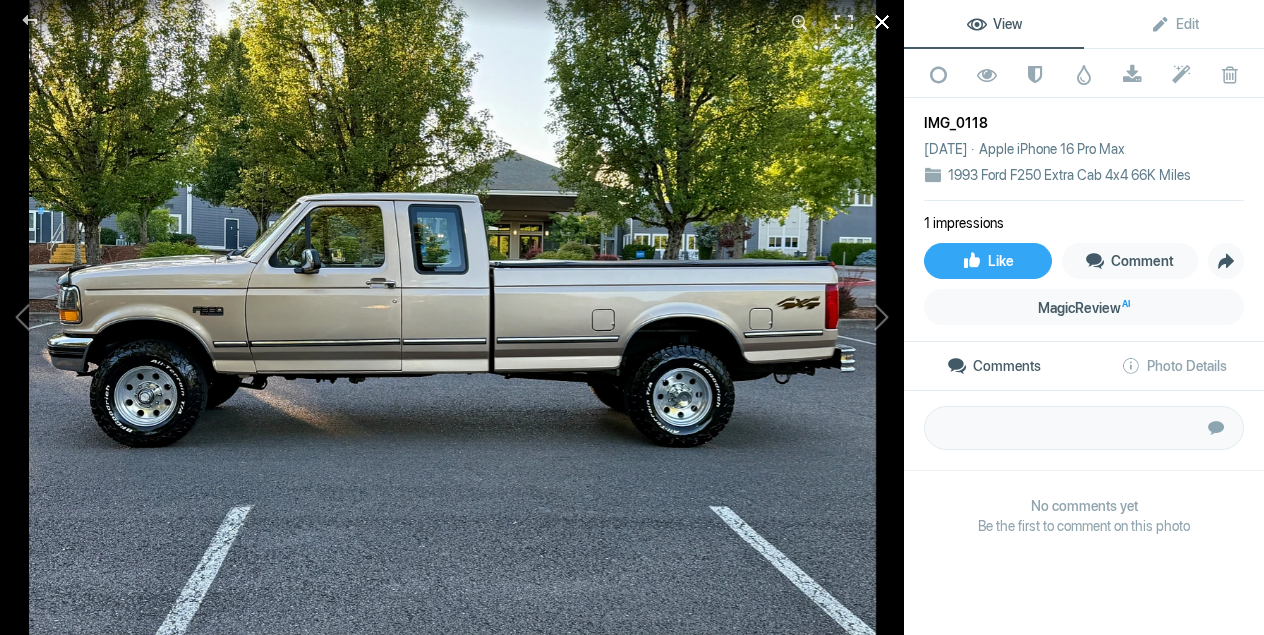 click 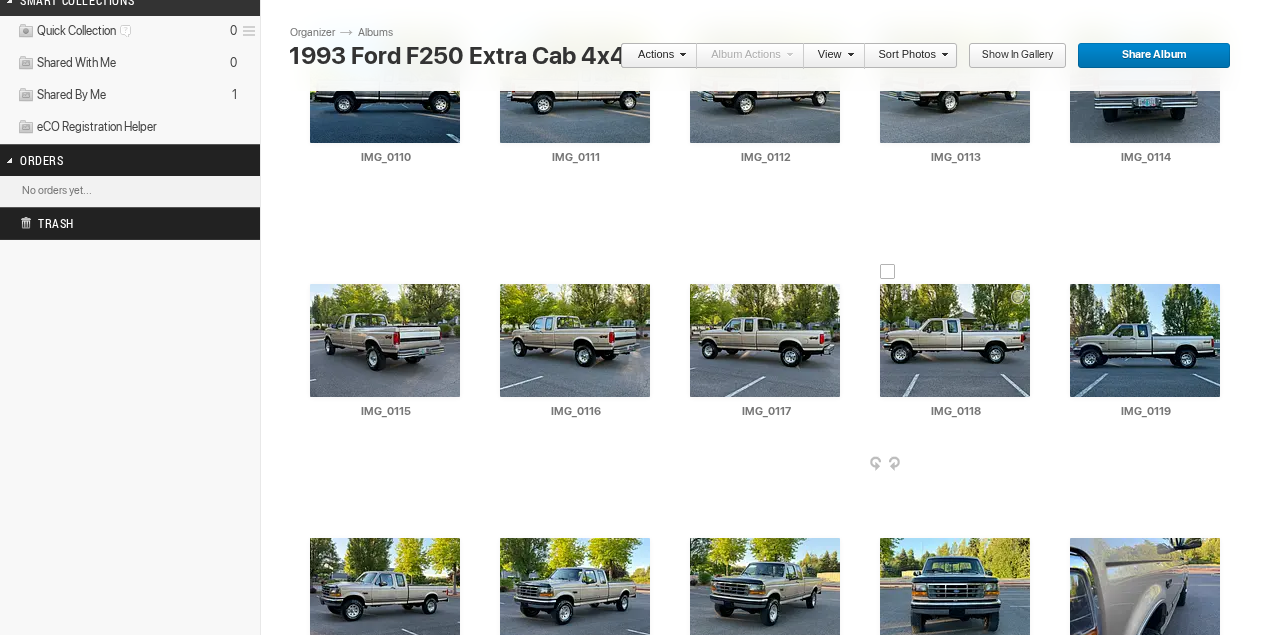 scroll, scrollTop: 527, scrollLeft: 0, axis: vertical 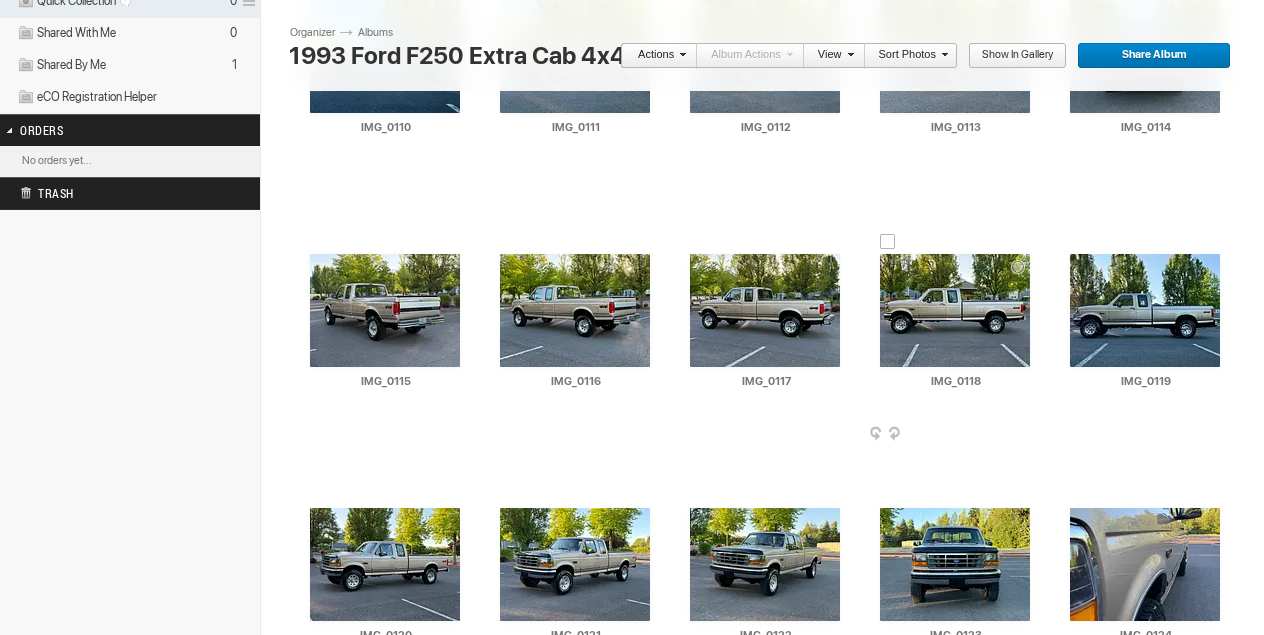 click at bounding box center (1034, 435) 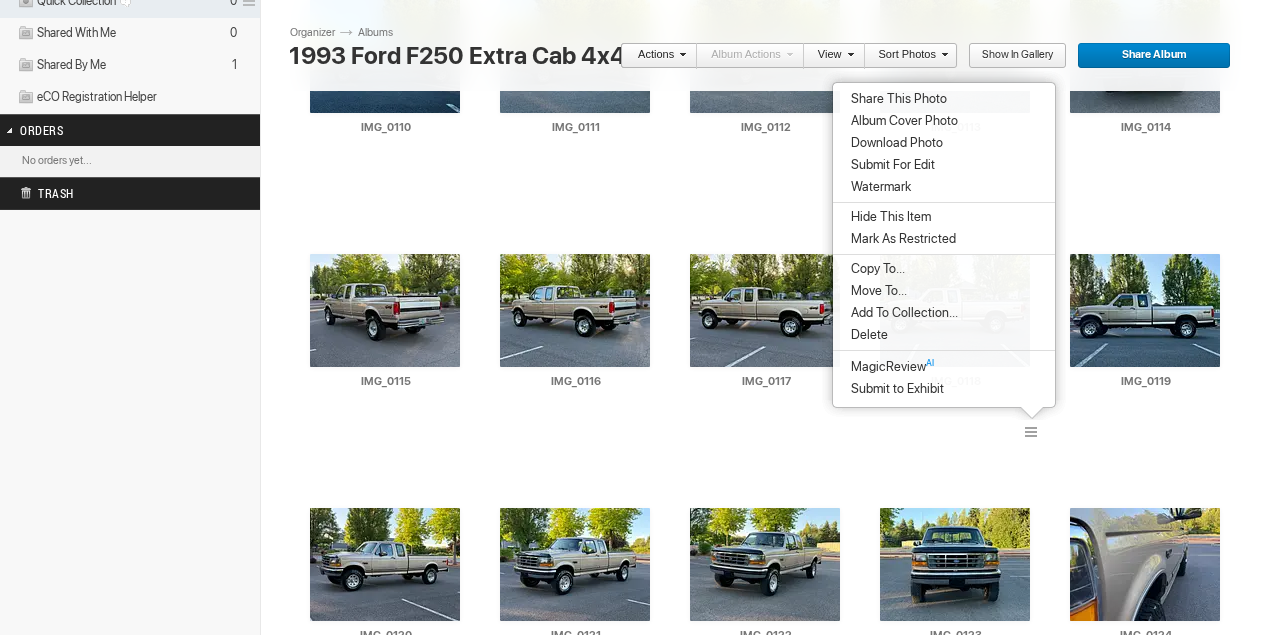 click on "Album Cover Photo" at bounding box center [901, 121] 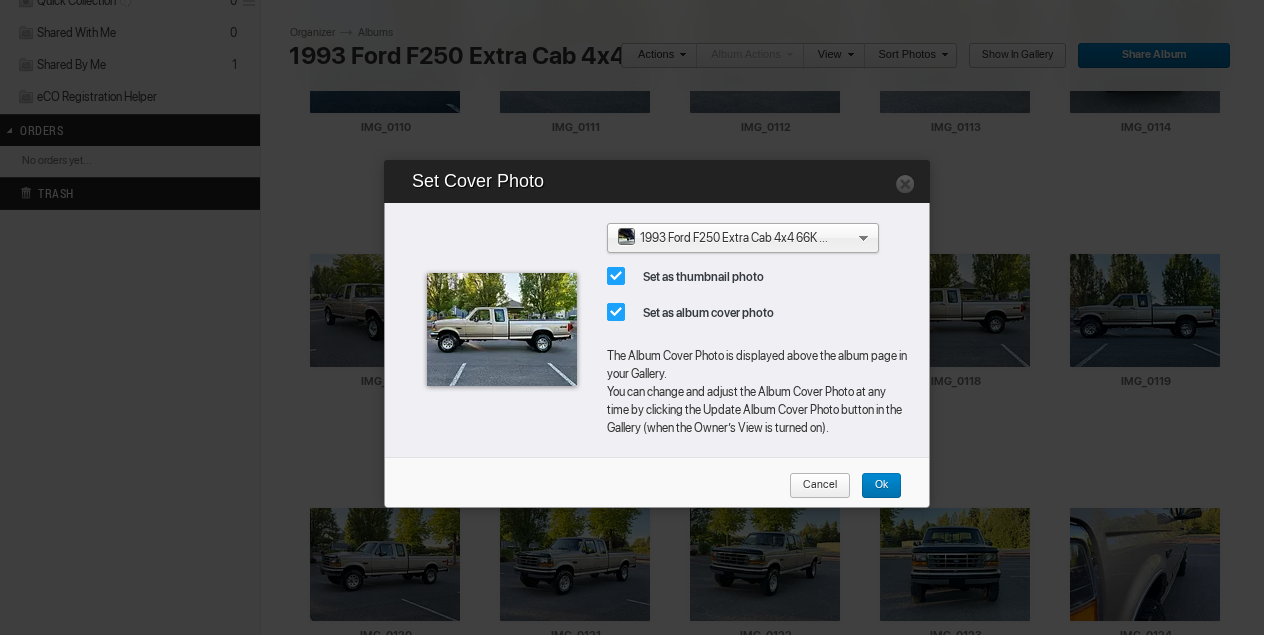 click on "Ok" at bounding box center (874, 486) 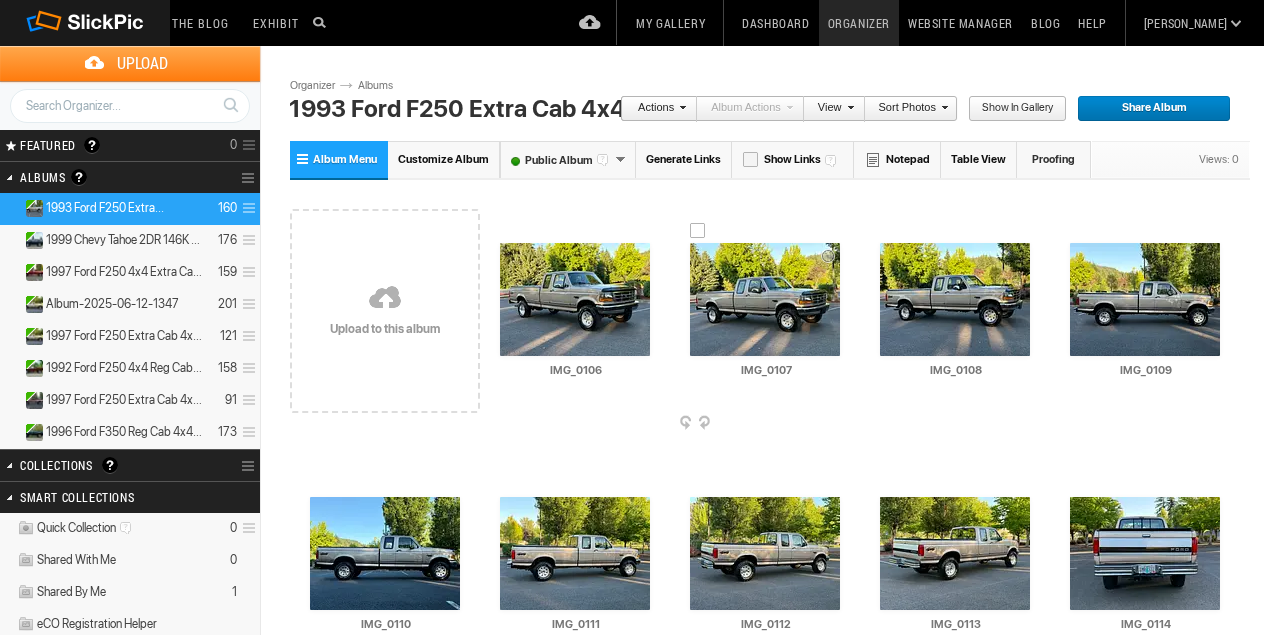 scroll, scrollTop: 0, scrollLeft: 0, axis: both 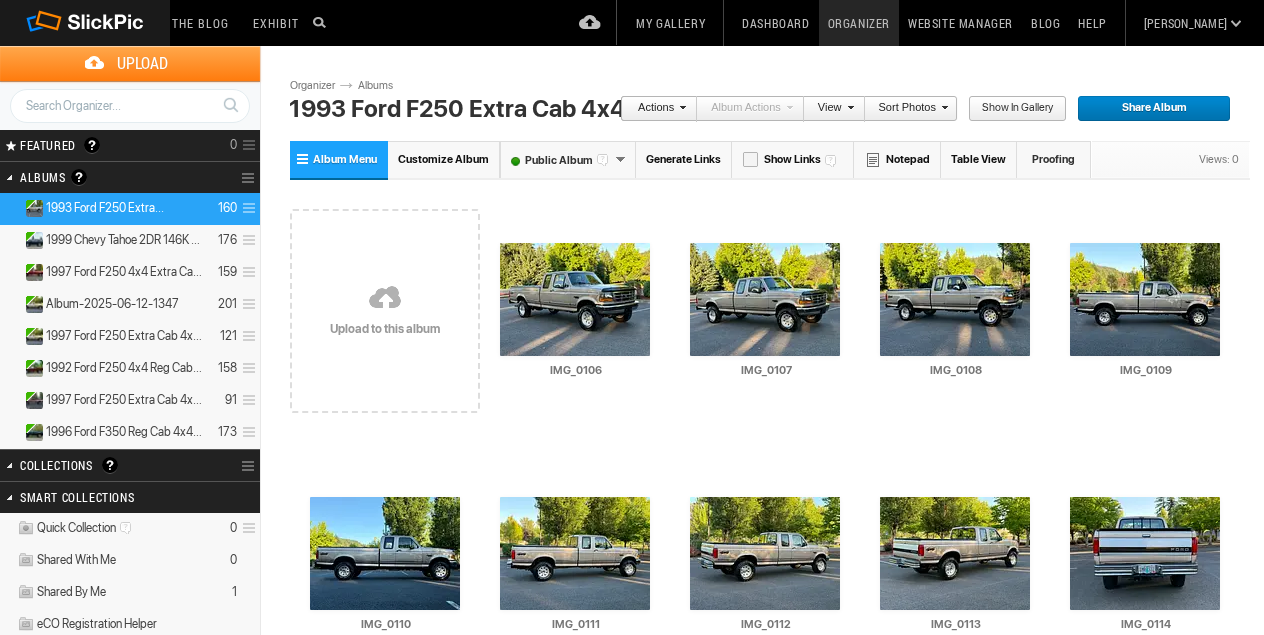 click on "Generate Links" at bounding box center (684, 159) 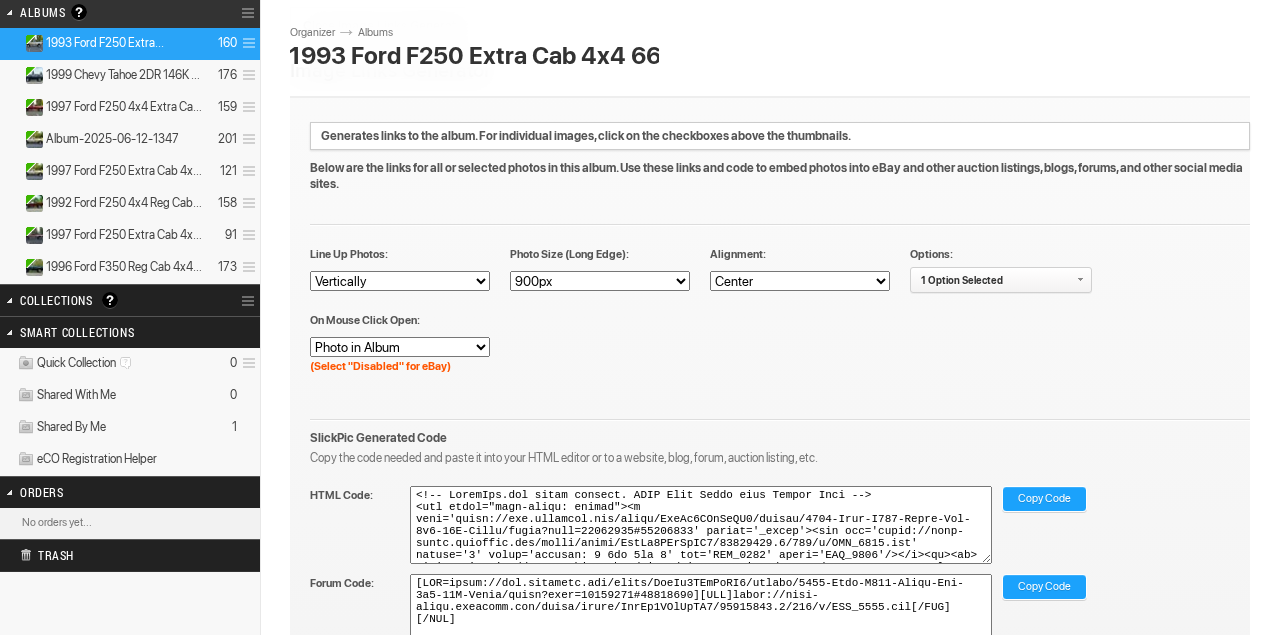 scroll, scrollTop: 199, scrollLeft: 0, axis: vertical 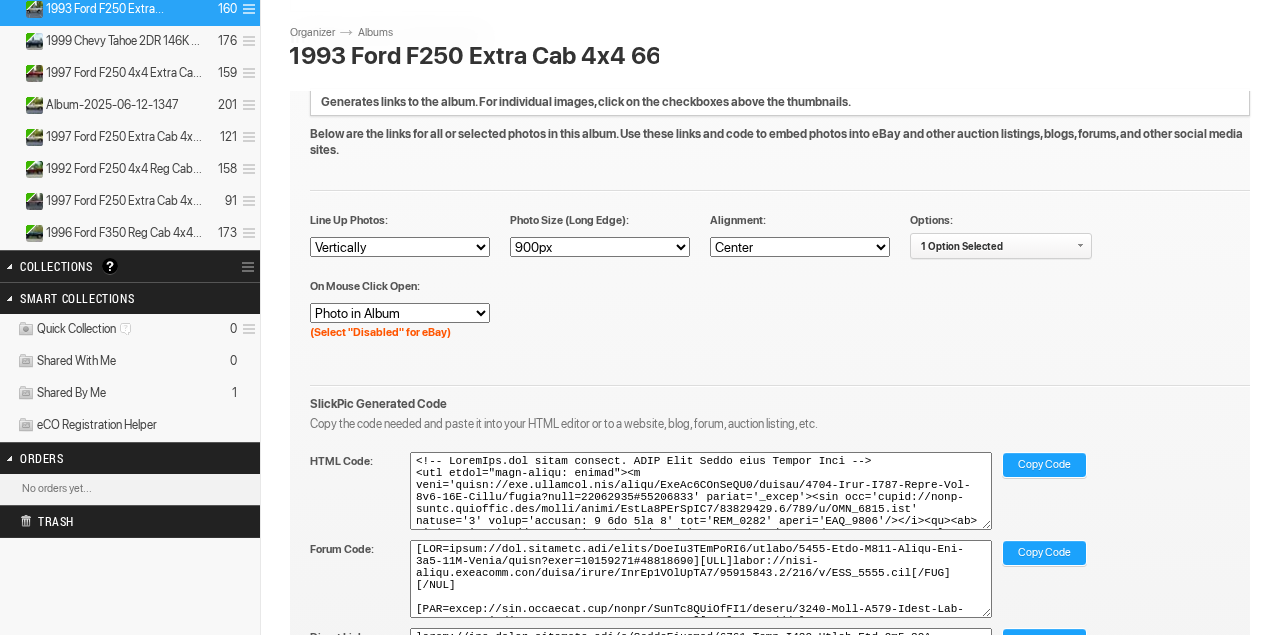 click on "Copy Code" at bounding box center (1044, 466) 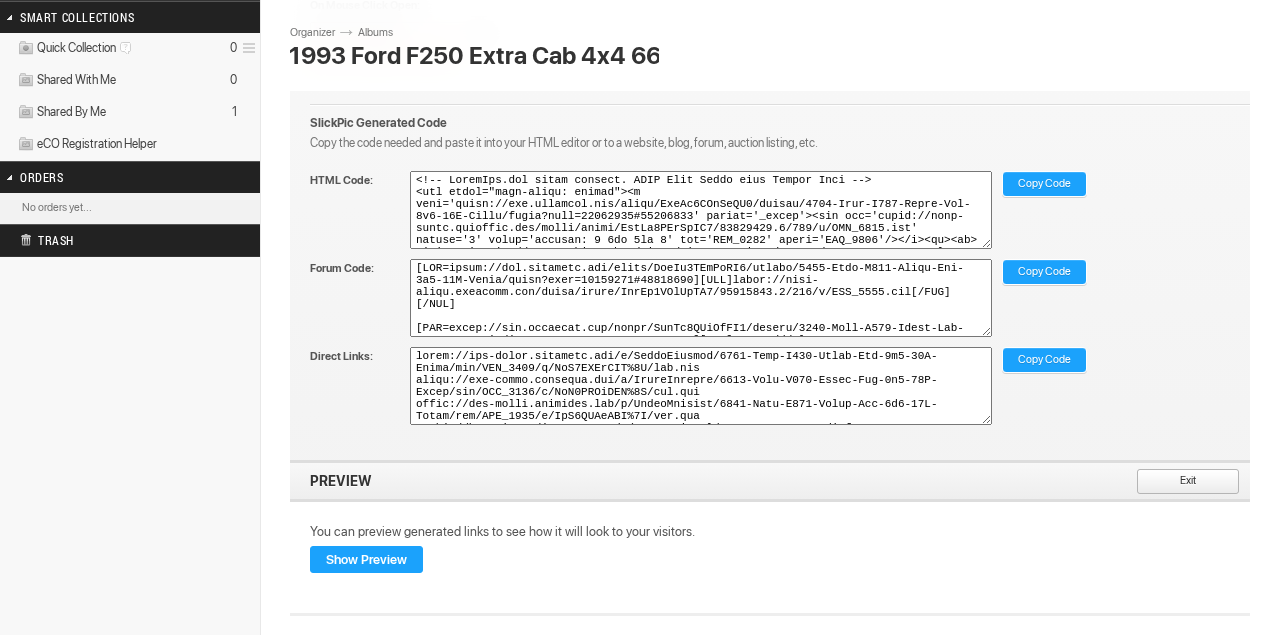 scroll, scrollTop: 486, scrollLeft: 0, axis: vertical 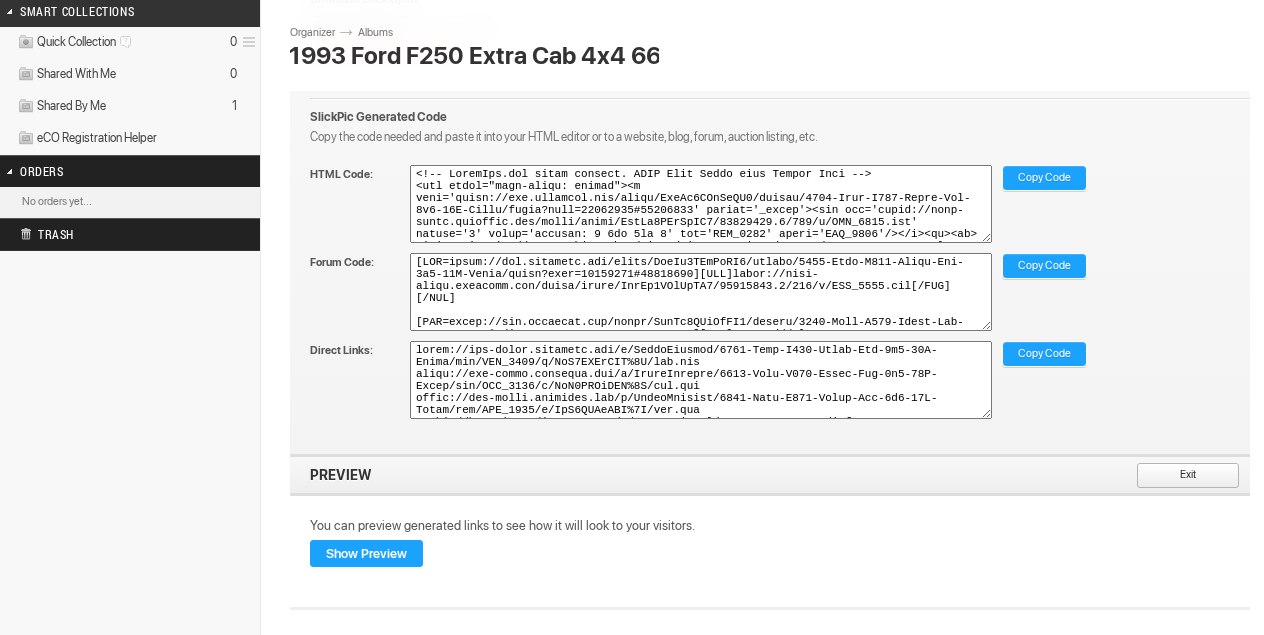 click on "Exit" at bounding box center [1181, 476] 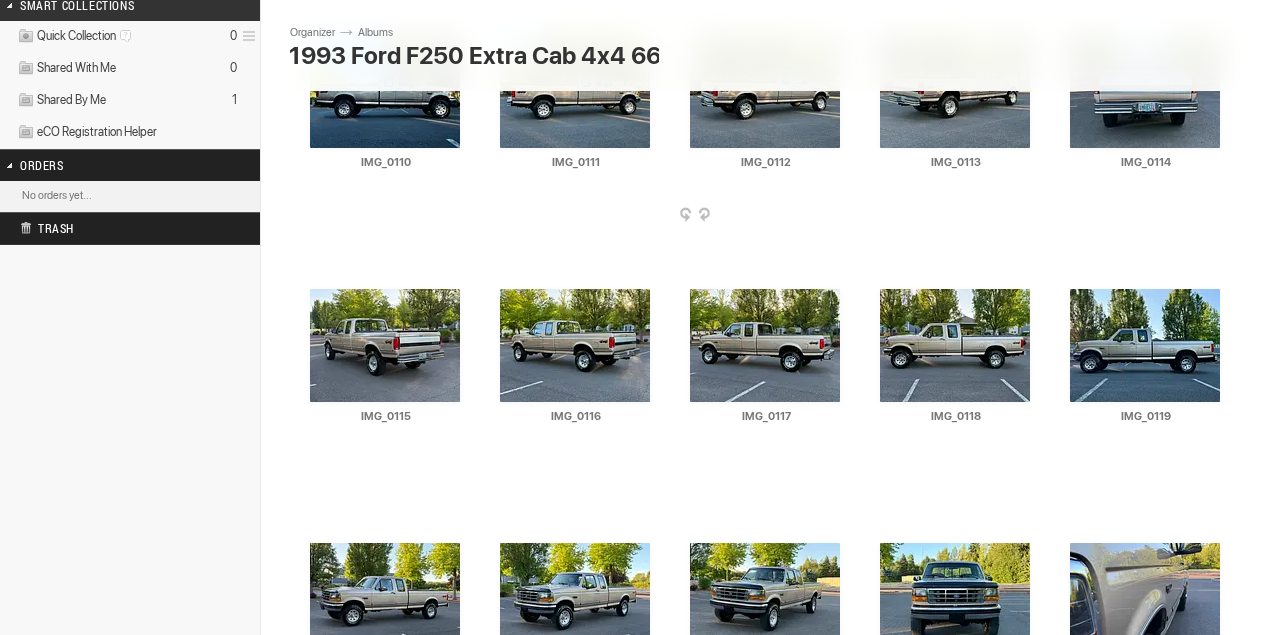 scroll, scrollTop: 494, scrollLeft: 0, axis: vertical 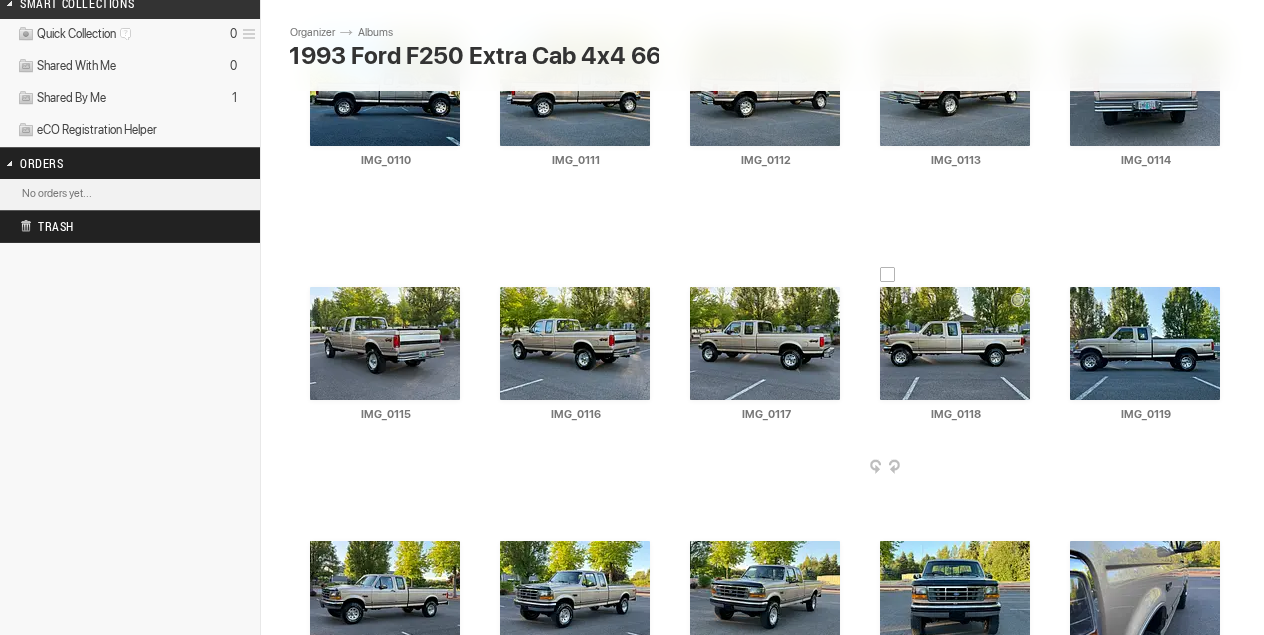 click at bounding box center (888, 275) 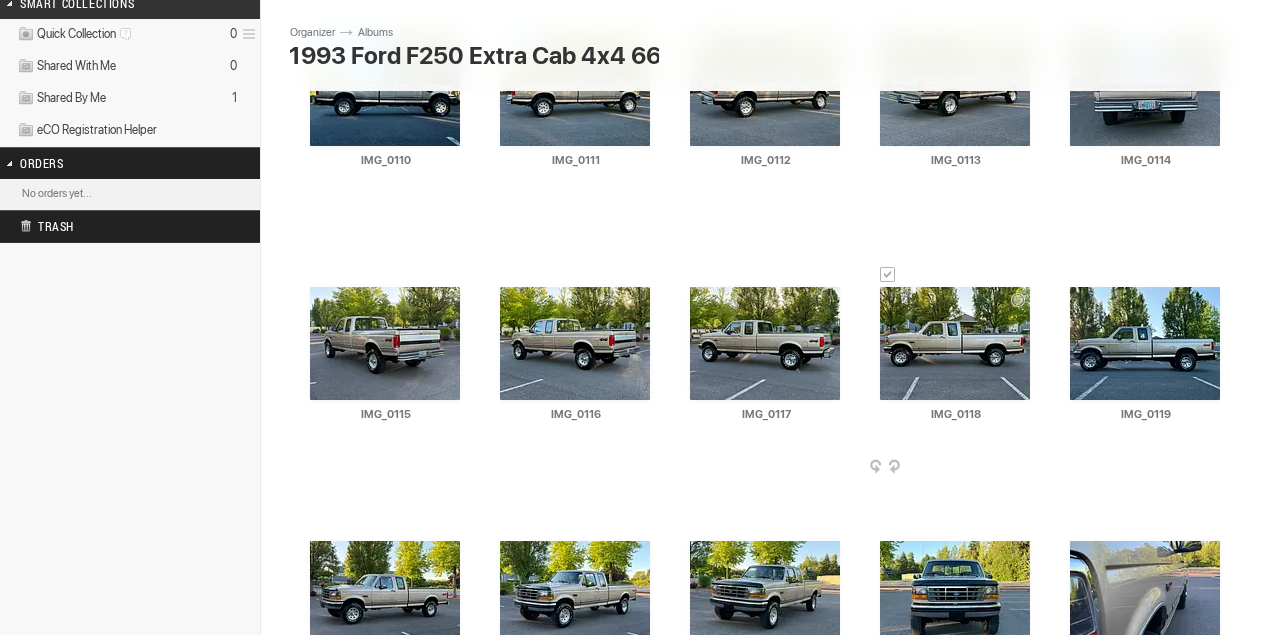click at bounding box center [1034, 468] 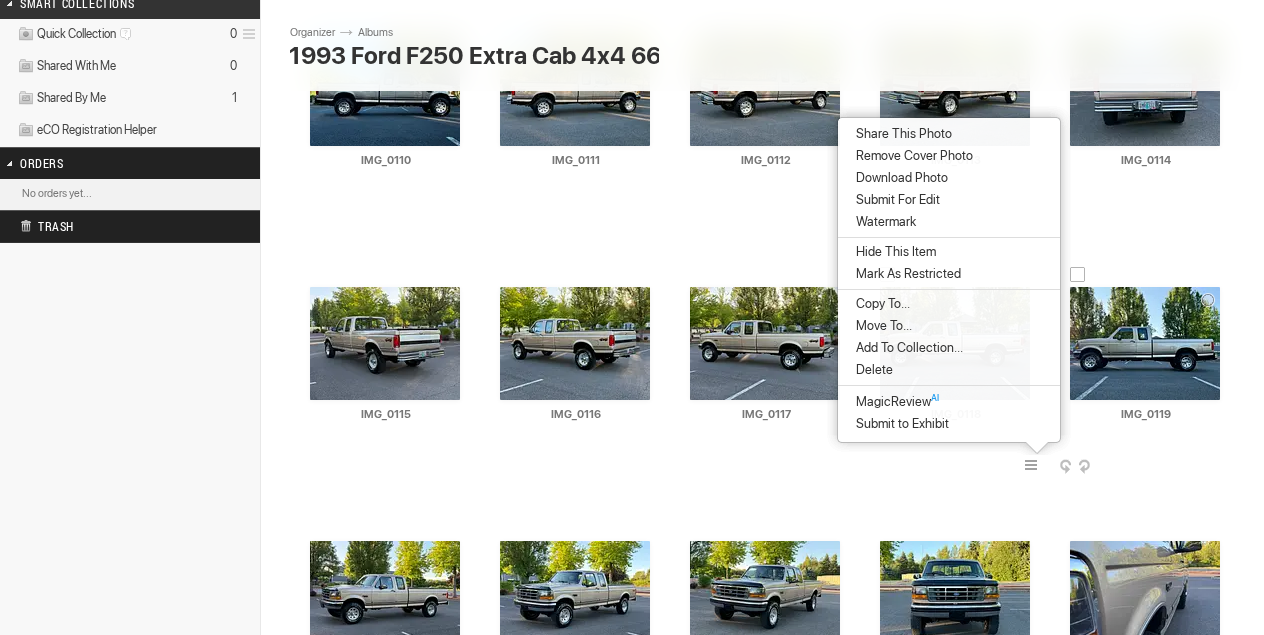 click on "AI IMG_0119
HTML:
Direct:
Forum:
Photo ID:
22716223
More..." at bounding box center [1145, 343] 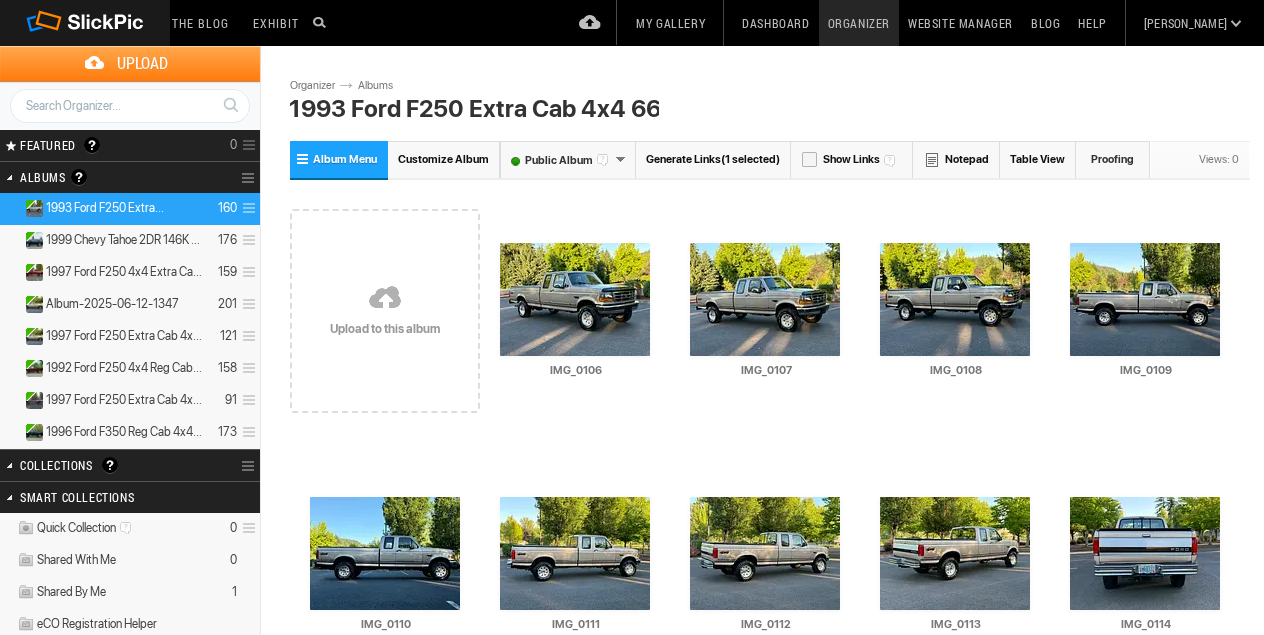 scroll, scrollTop: 0, scrollLeft: 0, axis: both 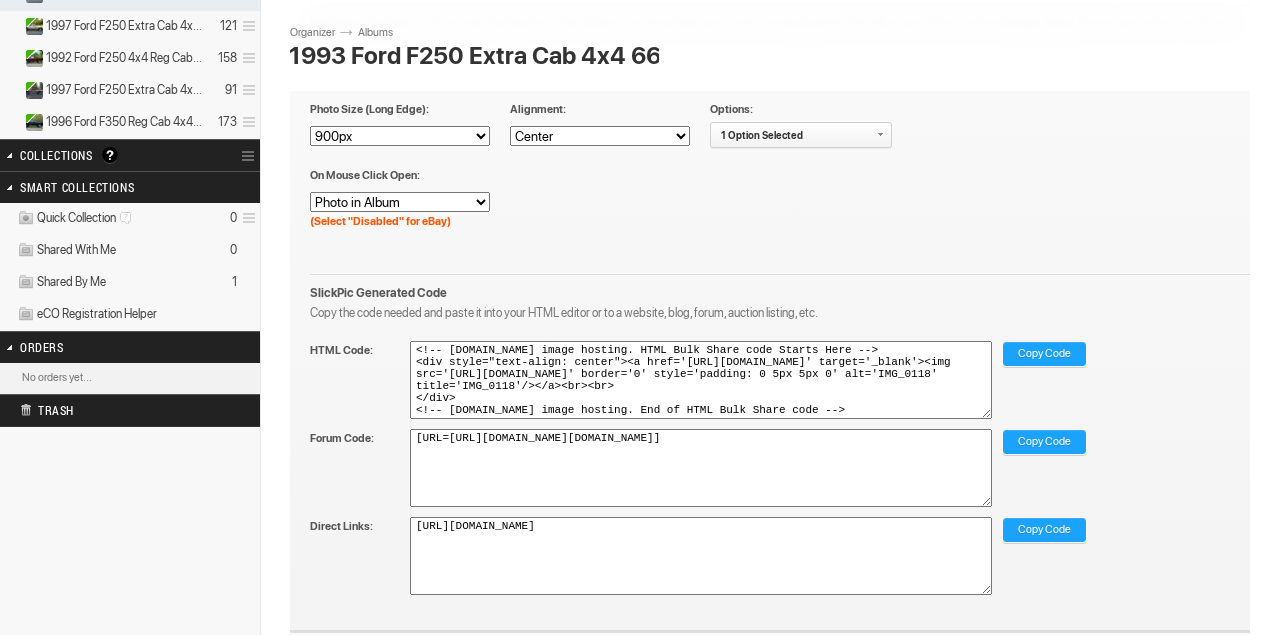 click on "Copy Code" at bounding box center [1044, 355] 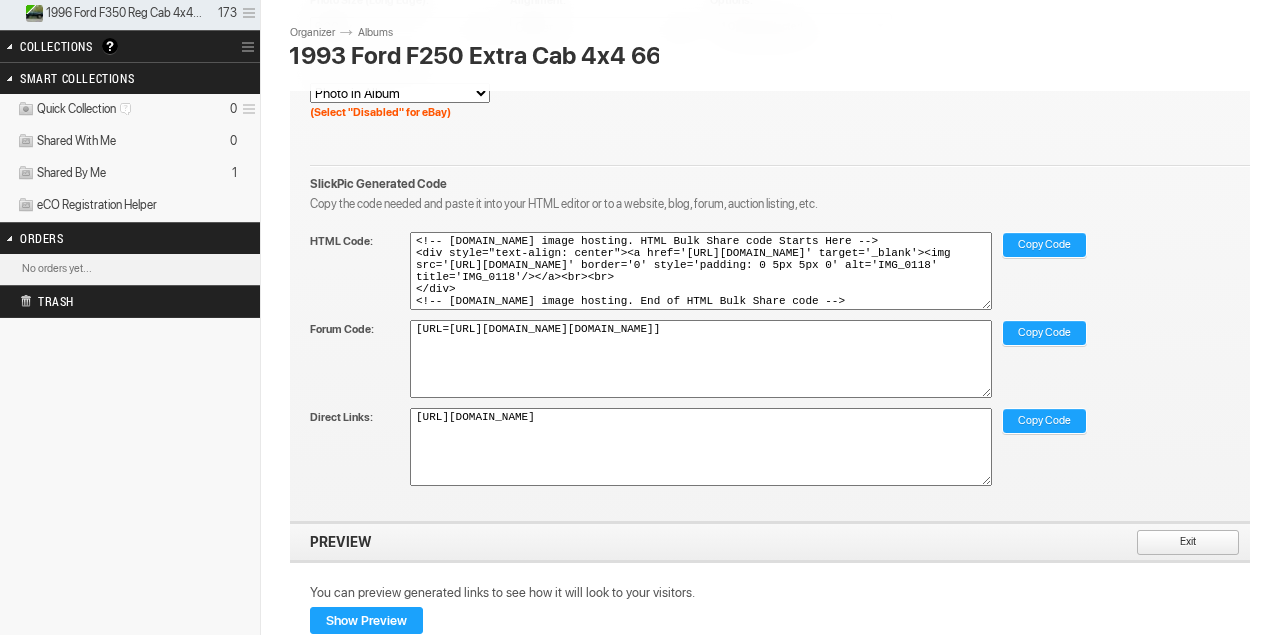 click on "Exit" at bounding box center [1181, 543] 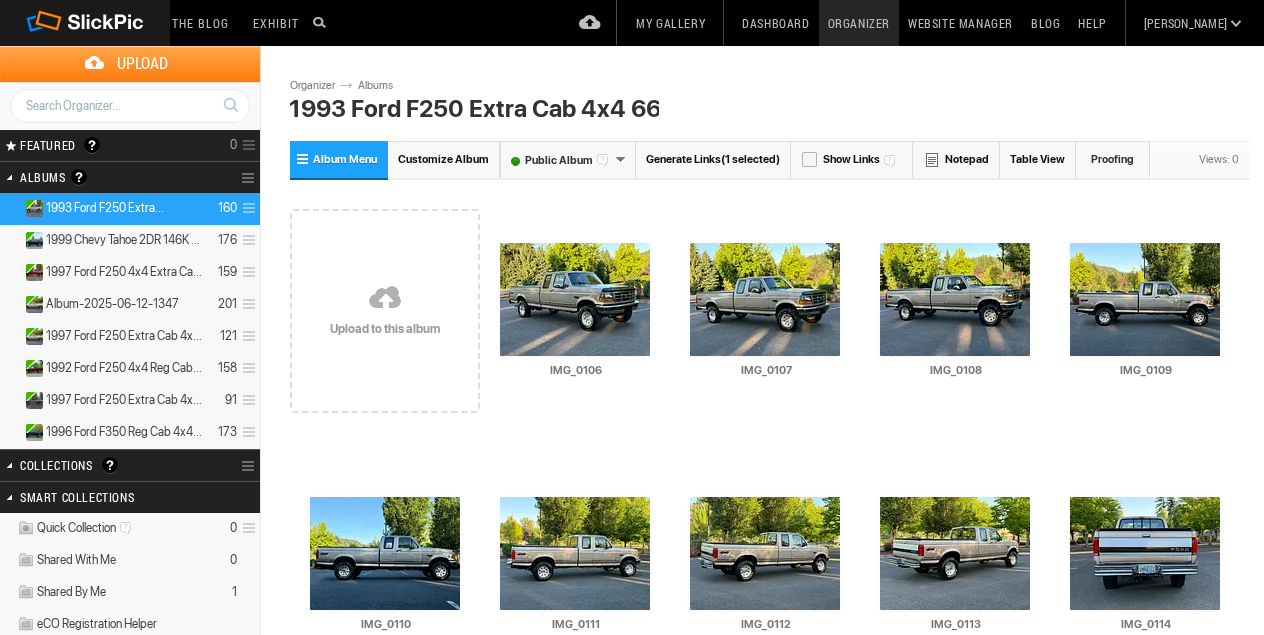 scroll, scrollTop: 0, scrollLeft: 0, axis: both 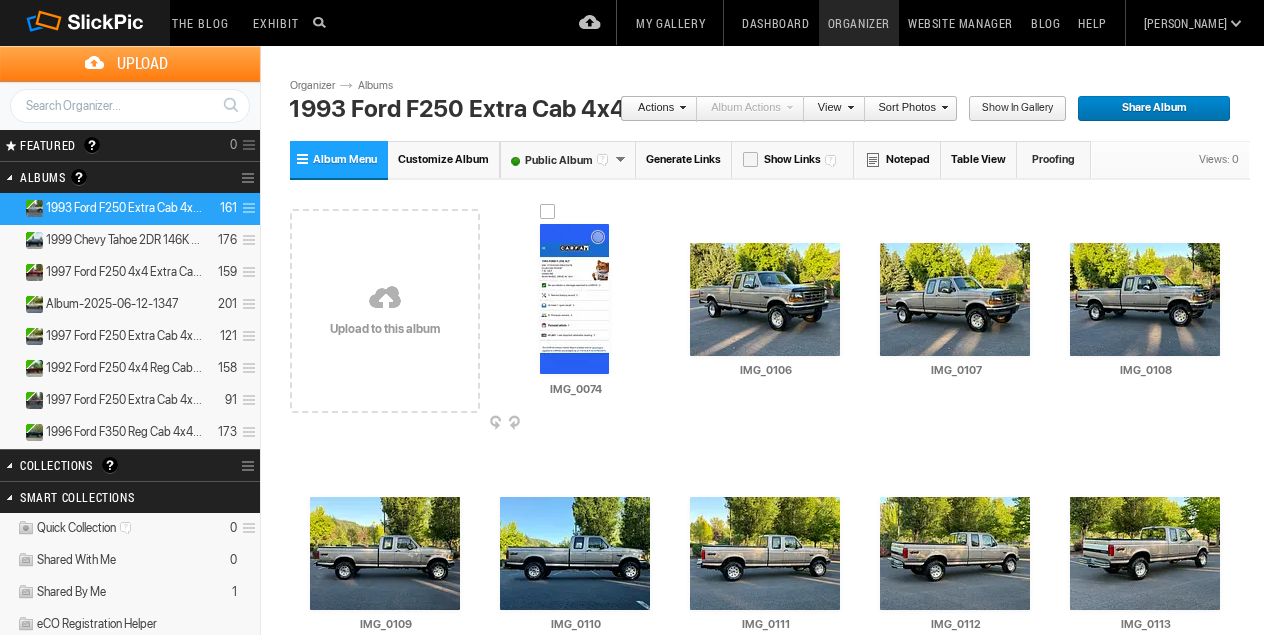 click at bounding box center [548, 212] 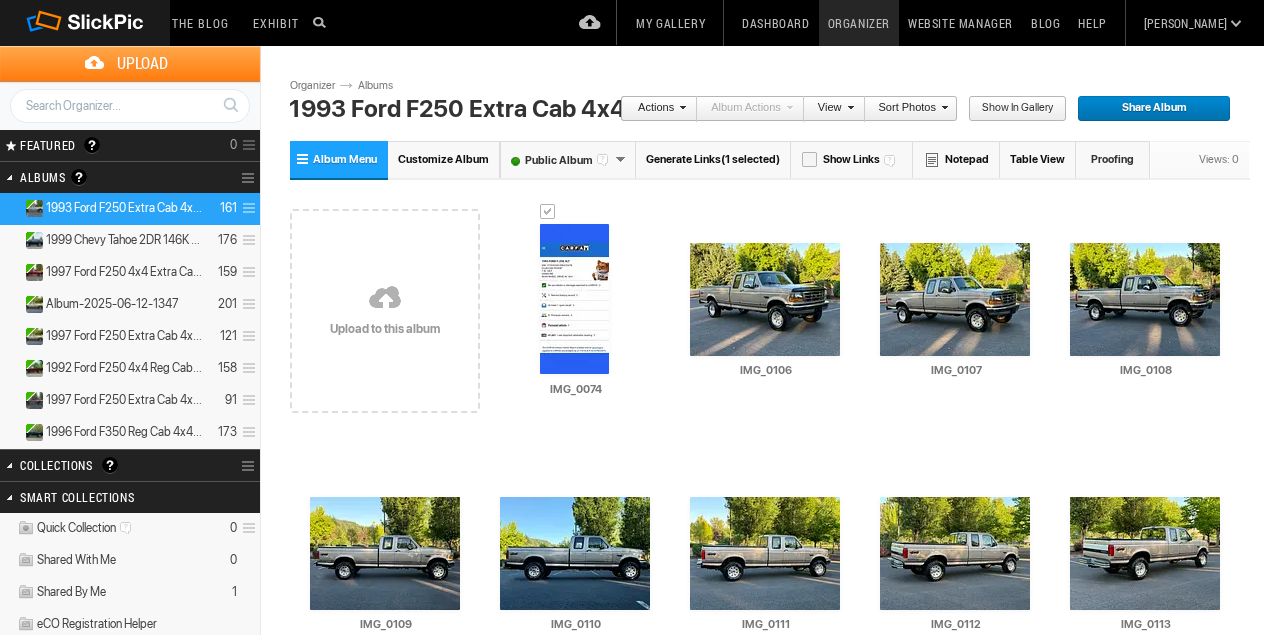 click on "Generate Links  (1 selected)" at bounding box center [713, 159] 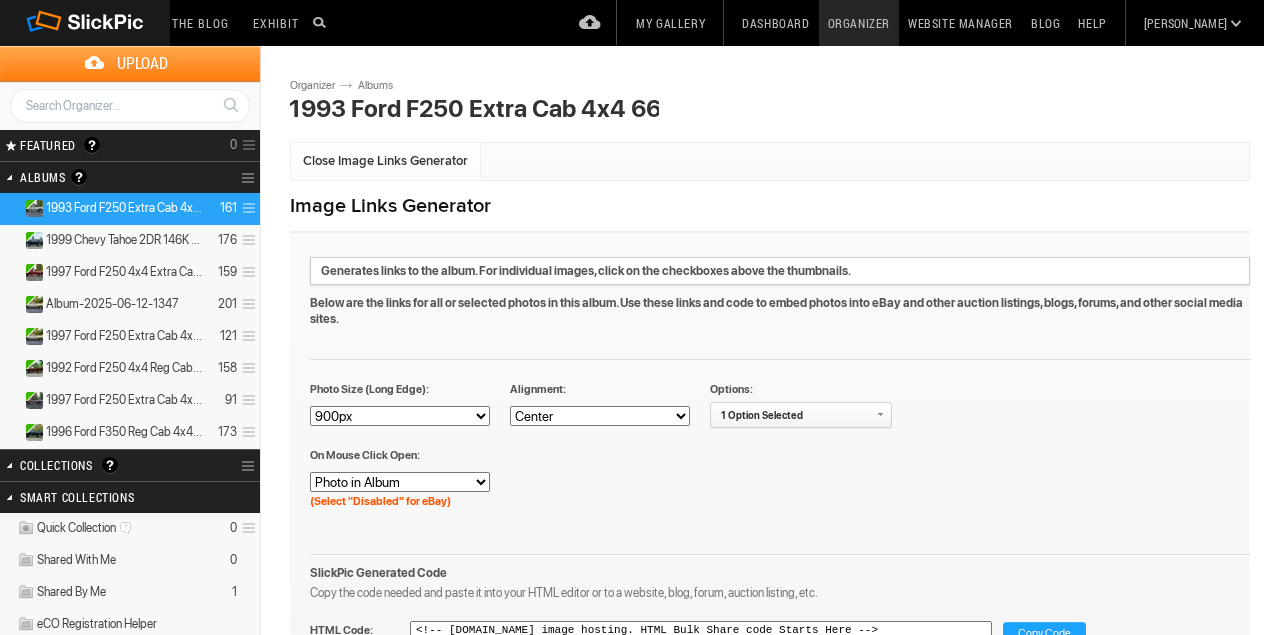 select on "600" 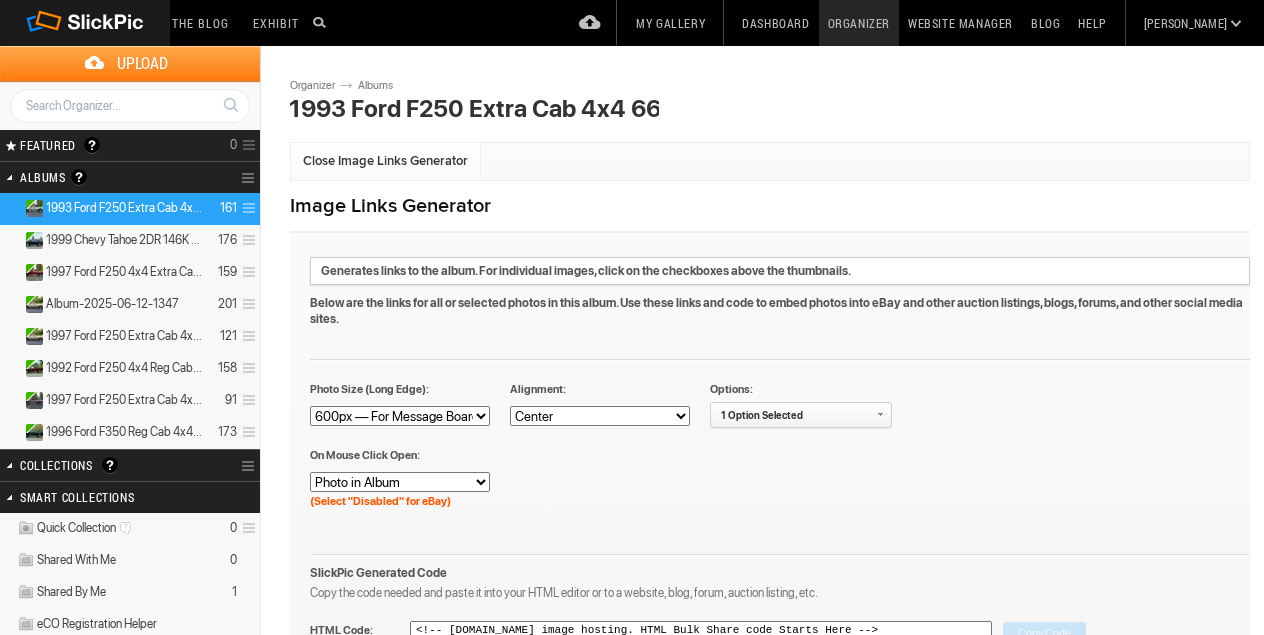 type on "<!-- SlickPic.com image hosting. HTML Bulk Share code Starts Here -->
<div style="text-align: center"><a href='https://www.slickpic.com/share/QNjNYN4-YNj3N4/albums/1993-Ford-F250-Extra-Cab-4x4-66K-Miles/photo?view=22716370#22716370' target='_blank'><img src='https://bulk-share.slickpic.com/album/share/QNjNYN4-YNj3N4/22716370.0/600/p/IMG_0074.jpg' border='0' style='padding: 0 5px 5px 0' alt='IMG_0074' title='IMG_0074'/></a><br><br>
</div>
<!-- SlickPic.com image hosting. End of HTML Bulk Share code -->" 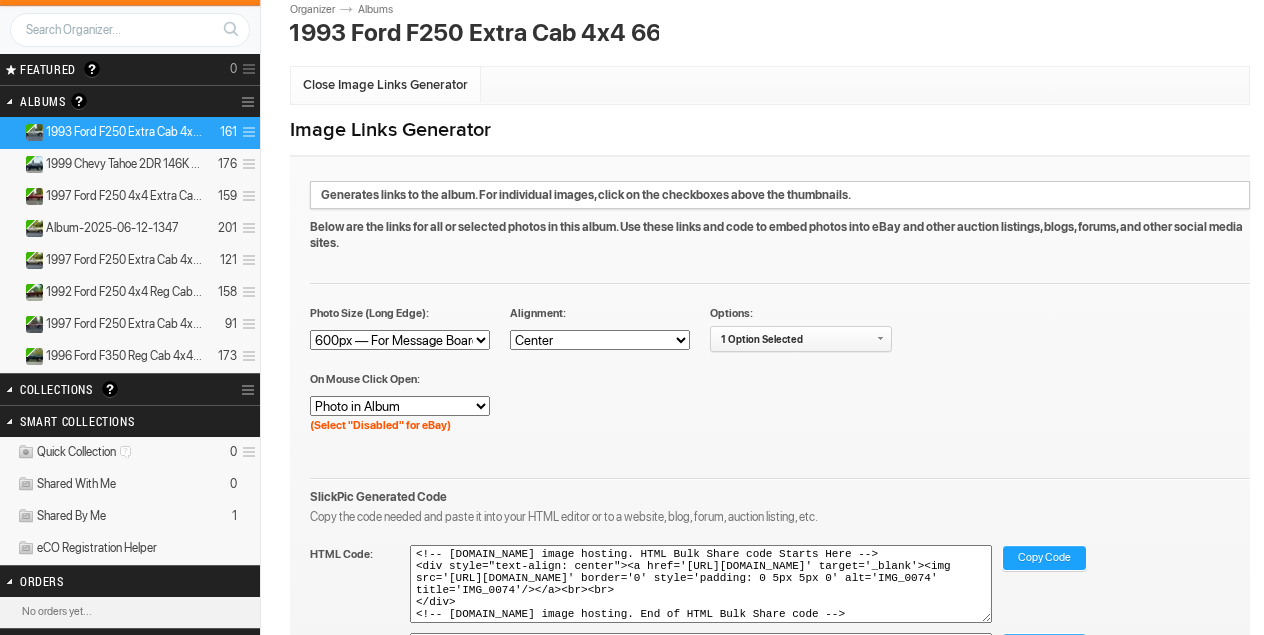 scroll, scrollTop: 84, scrollLeft: 0, axis: vertical 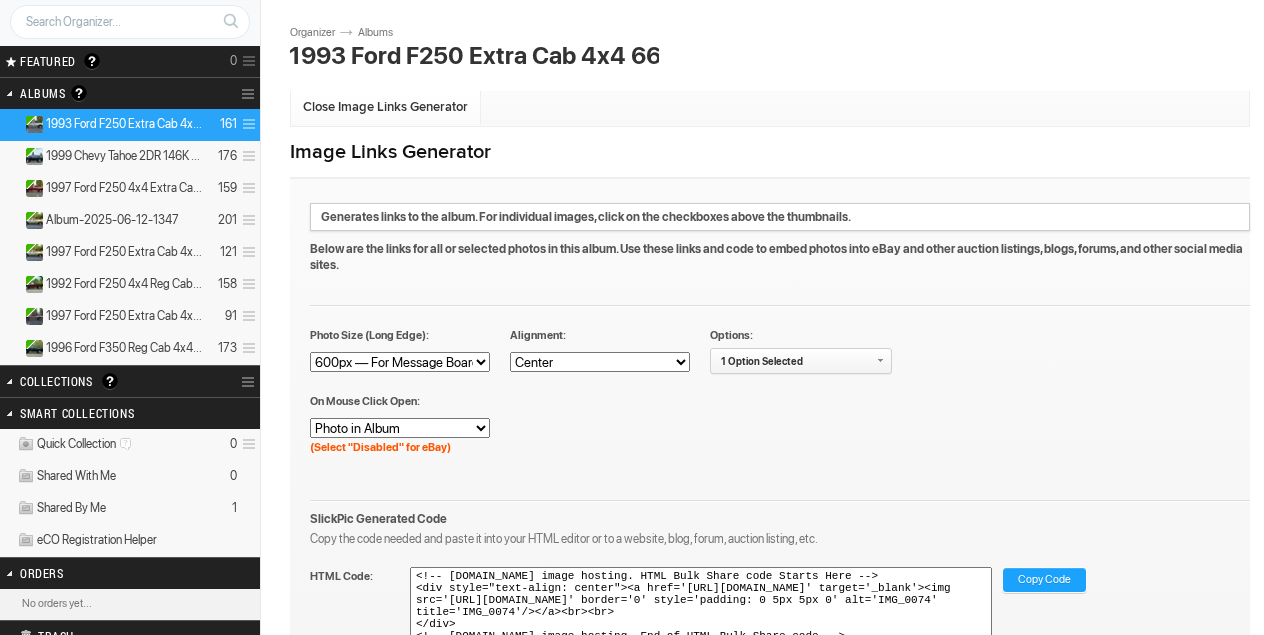 click on "Copy Code" at bounding box center (1044, 581) 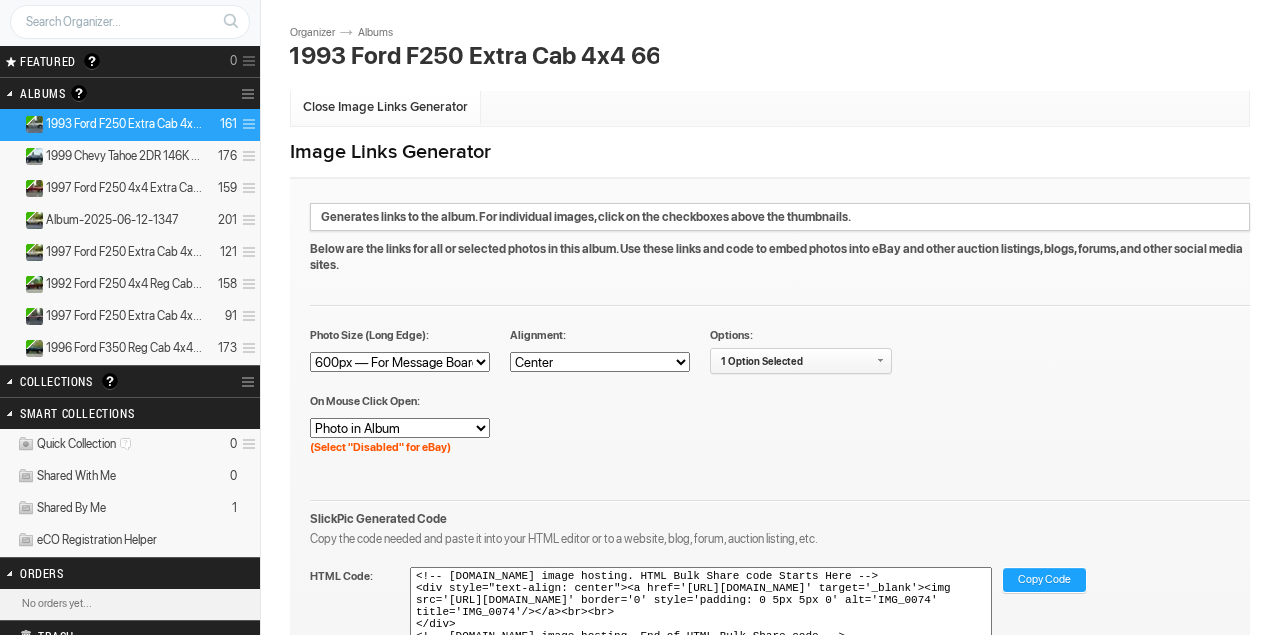 select on "900" 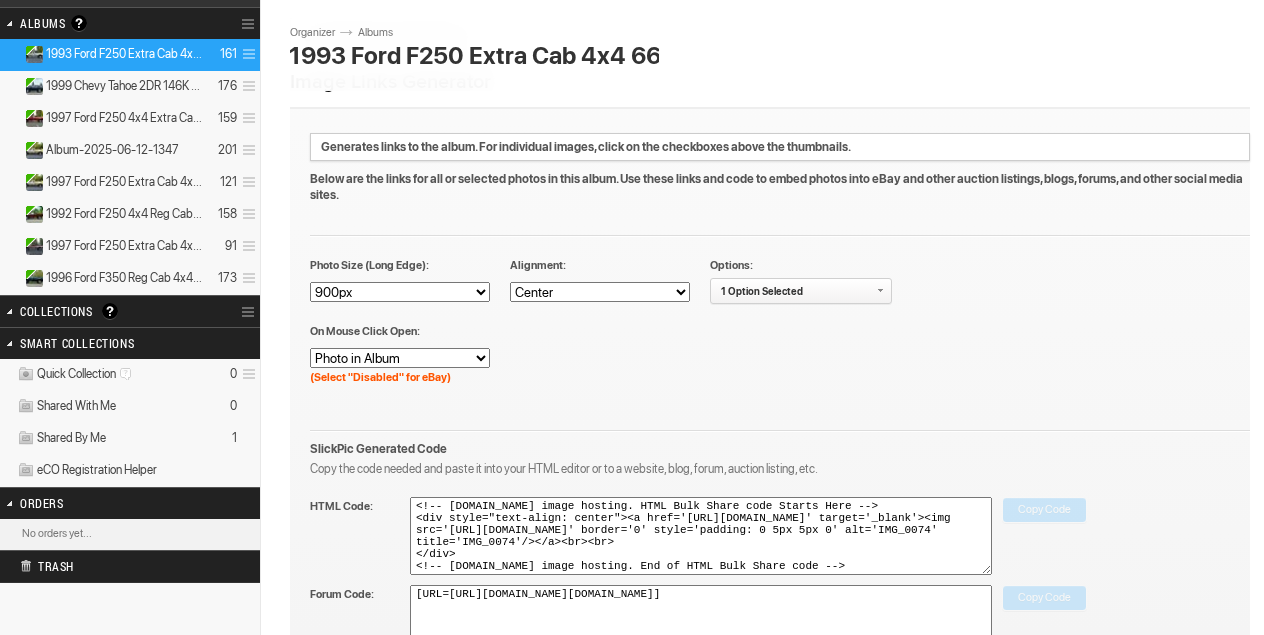 type on "<!-- SlickPic.com image hosting. HTML Bulk Share code Starts Here -->
<div style="text-align: center"><a href='https://www.slickpic.com/share/QNjNYN4-YNj3N4/albums/1993-Ford-F250-Extra-Cab-4x4-66K-Miles/photo?view=22716370#22716370' target='_blank'><img src='https://bulk-share.slickpic.com/album/share/QNjNYN4-YNj3N4/22716370.0/900/p/IMG_0074.jpg' border='0' style='padding: 0 5px 5px 0' alt='IMG_0074' title='IMG_0074'/></a><br><br>
</div>
<!-- SlickPic.com image hosting. End of HTML Bulk Share code -->" 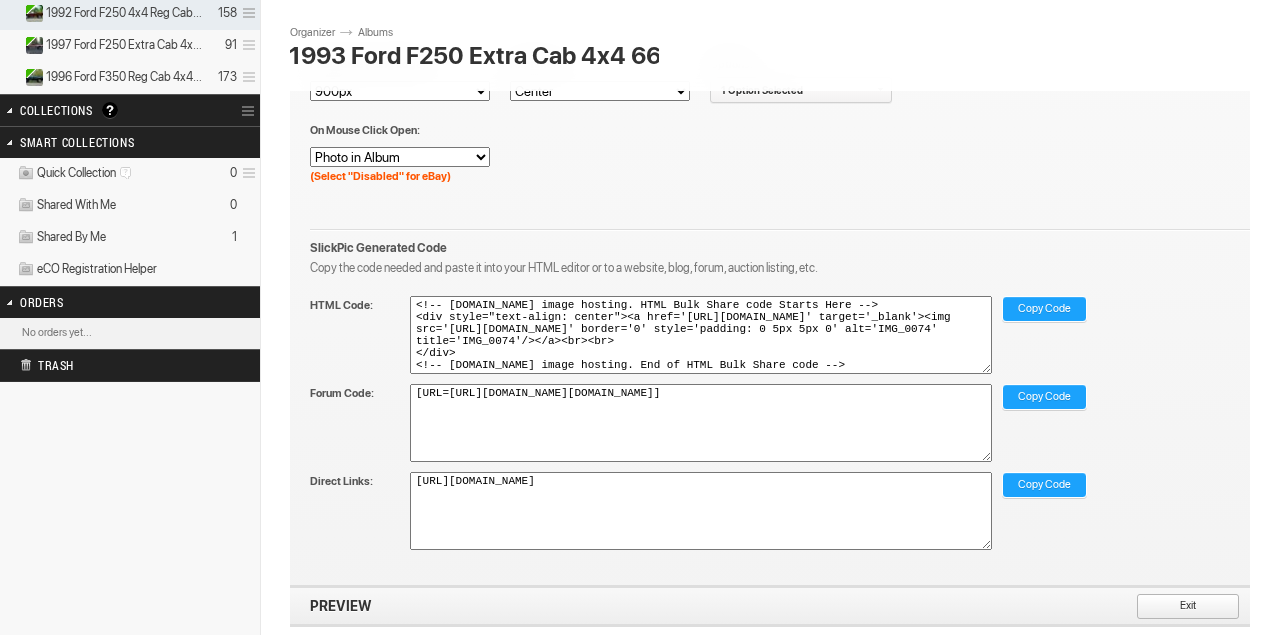 scroll, scrollTop: 391, scrollLeft: 0, axis: vertical 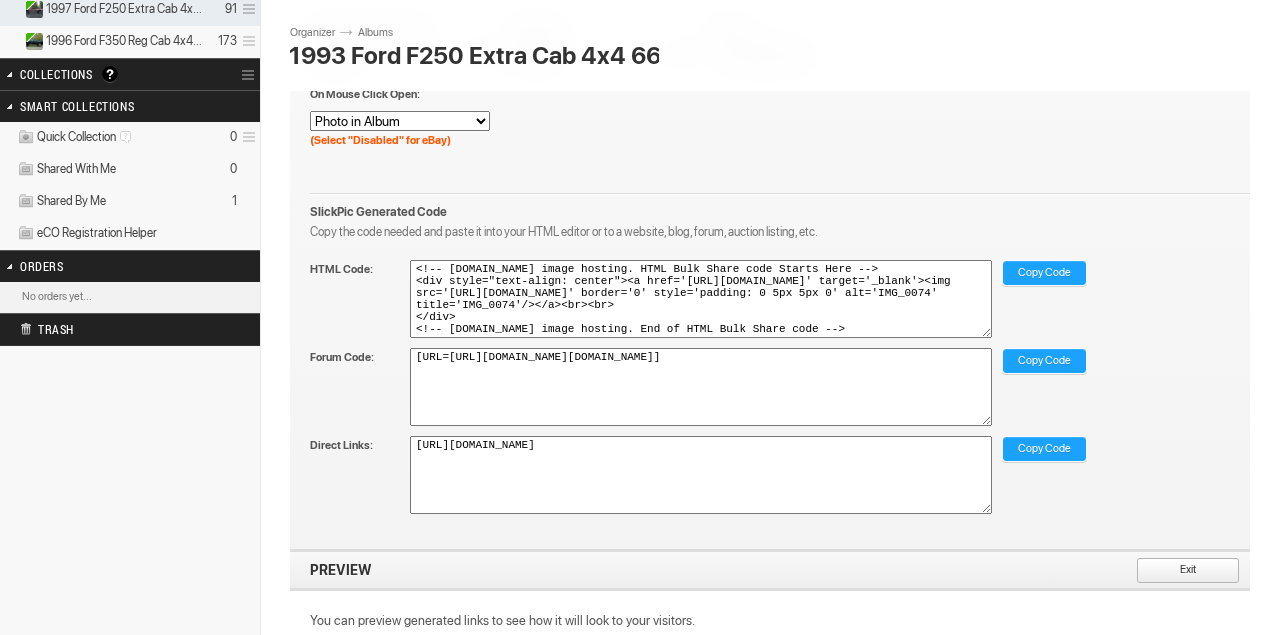 click on "Exit" at bounding box center (1181, 571) 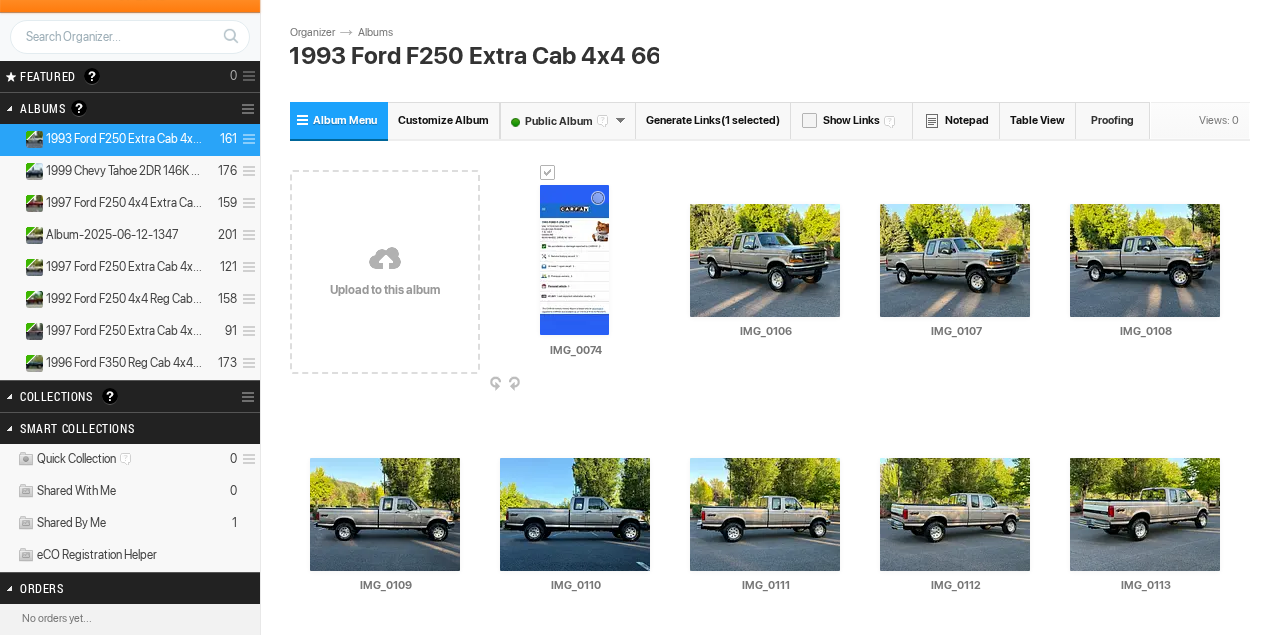 scroll, scrollTop: 58, scrollLeft: 0, axis: vertical 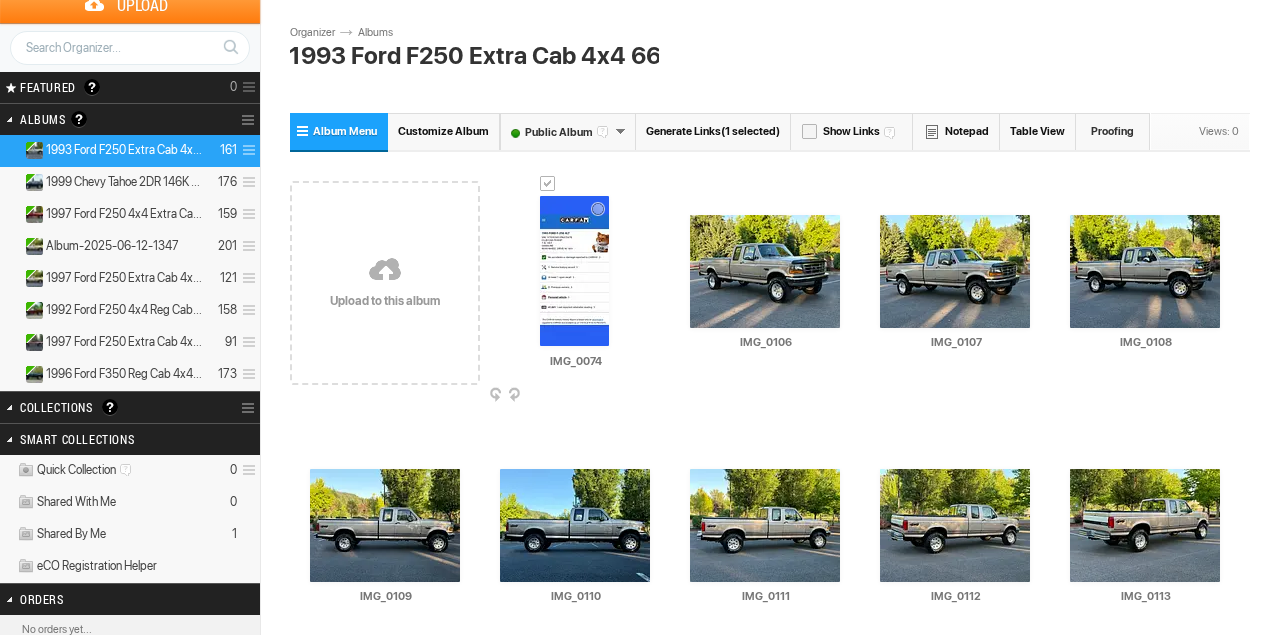 click at bounding box center [548, 184] 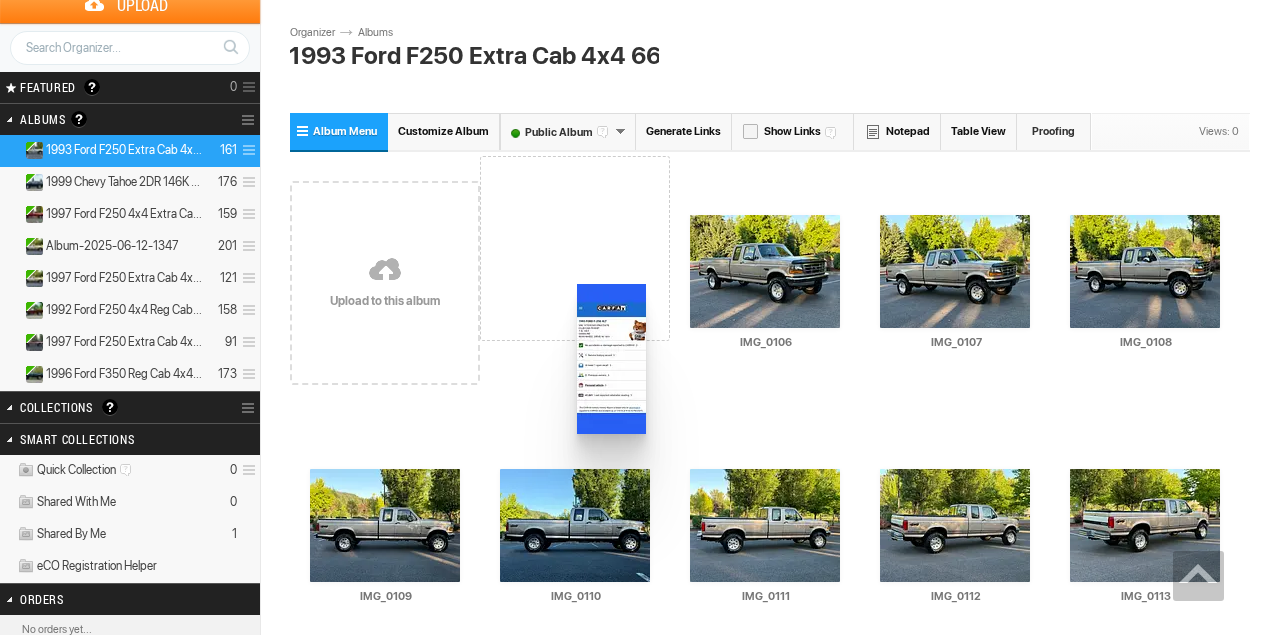 scroll, scrollTop: 8051, scrollLeft: 0, axis: vertical 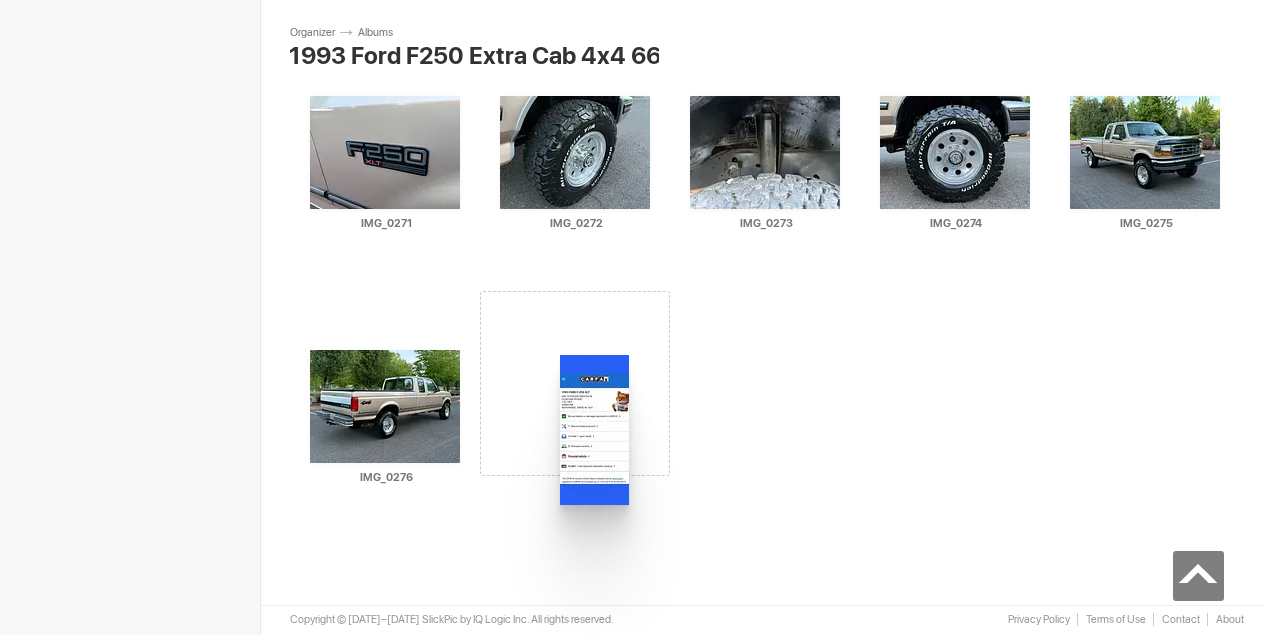 drag, startPoint x: 575, startPoint y: 282, endPoint x: 558, endPoint y: 355, distance: 74.953316 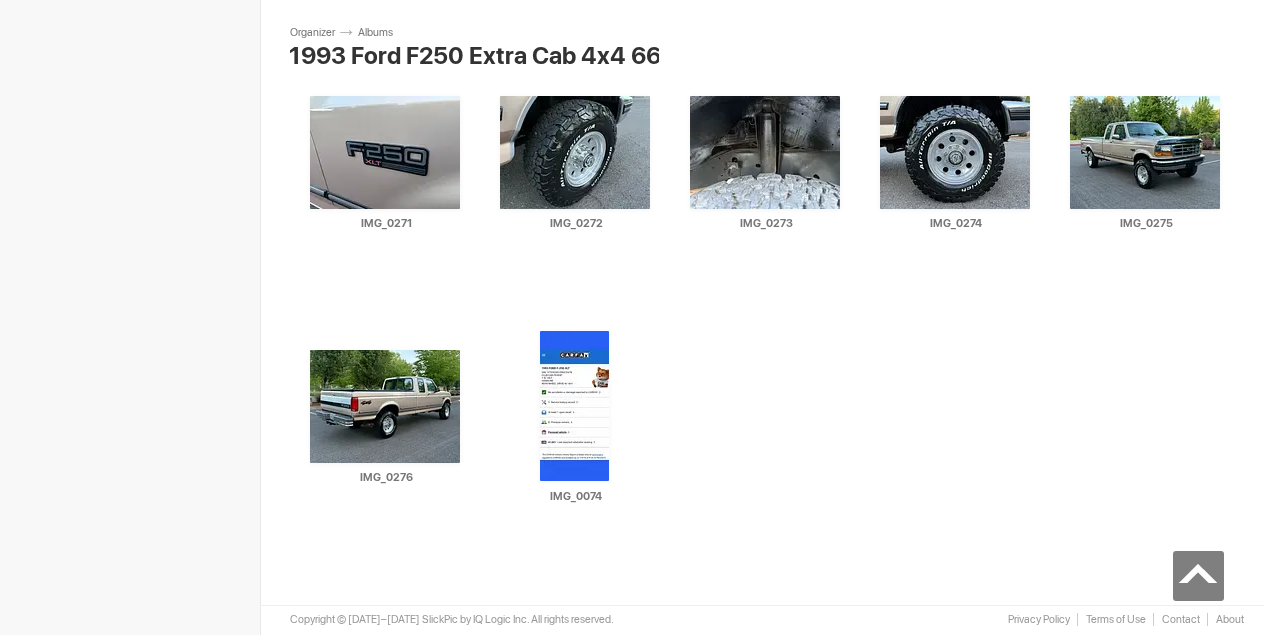 scroll, scrollTop: 8051, scrollLeft: 0, axis: vertical 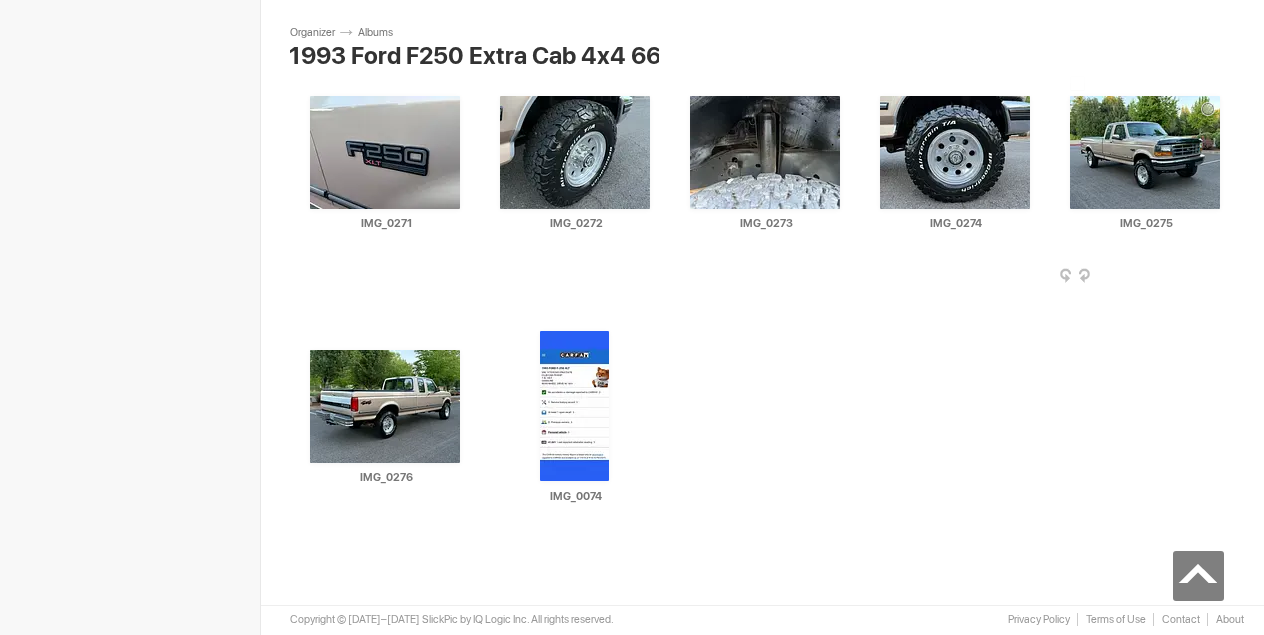 click at bounding box center (1224, 277) 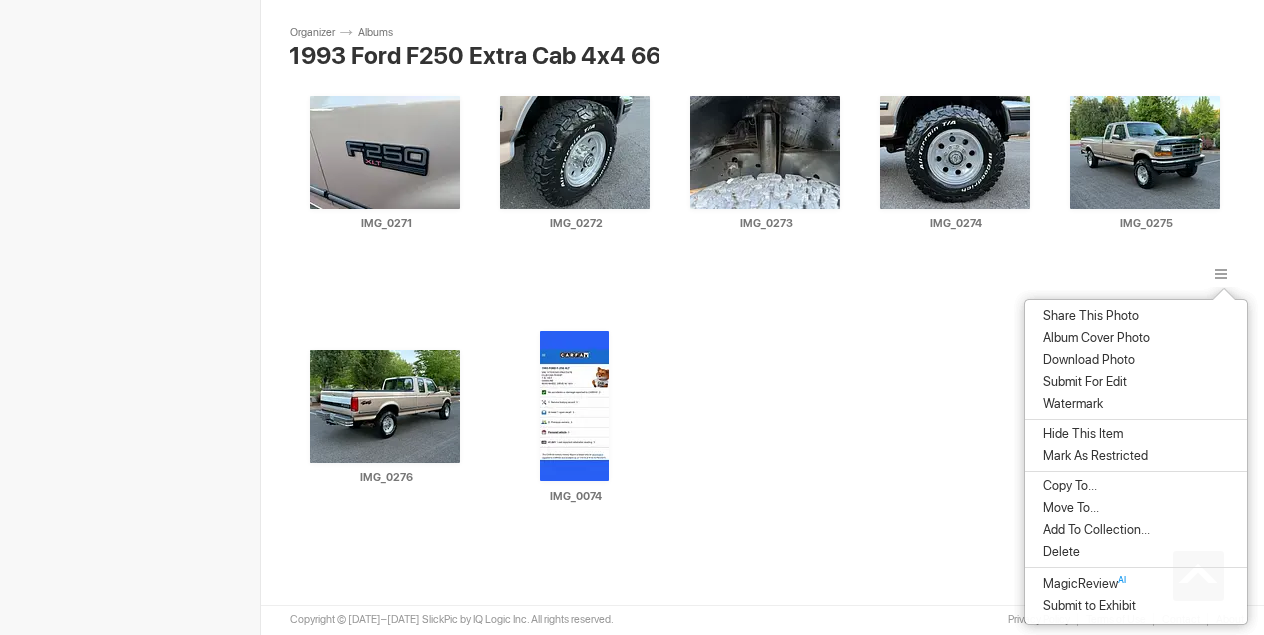click on "Download Photo" at bounding box center (1086, 360) 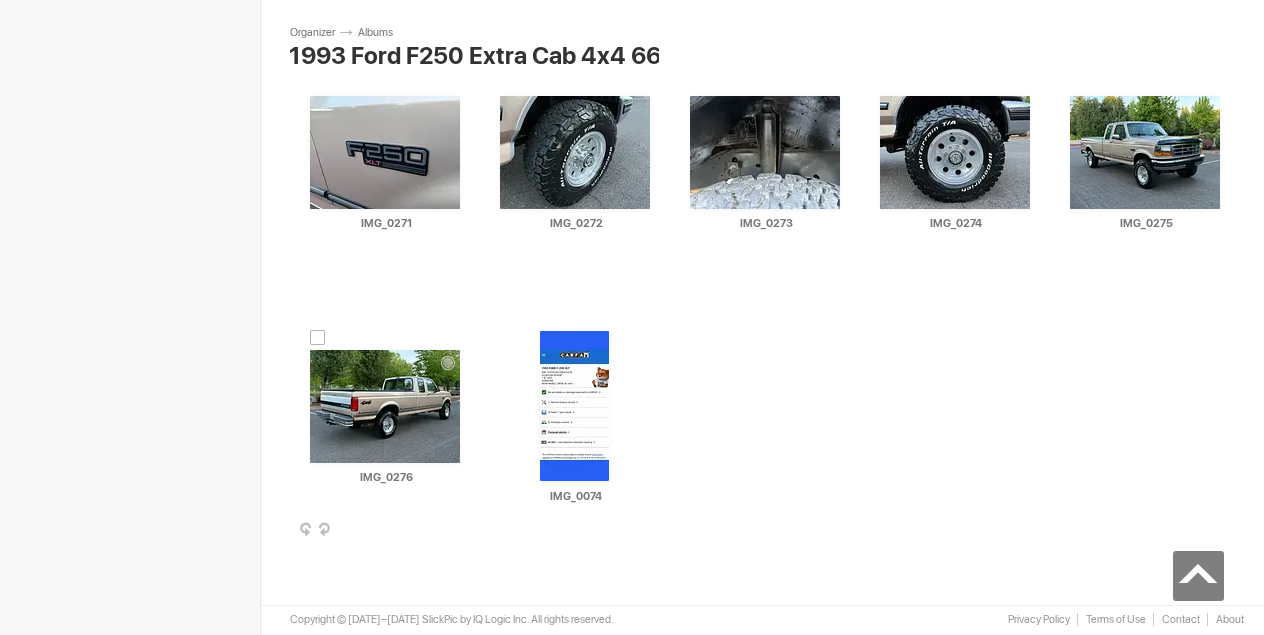 click at bounding box center [464, 531] 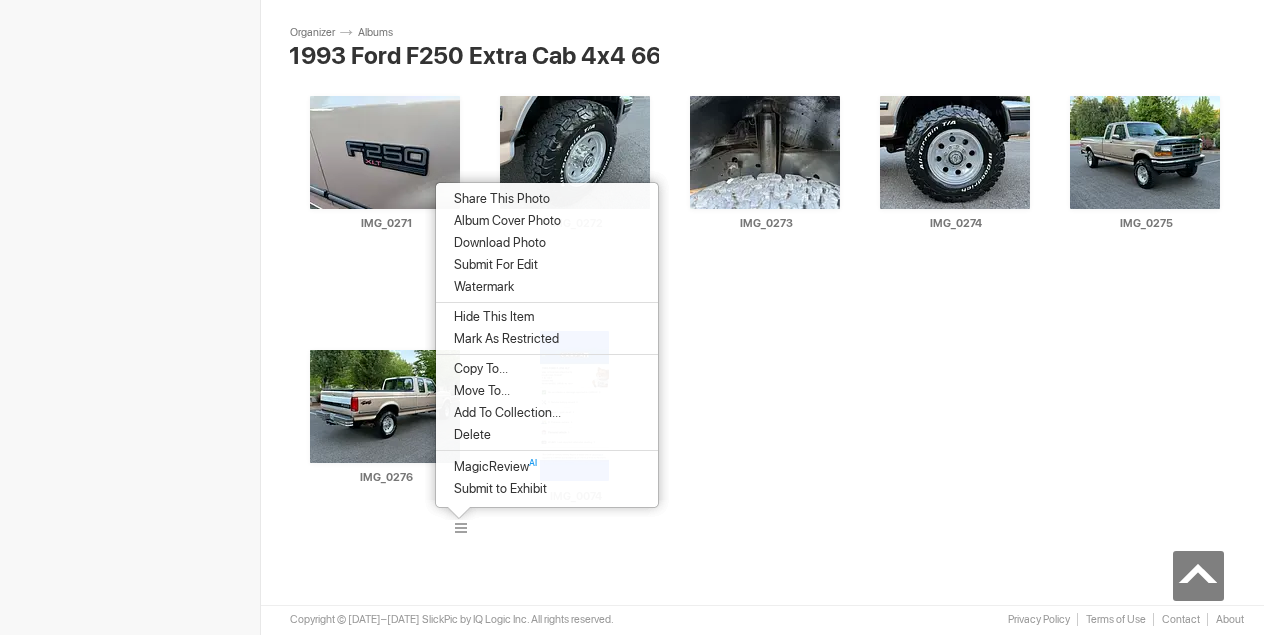 click on "Download Photo" at bounding box center [497, 243] 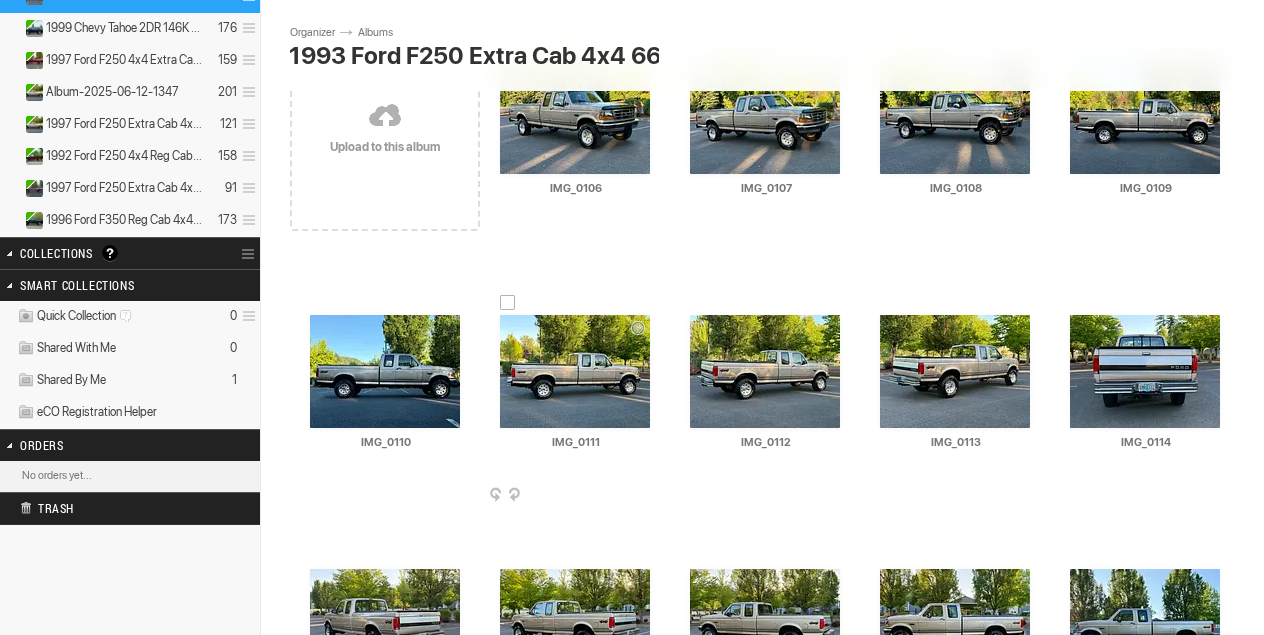 scroll, scrollTop: 161, scrollLeft: 0, axis: vertical 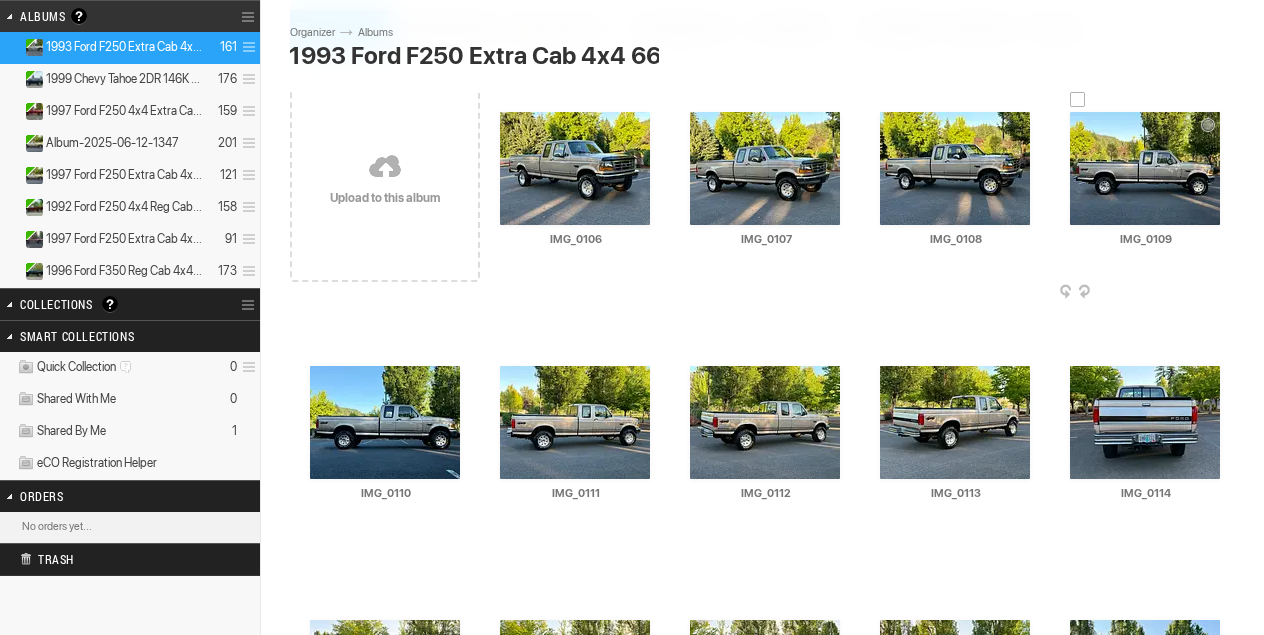 click at bounding box center (1224, 293) 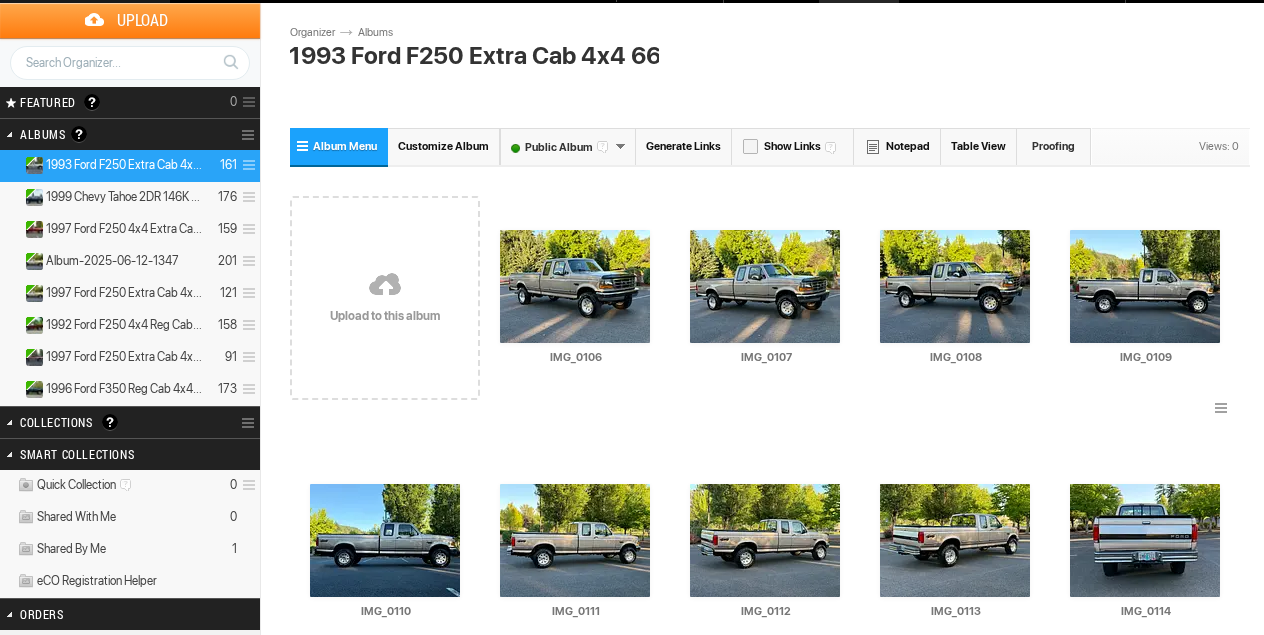 scroll, scrollTop: 39, scrollLeft: 0, axis: vertical 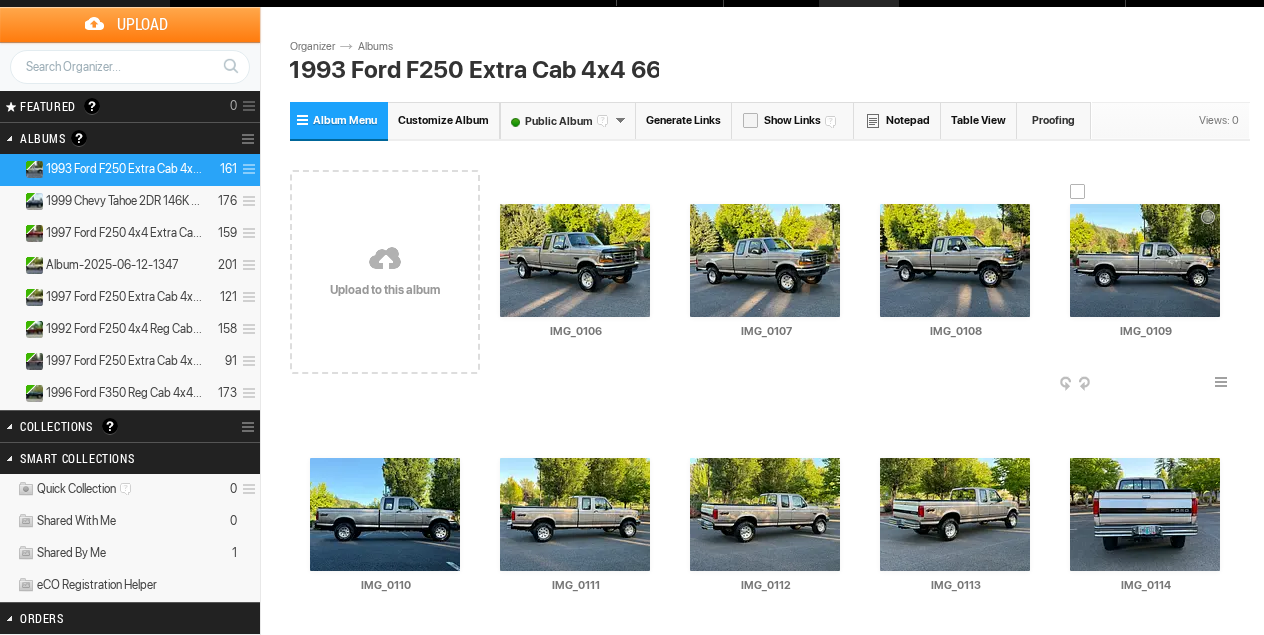 click at bounding box center (1224, 385) 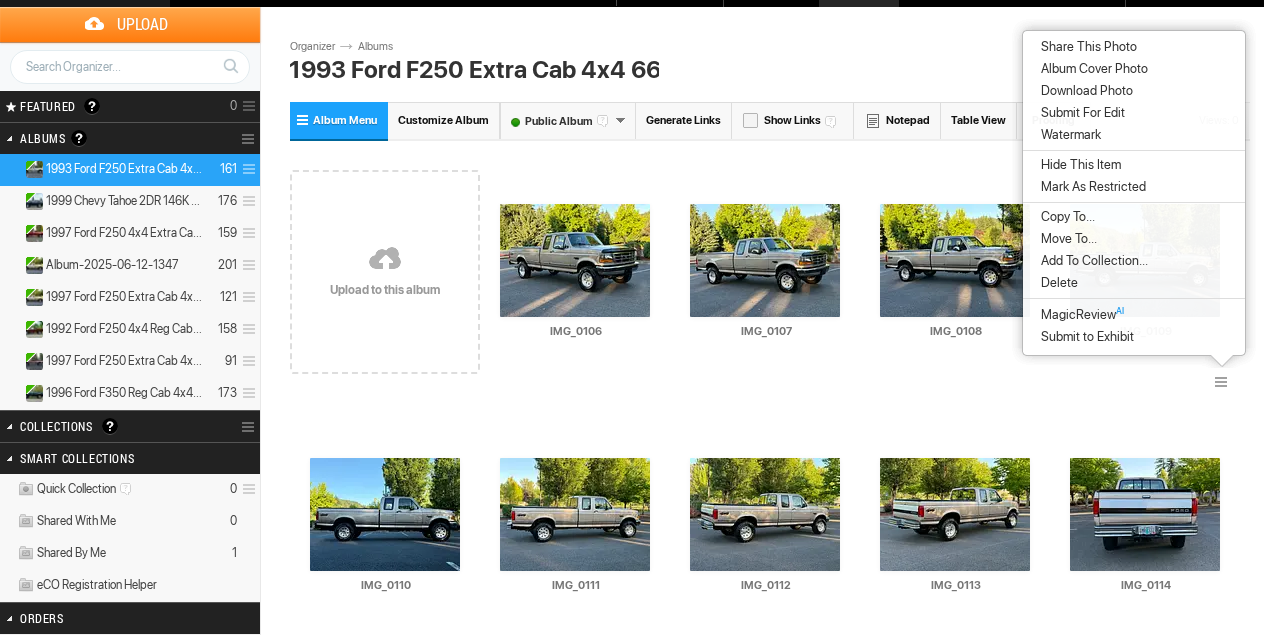 click on "Download Photo" at bounding box center [1084, 91] 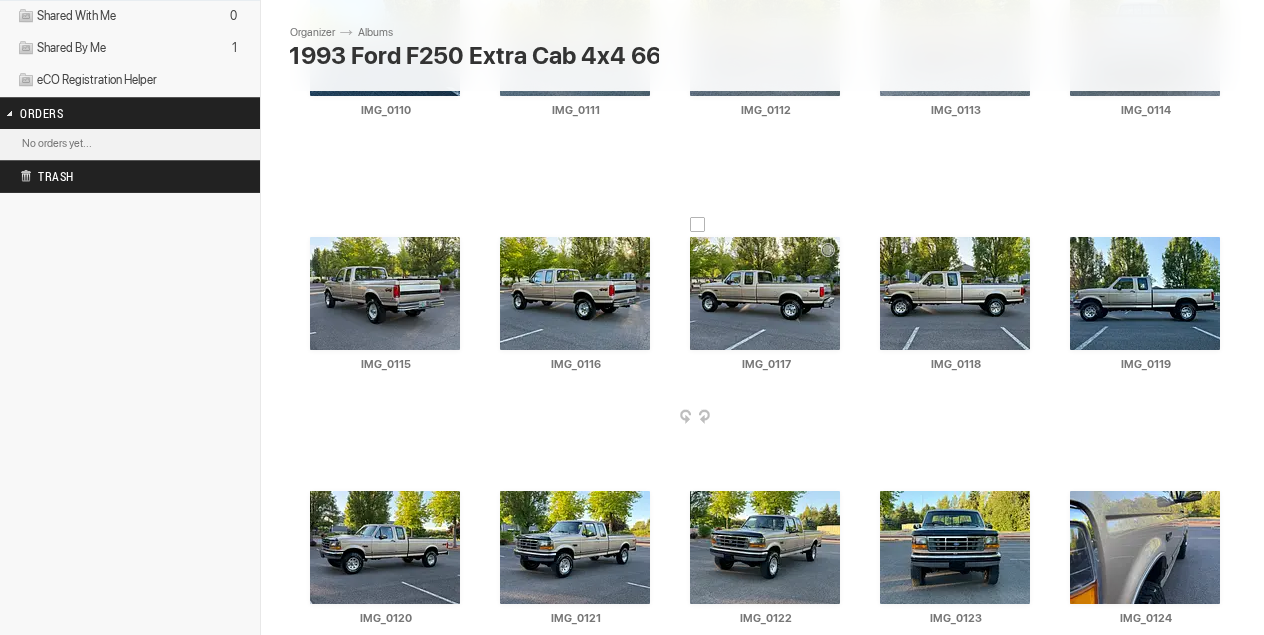 scroll, scrollTop: 536, scrollLeft: 0, axis: vertical 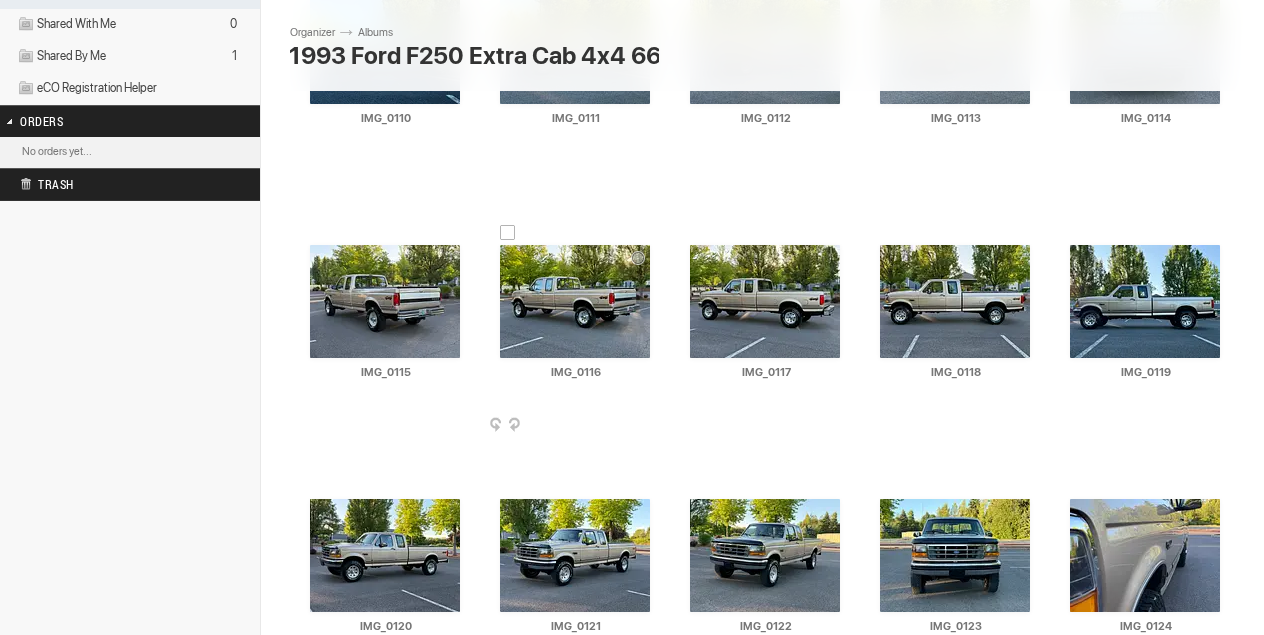 click at bounding box center [654, 426] 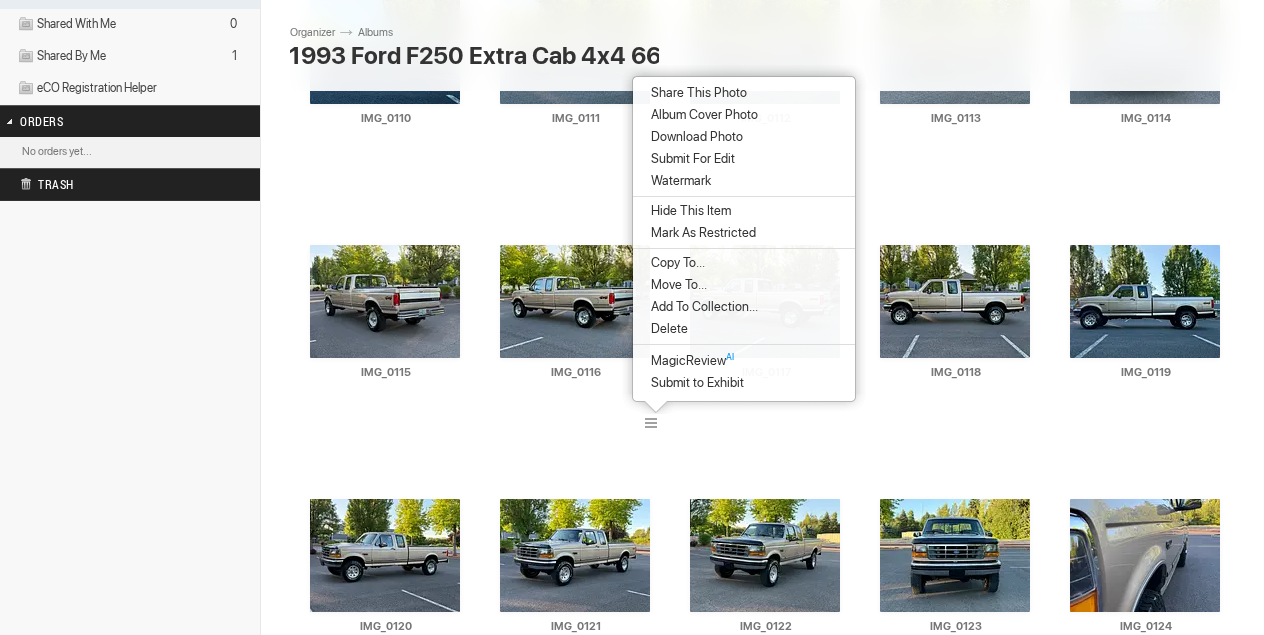 click on "Download Photo" at bounding box center [694, 137] 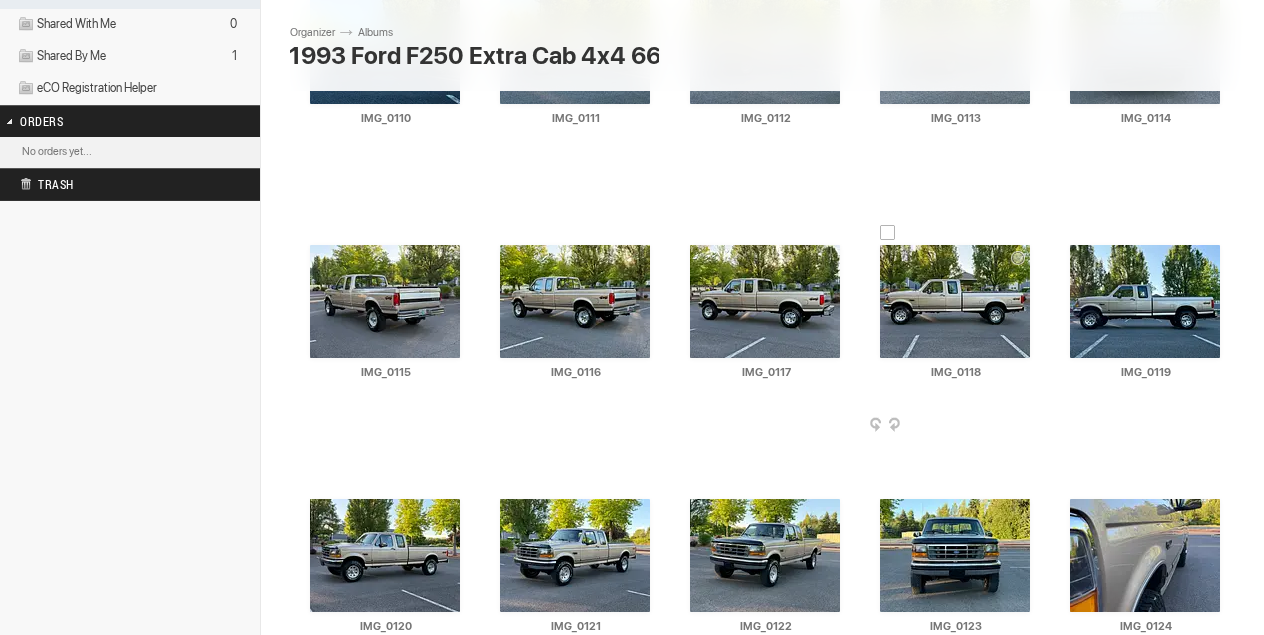 click at bounding box center [1034, 426] 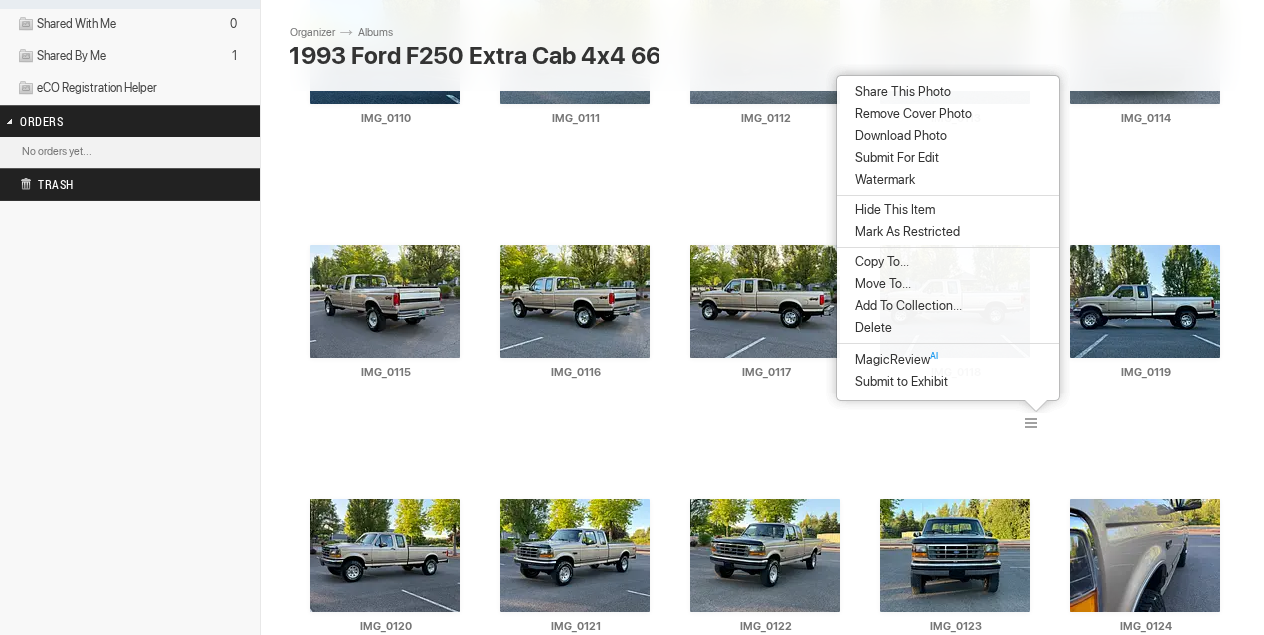 click on "Download Photo" at bounding box center [898, 136] 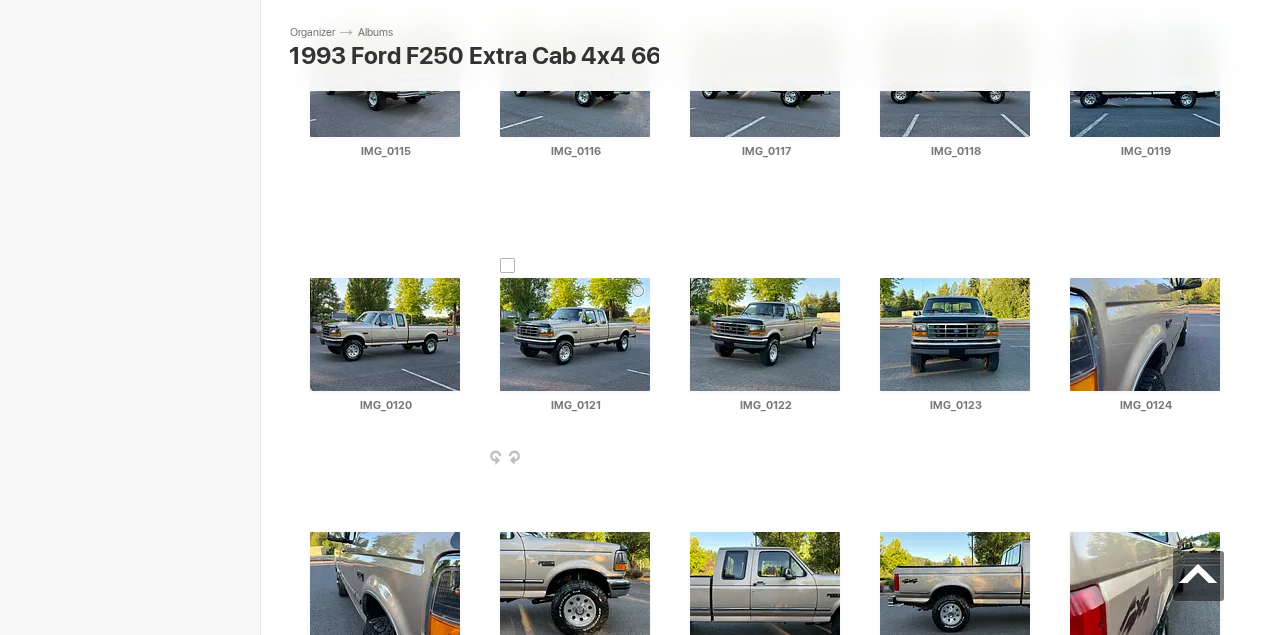 scroll, scrollTop: 763, scrollLeft: 0, axis: vertical 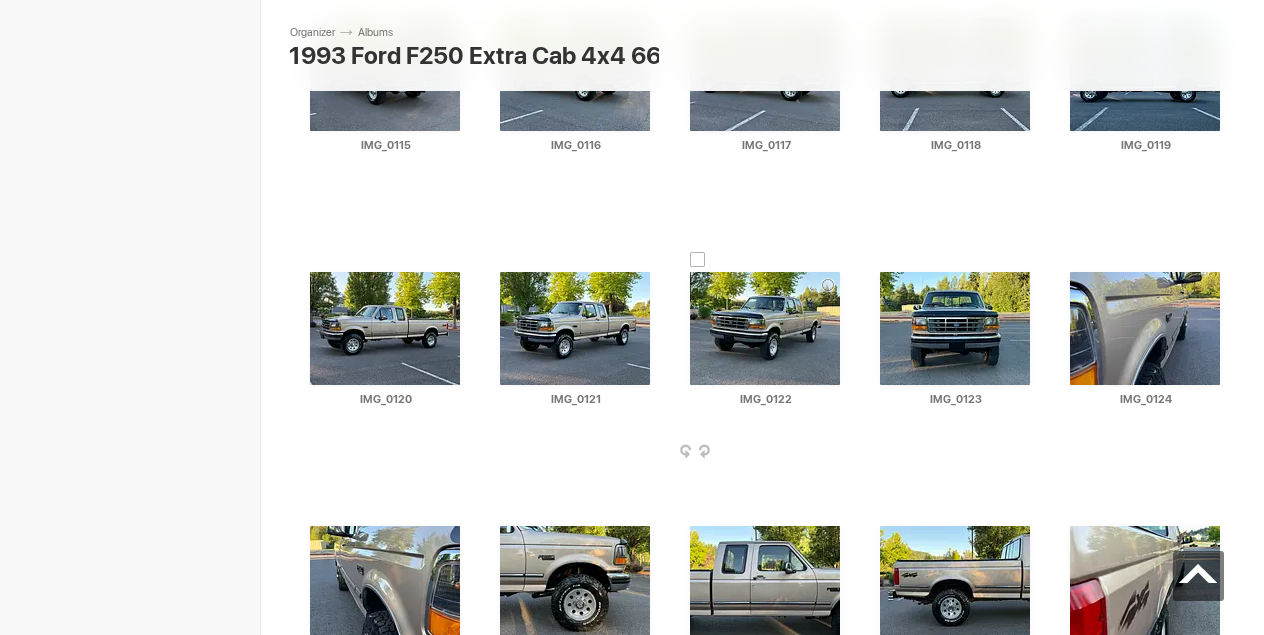 click at bounding box center (765, 328) 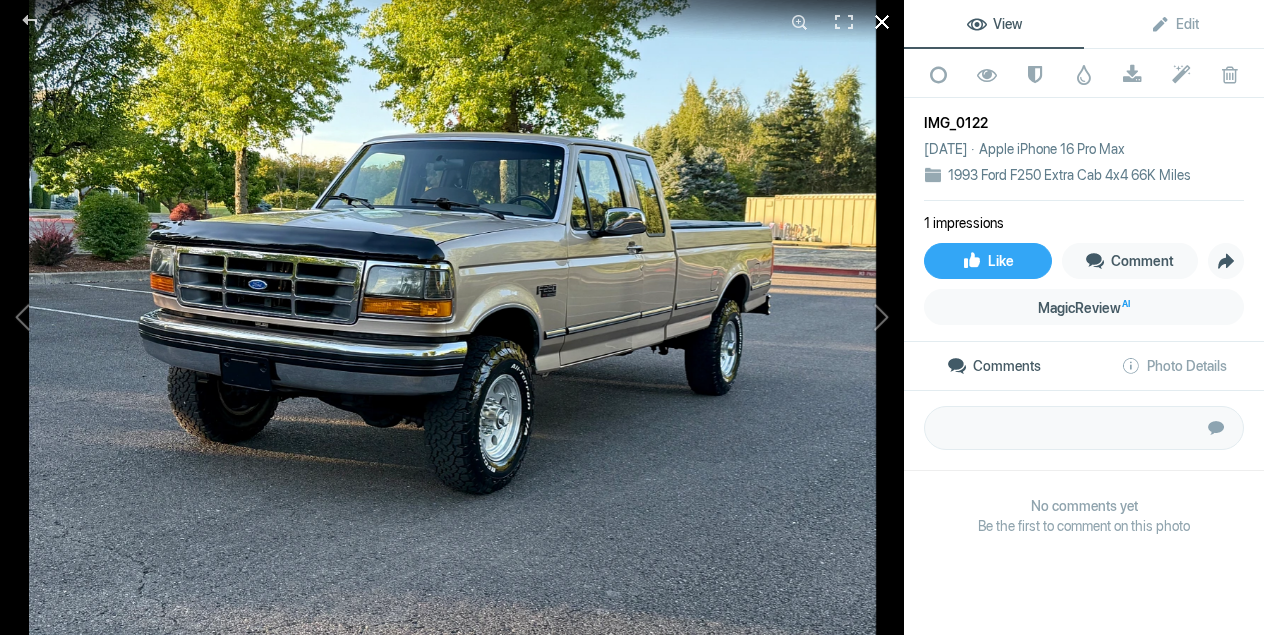 click 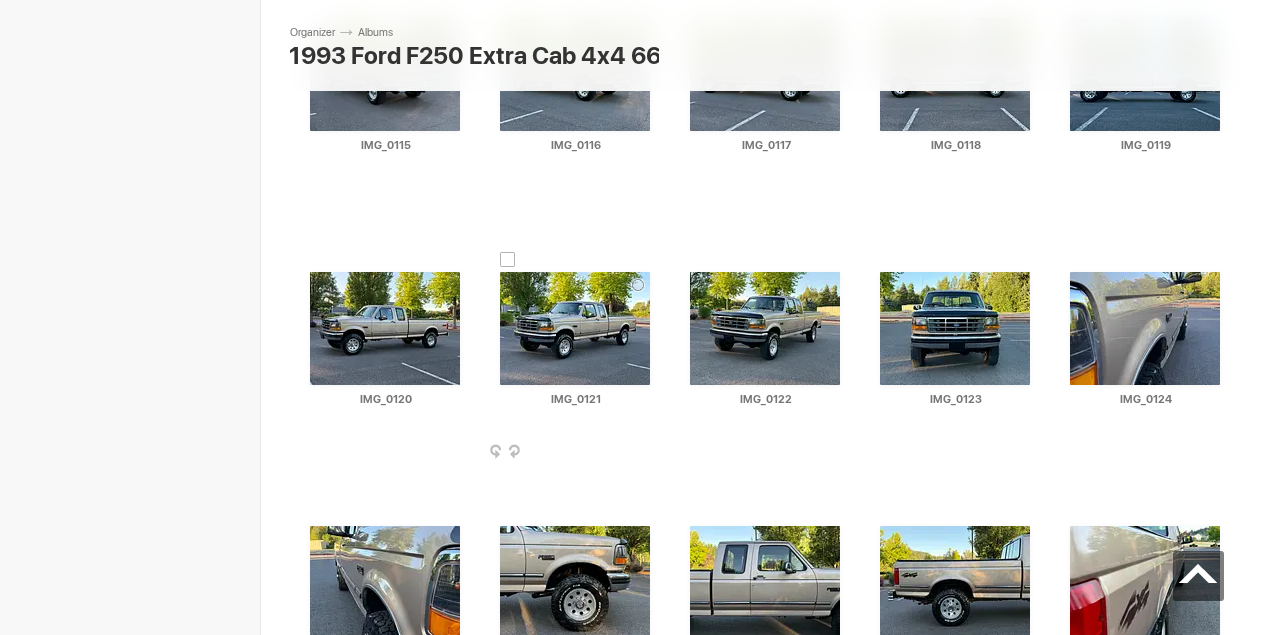 click at bounding box center (575, 328) 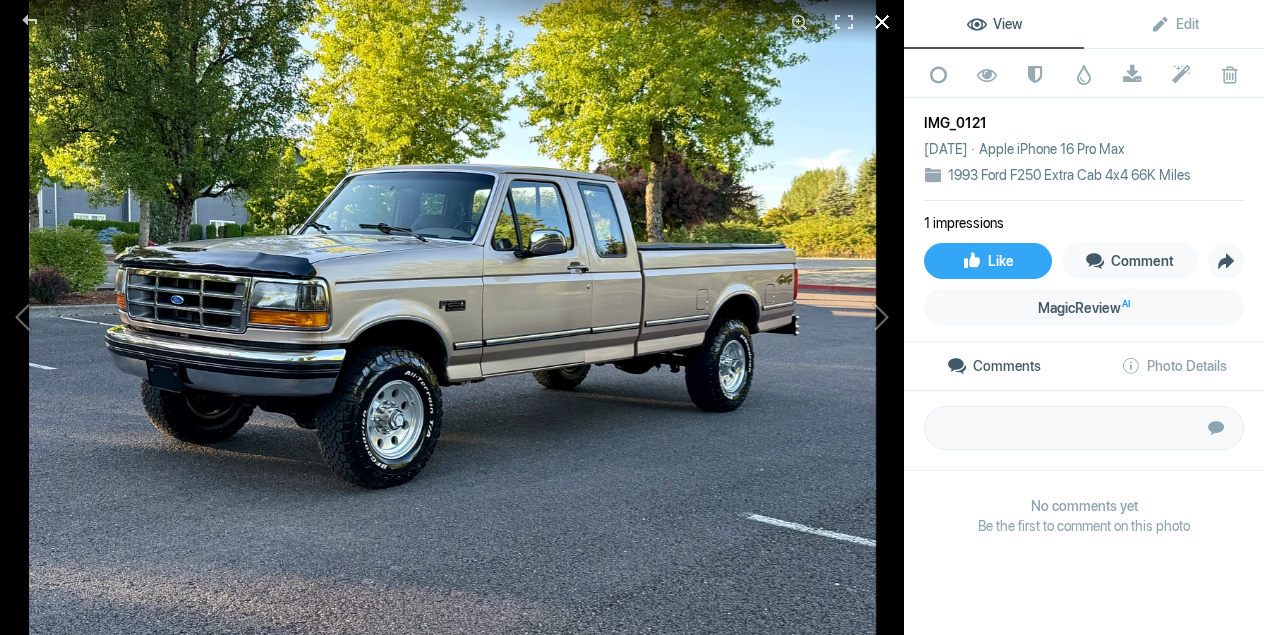 click 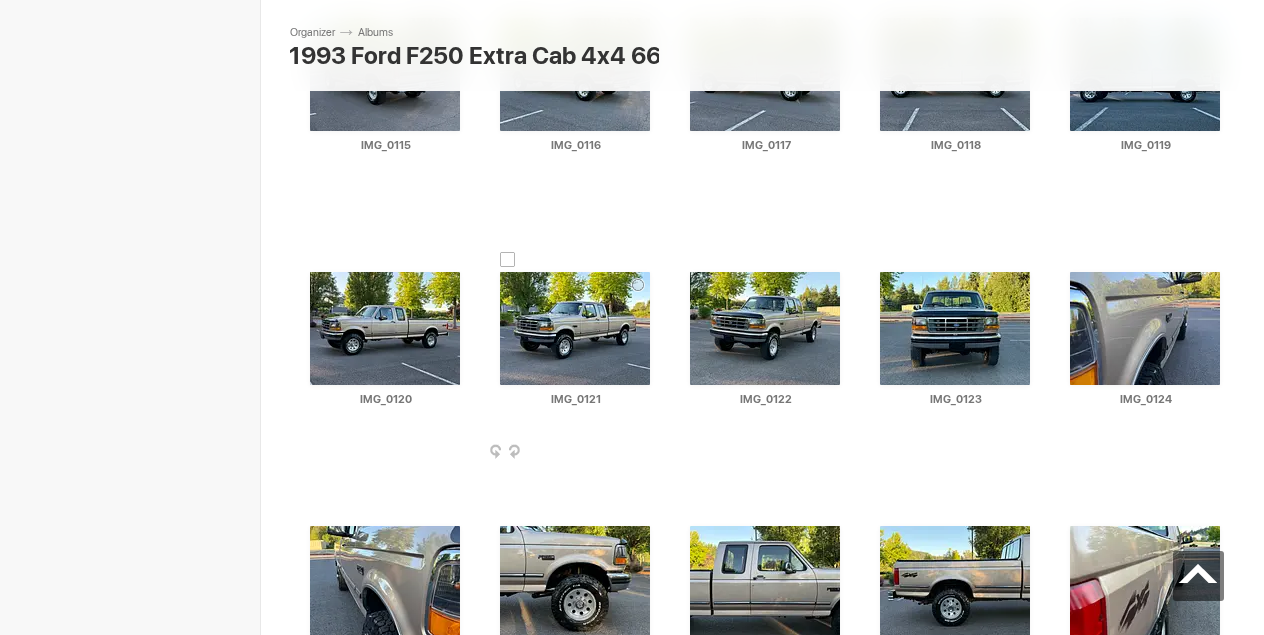 click at bounding box center [654, 453] 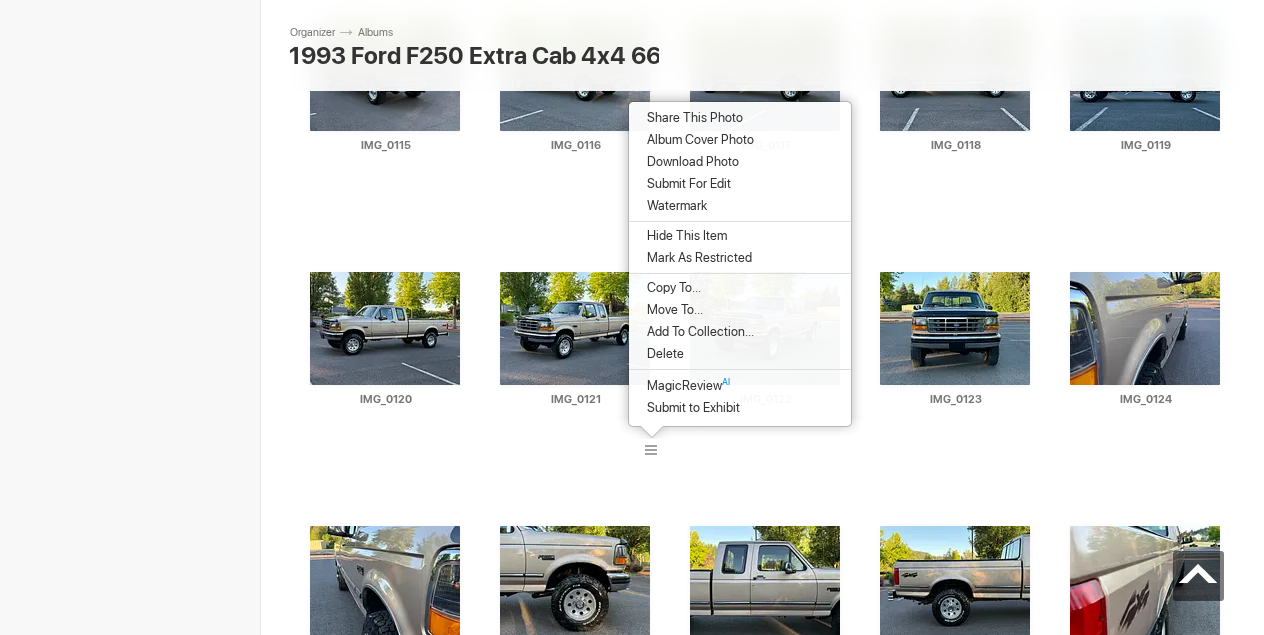 click on "Download Photo" at bounding box center [690, 162] 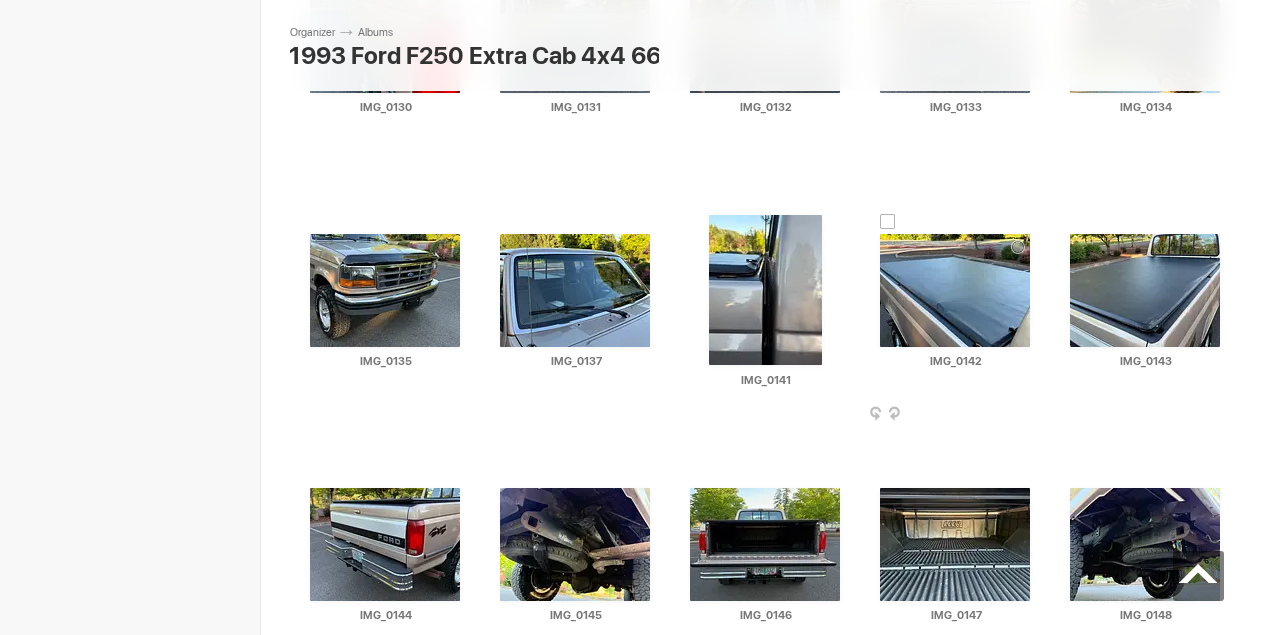 scroll, scrollTop: 1558, scrollLeft: 0, axis: vertical 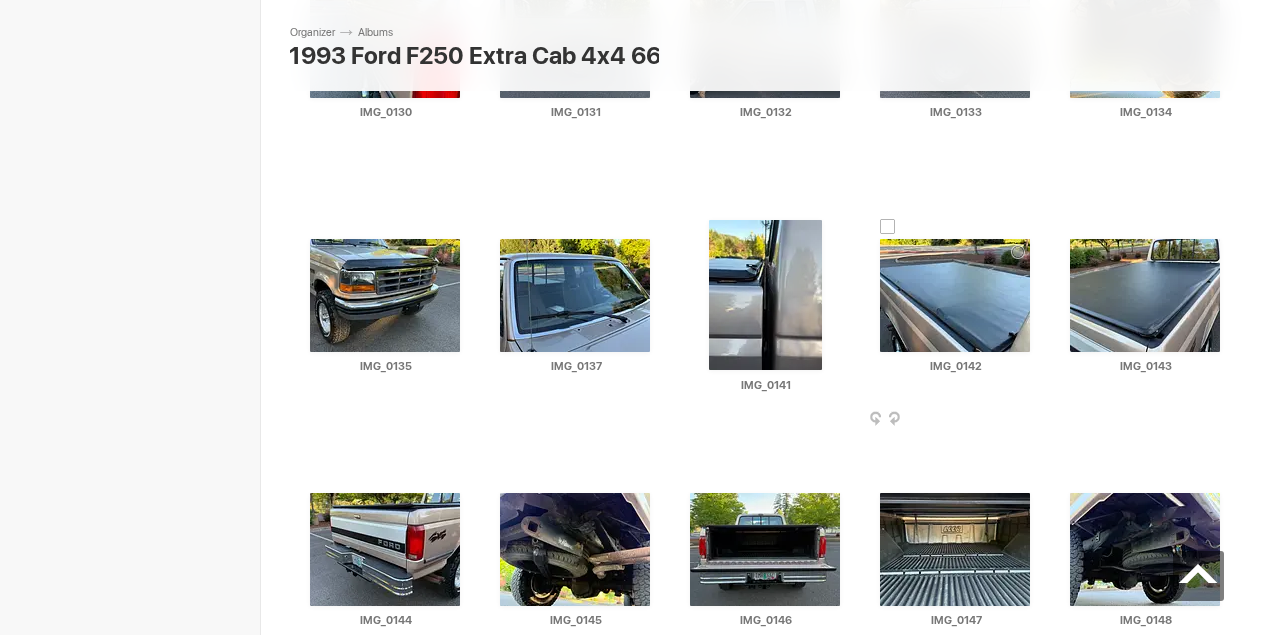 click at bounding box center [1034, 420] 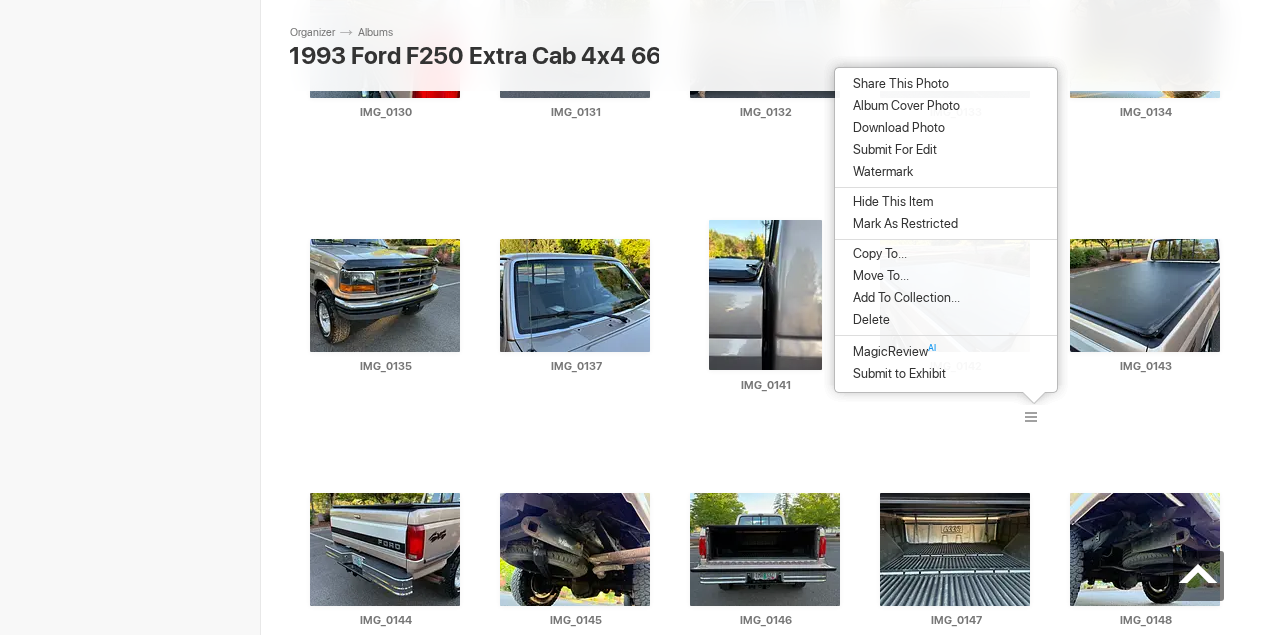 click on "Download Photo" at bounding box center [896, 128] 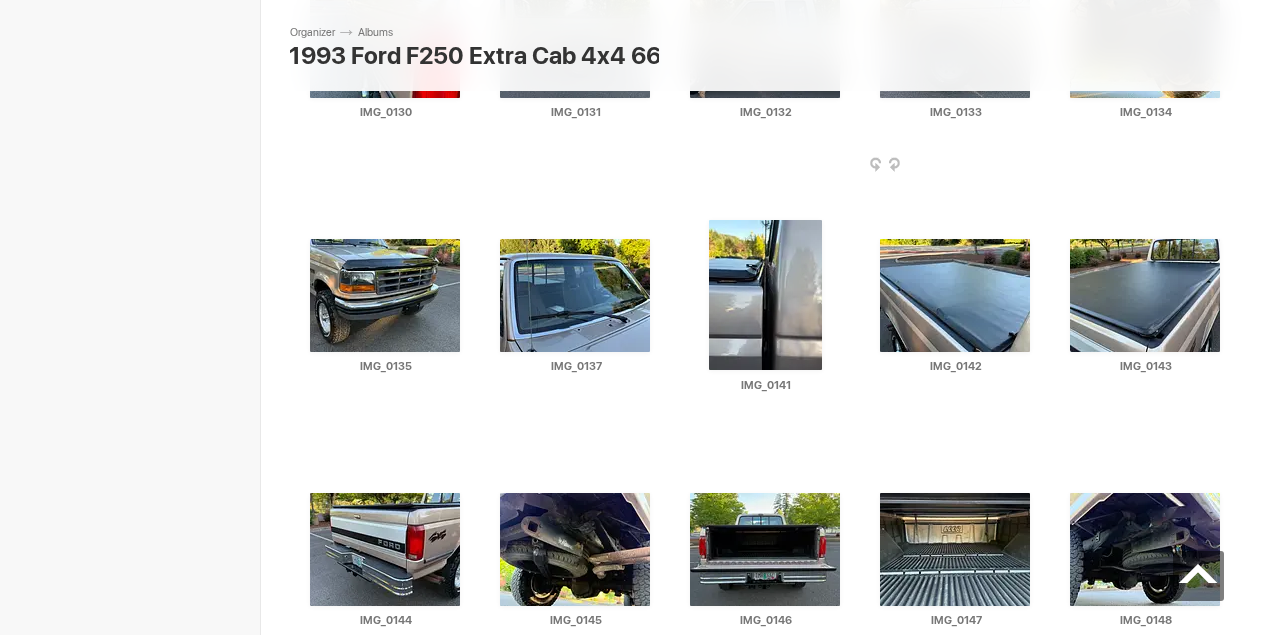 scroll, scrollTop: 1650, scrollLeft: 0, axis: vertical 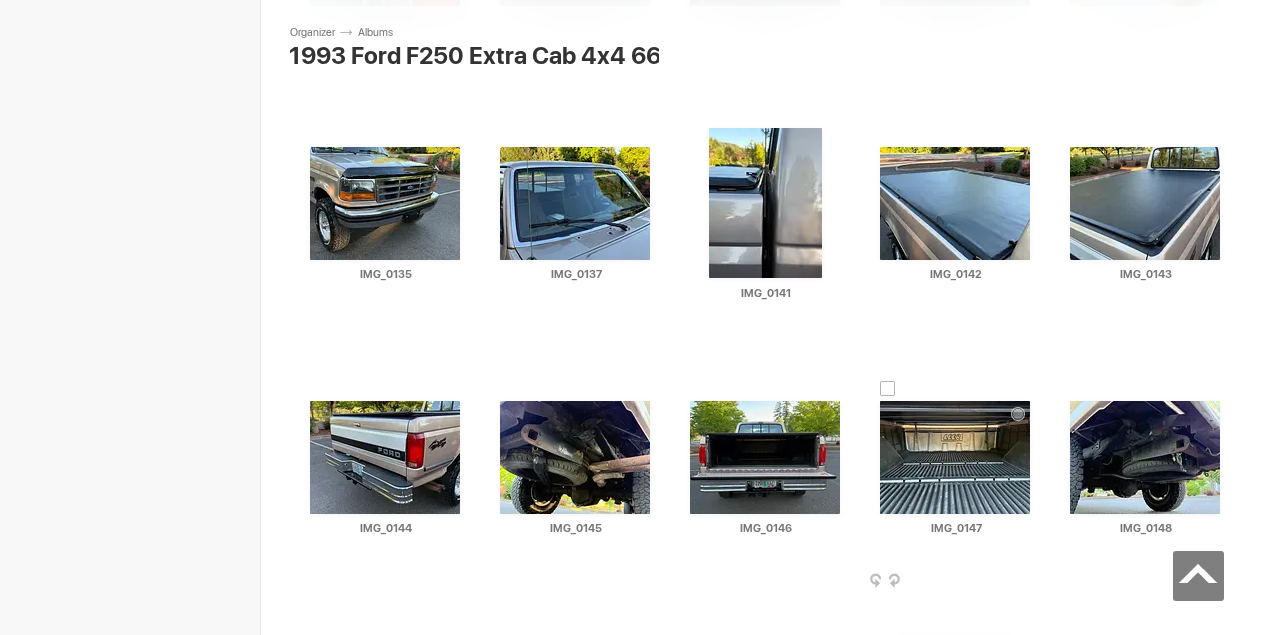 click at bounding box center (1034, 582) 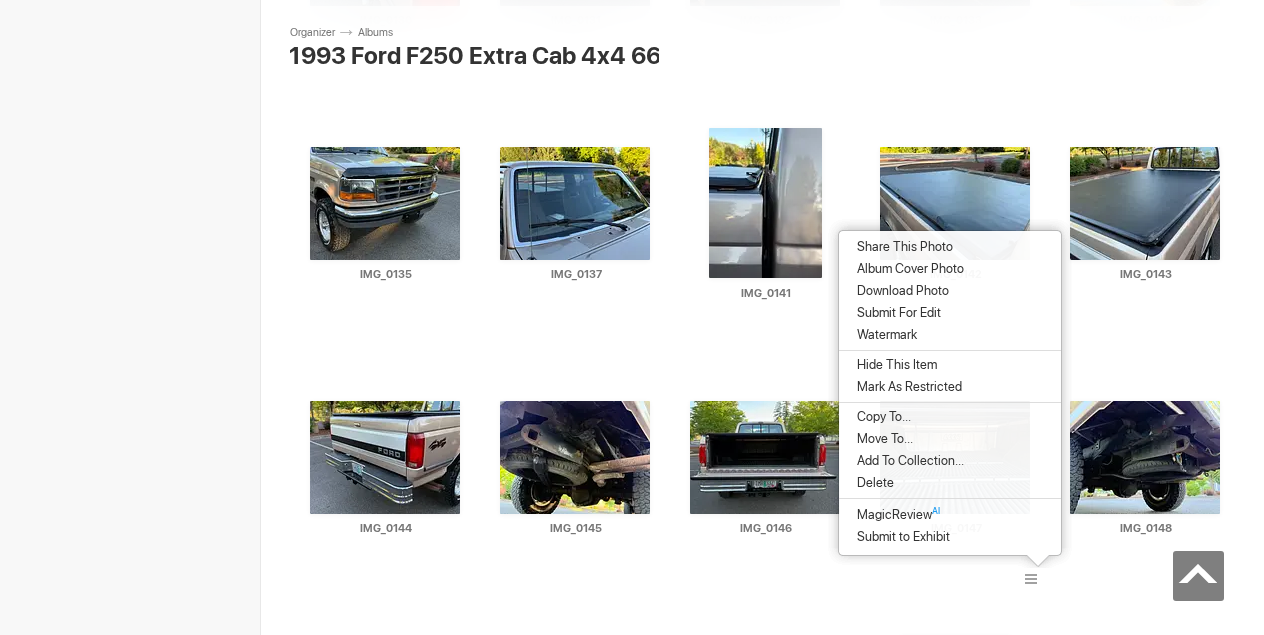 click on "Download Photo" at bounding box center [900, 291] 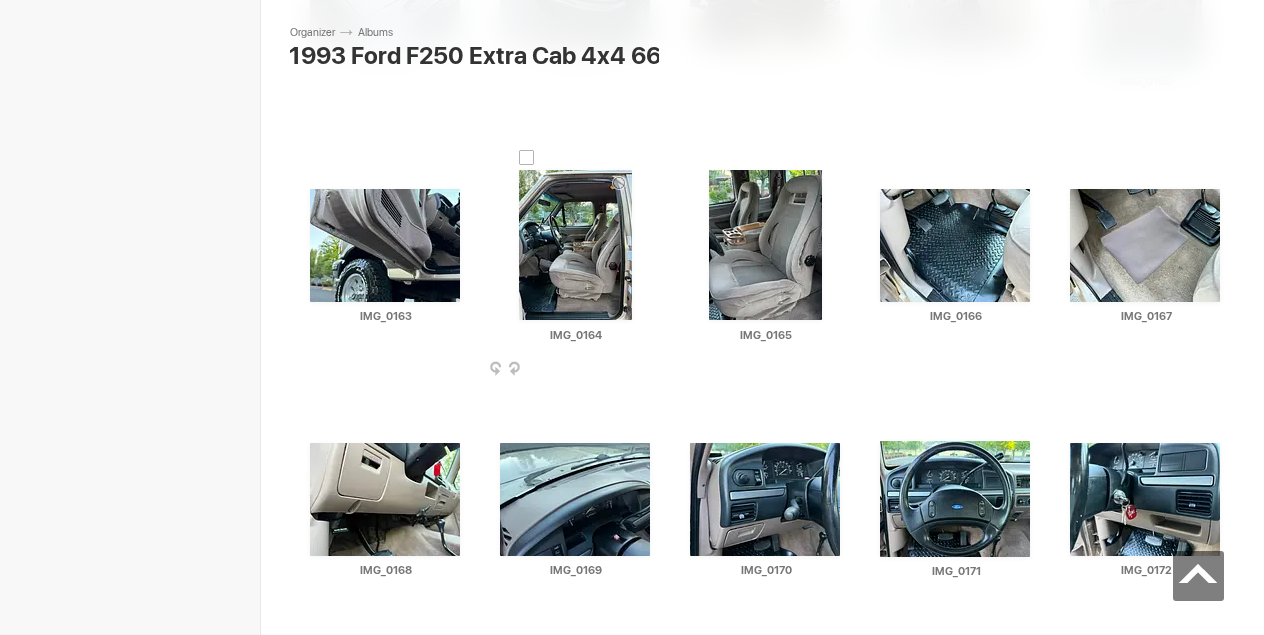 scroll, scrollTop: 2629, scrollLeft: 0, axis: vertical 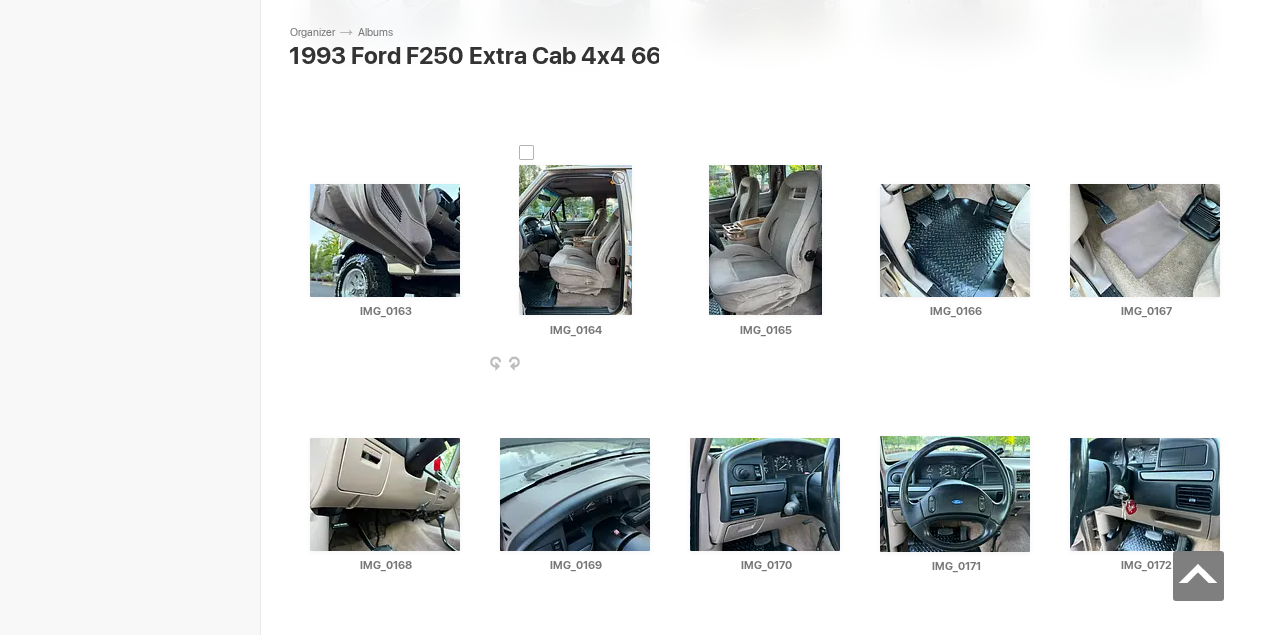 click at bounding box center (654, 365) 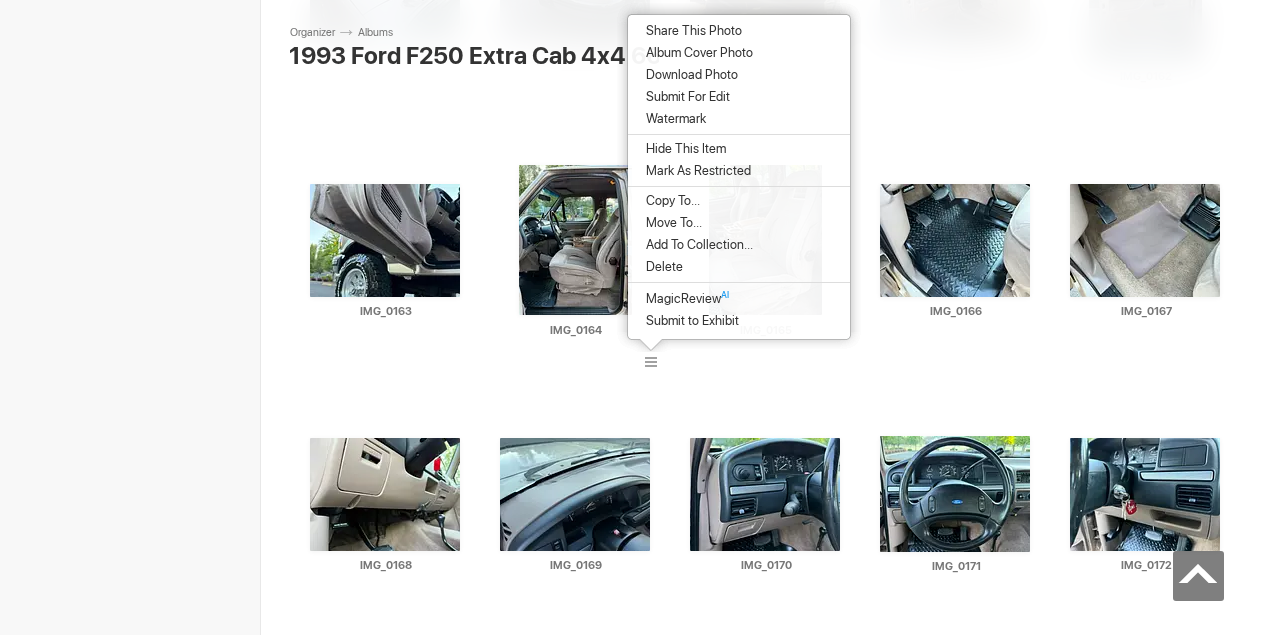 click on "Download Photo" at bounding box center [689, 75] 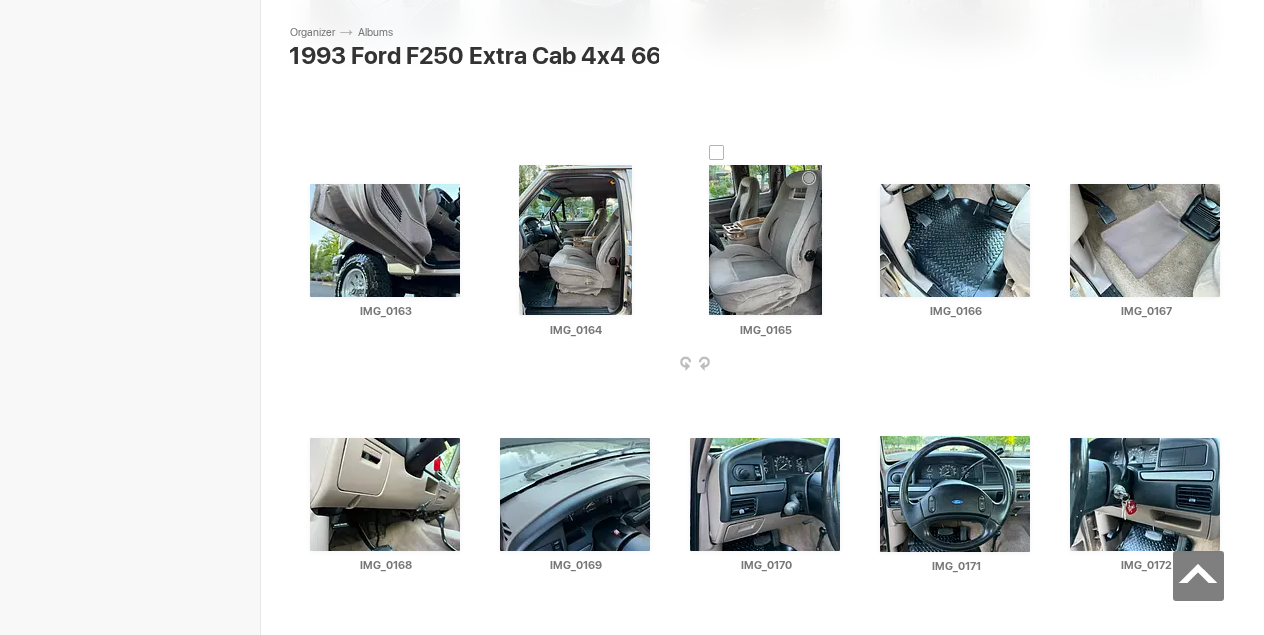 click at bounding box center (844, 365) 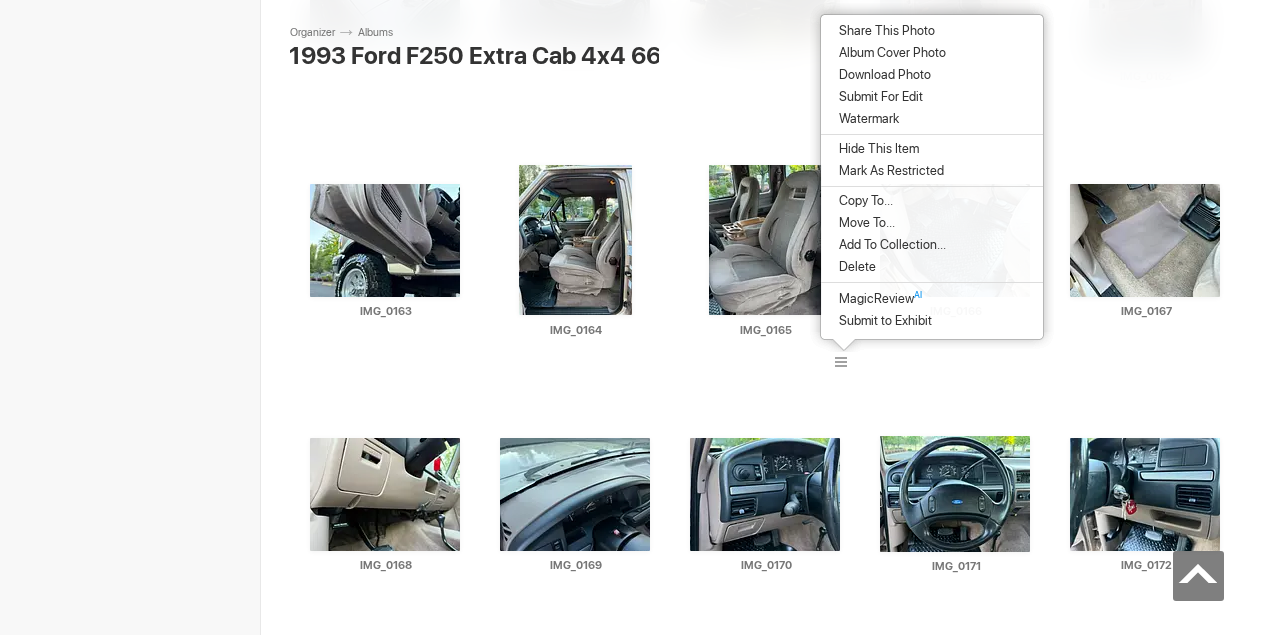 click on "Download Photo" at bounding box center [882, 75] 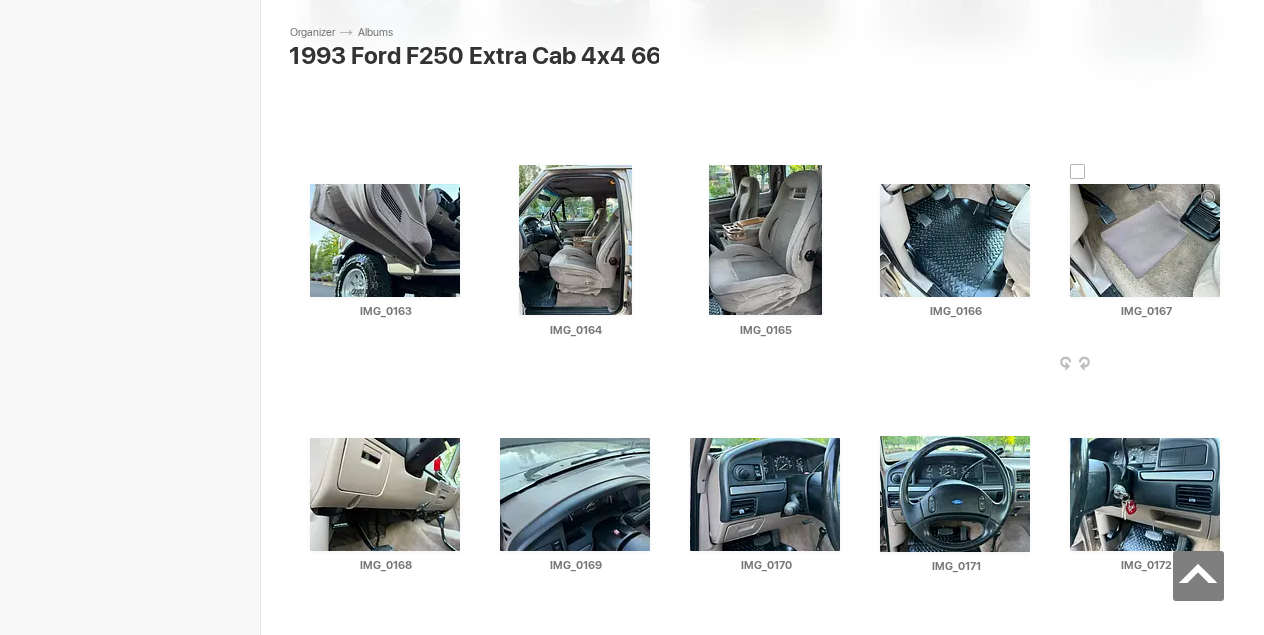 click at bounding box center [1224, 365] 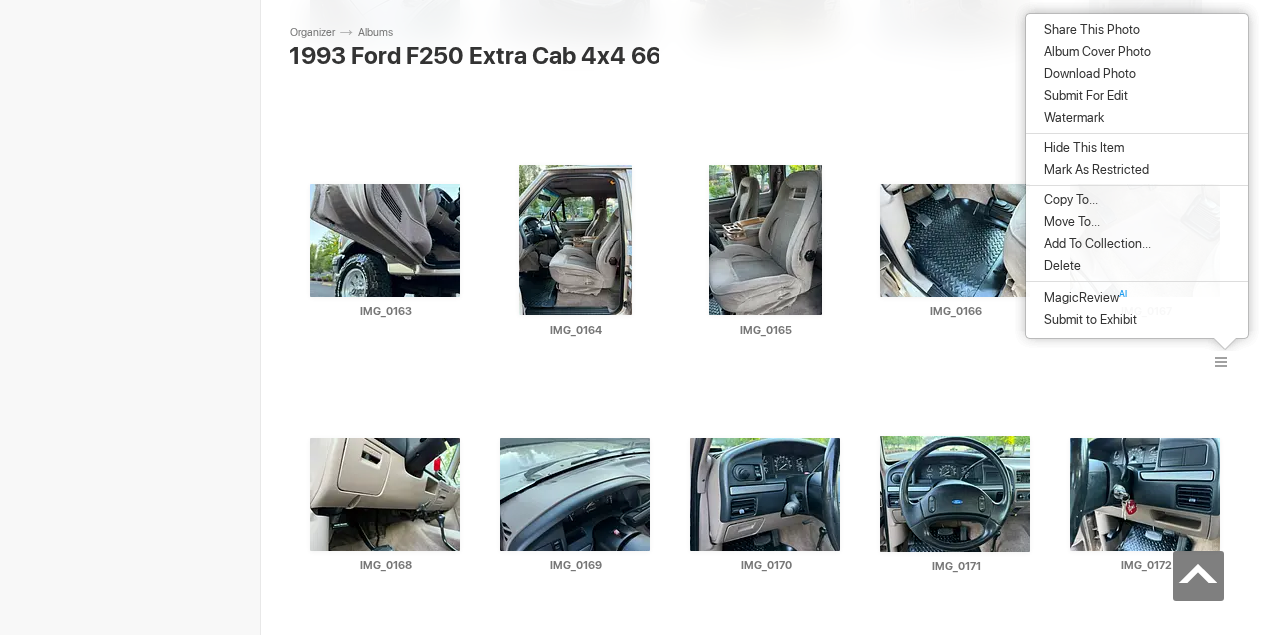 click on "Download Photo" at bounding box center (1087, 74) 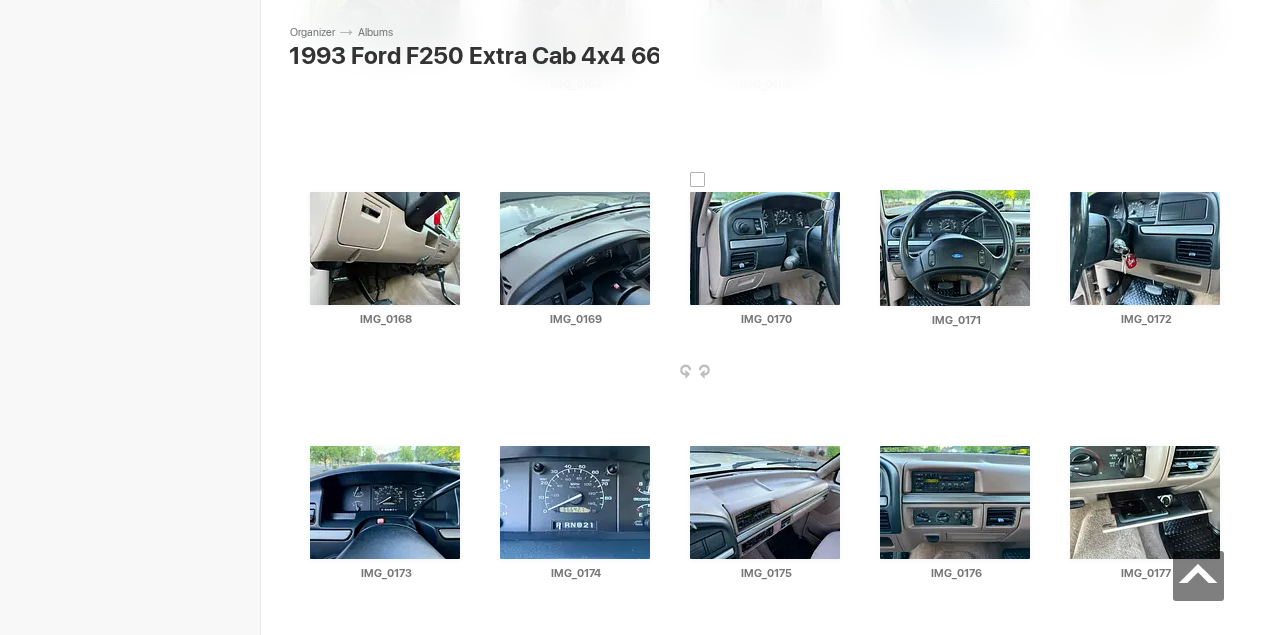 scroll, scrollTop: 2891, scrollLeft: 0, axis: vertical 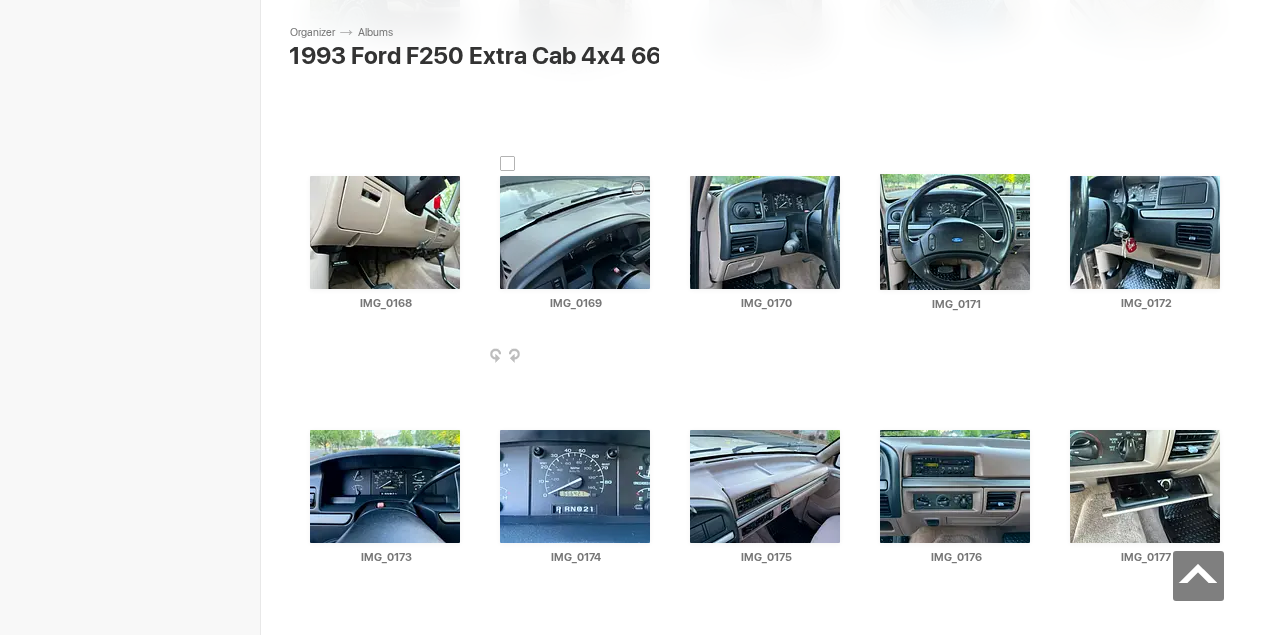 click at bounding box center (654, 357) 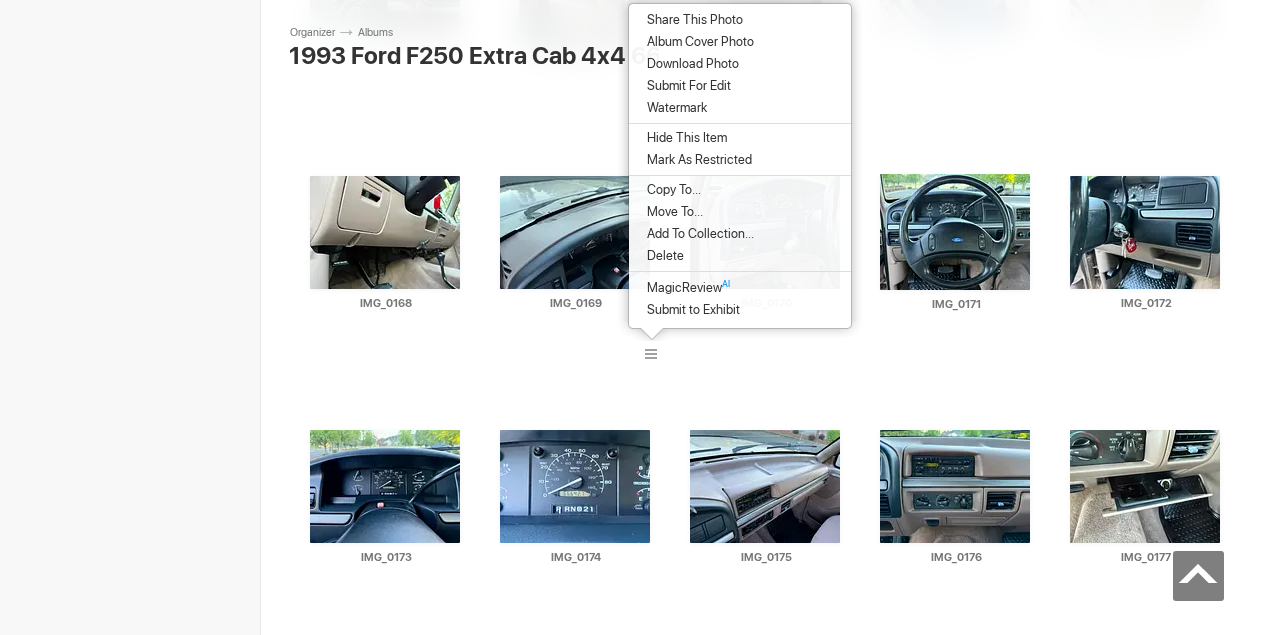 click on "Download Photo" at bounding box center (690, 64) 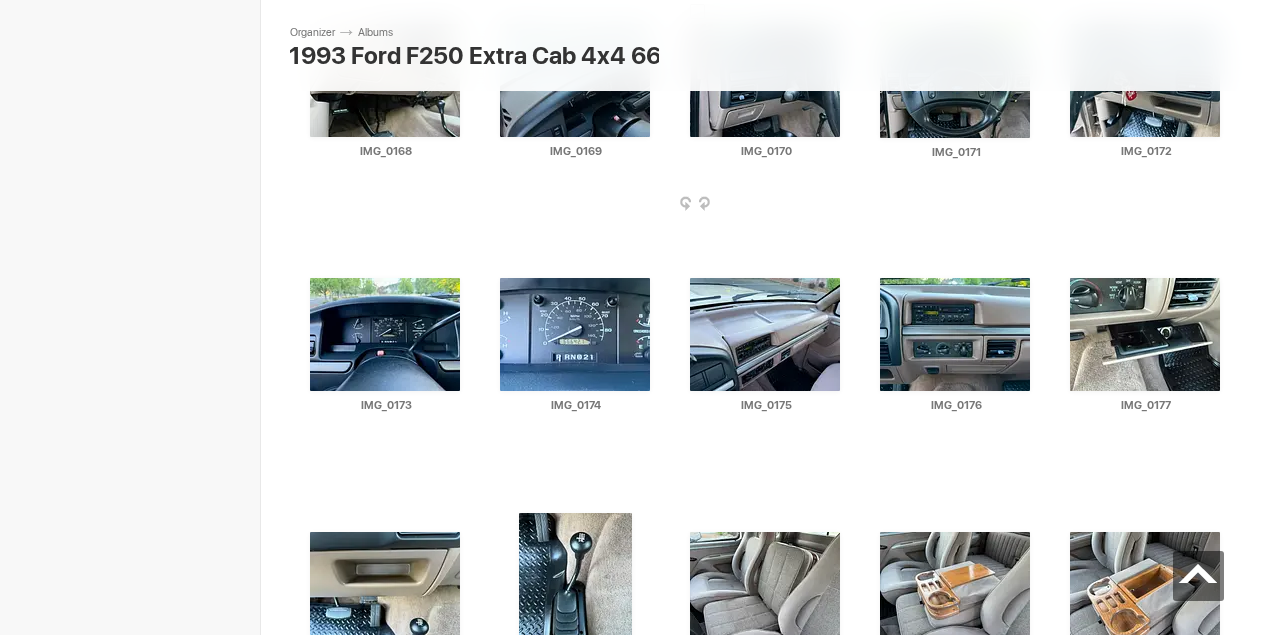 scroll, scrollTop: 3044, scrollLeft: 0, axis: vertical 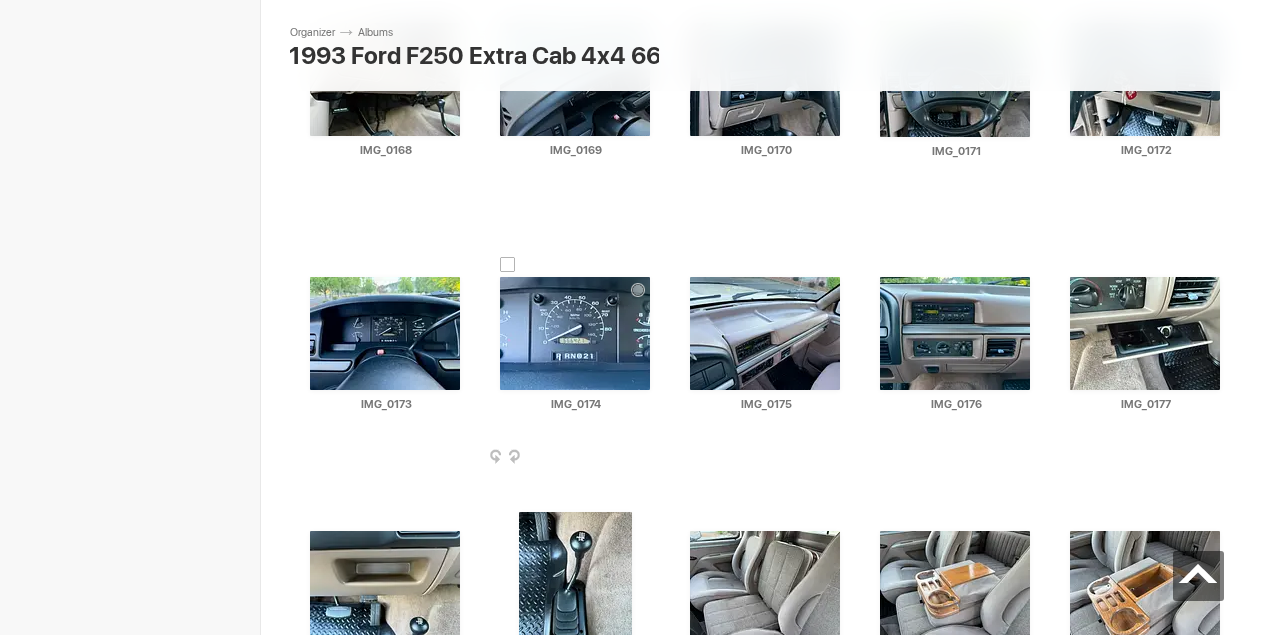 click at bounding box center [654, 458] 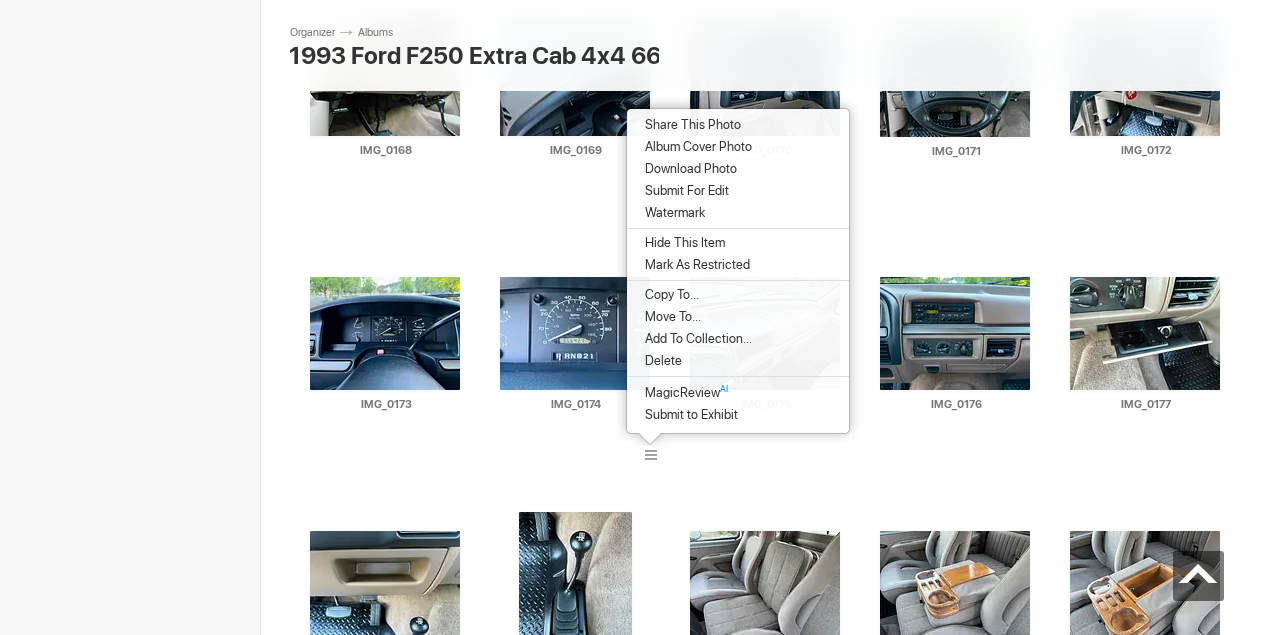 click on "Download Photo" at bounding box center [688, 169] 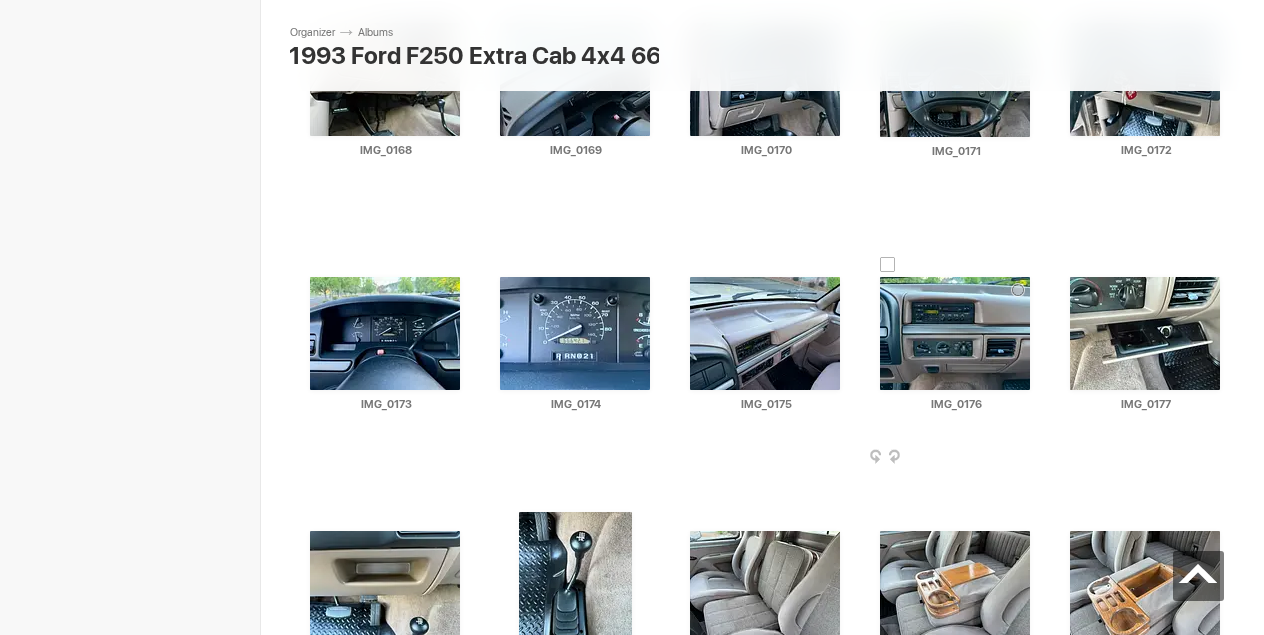 click at bounding box center (1034, 458) 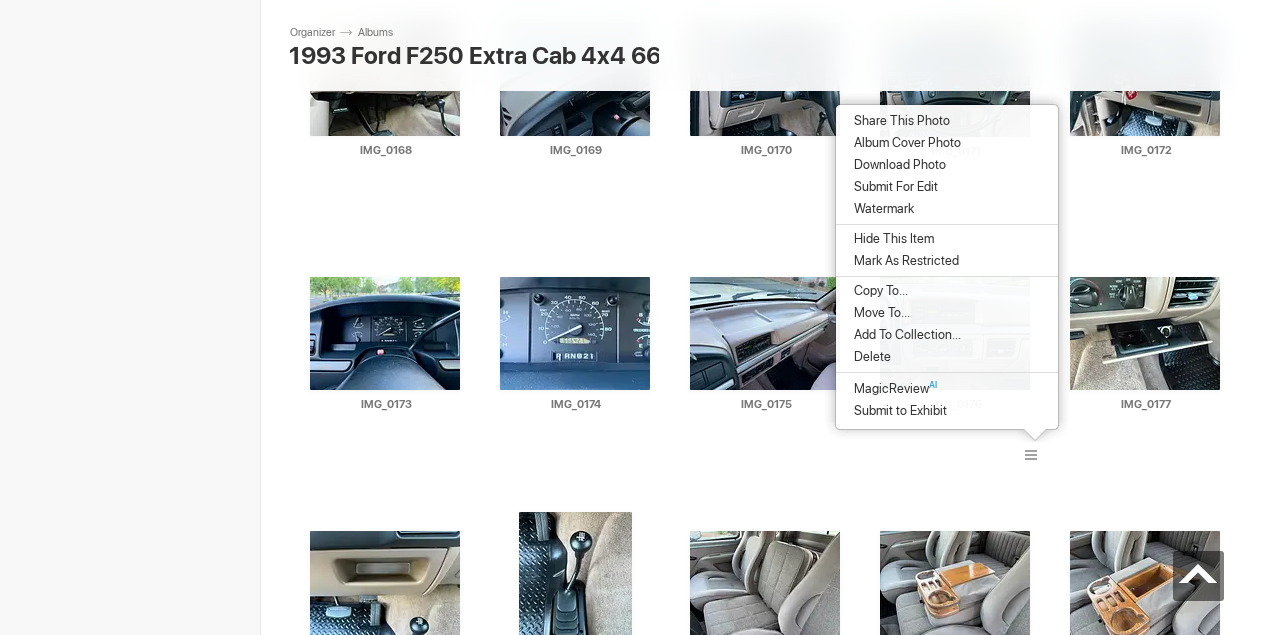 click on "Download Photo" at bounding box center (897, 165) 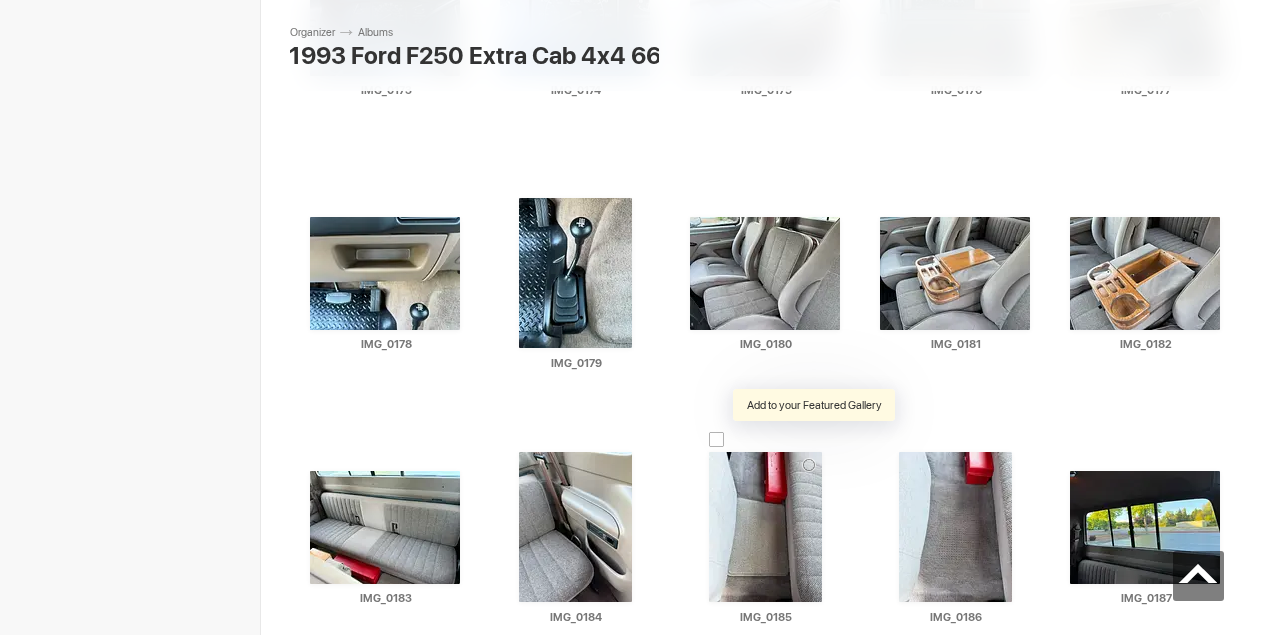 scroll, scrollTop: 3362, scrollLeft: 0, axis: vertical 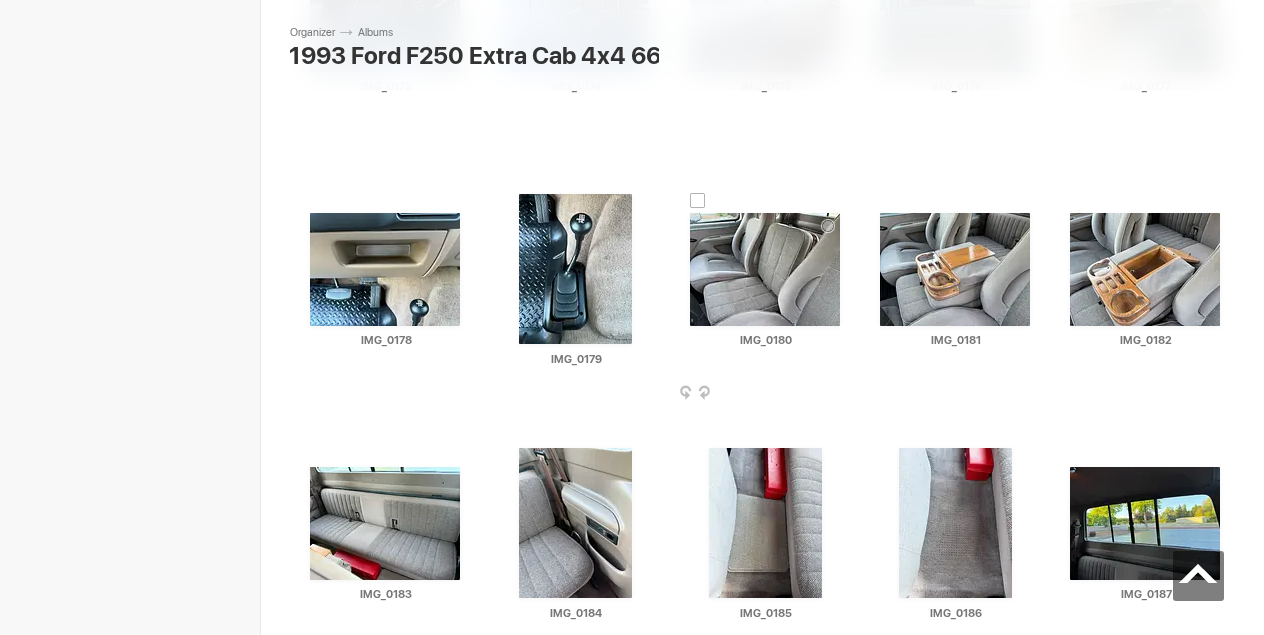 click at bounding box center [844, 394] 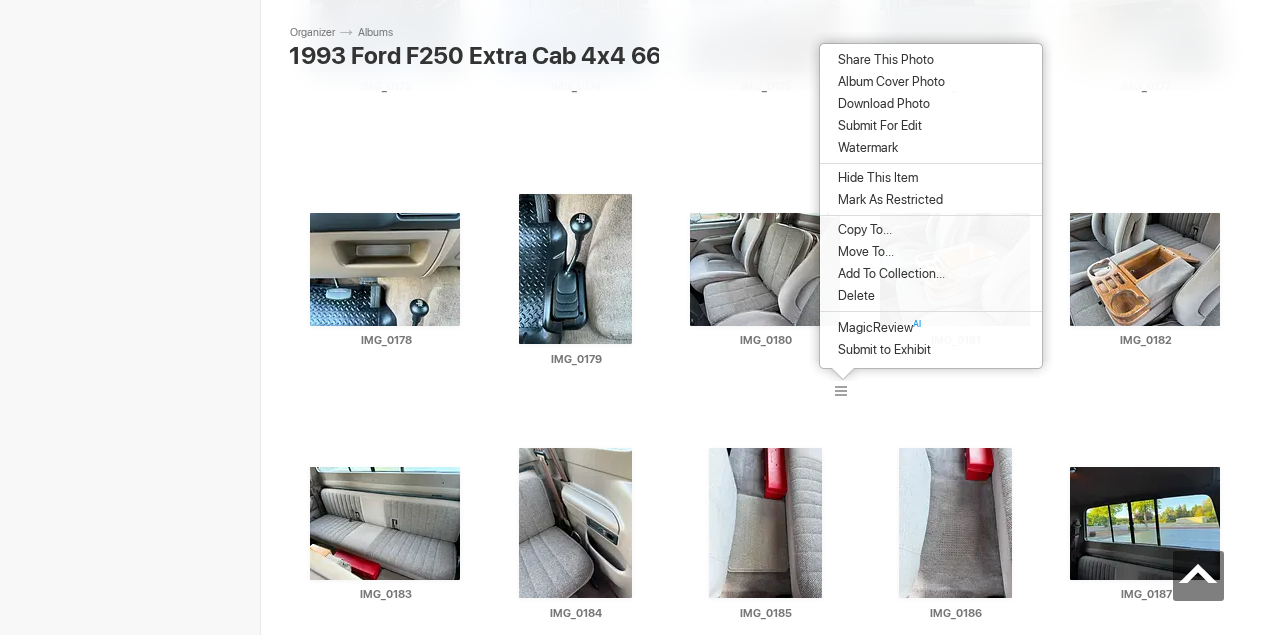 click on "Download Photo" at bounding box center [881, 104] 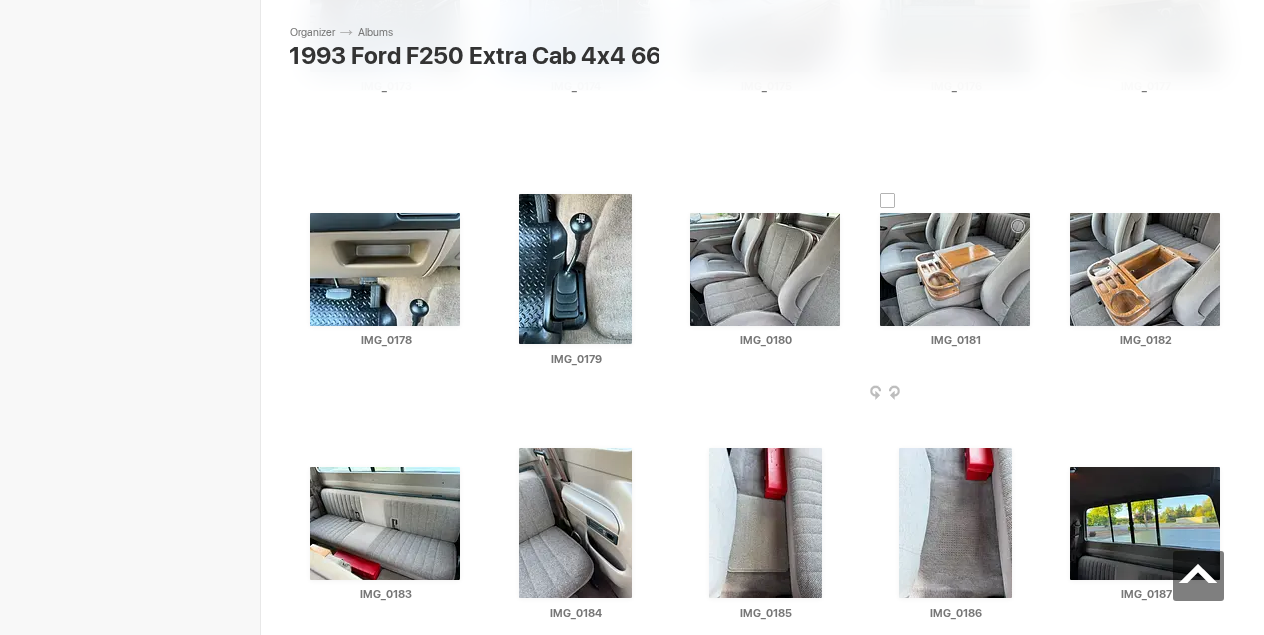 click at bounding box center (1034, 394) 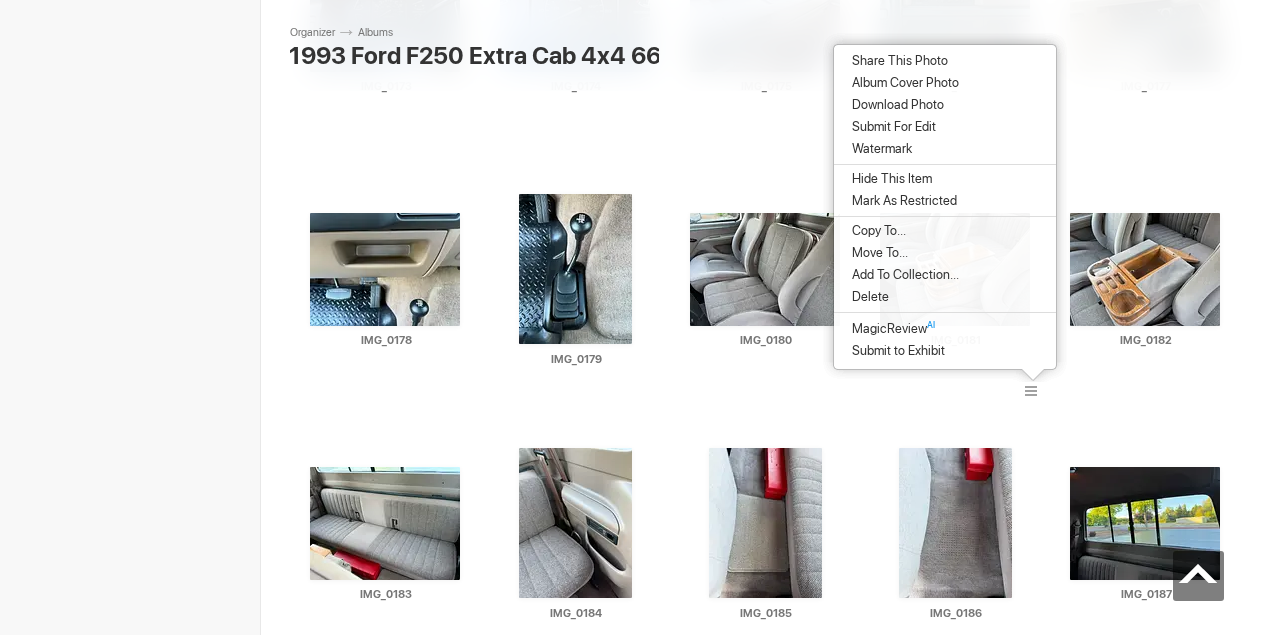 click on "Download Photo" at bounding box center (945, 105) 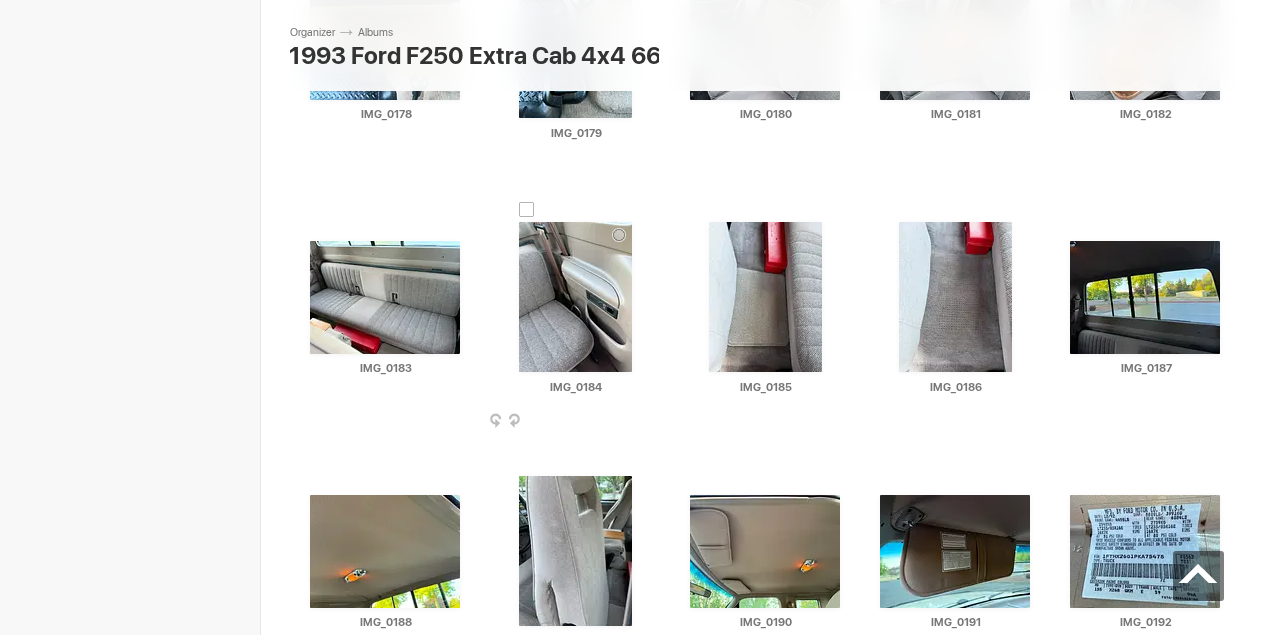 scroll, scrollTop: 3600, scrollLeft: 0, axis: vertical 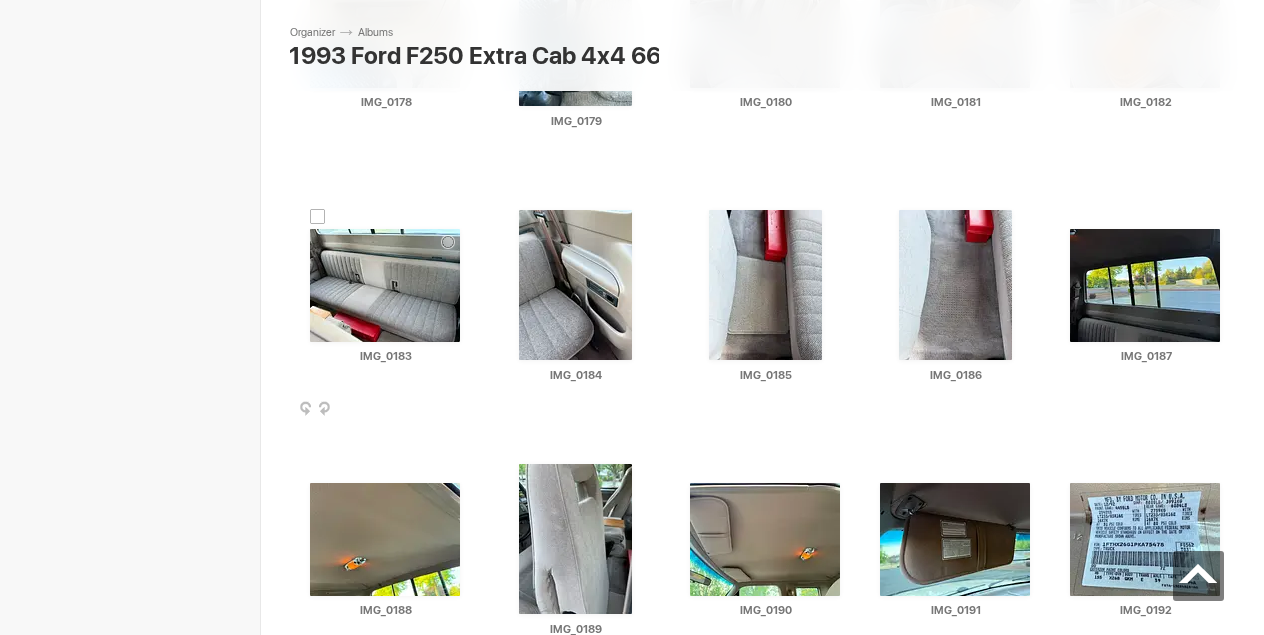 click at bounding box center (464, 410) 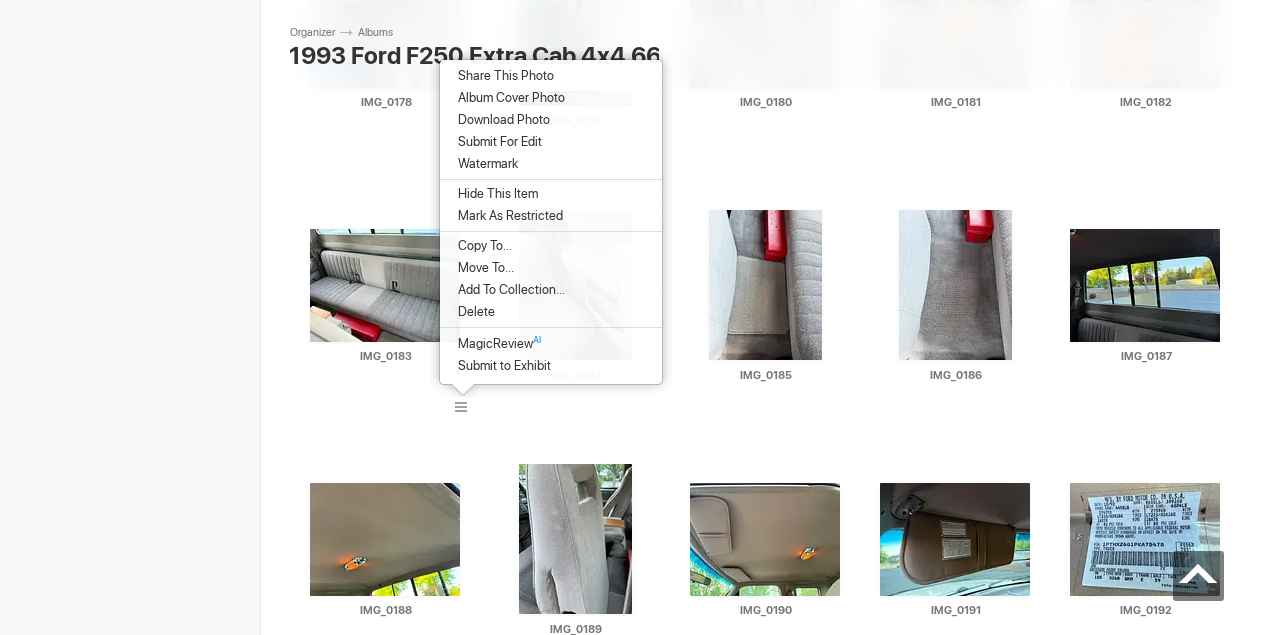 click on "Download Photo" at bounding box center (501, 120) 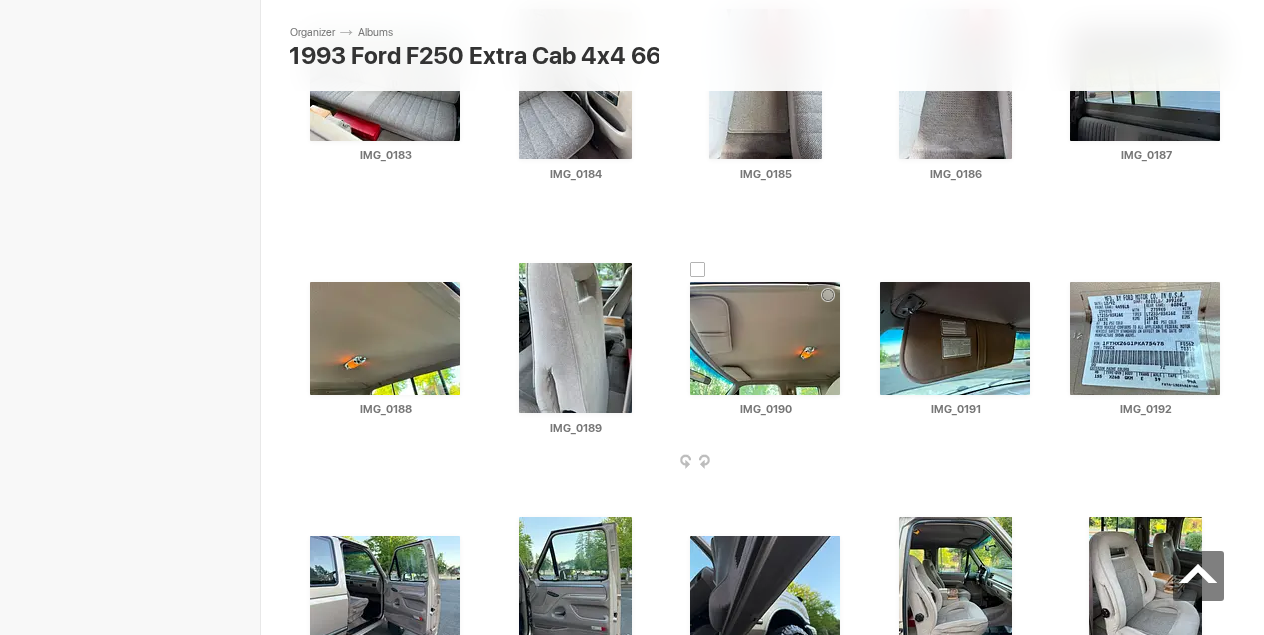 scroll, scrollTop: 3812, scrollLeft: 0, axis: vertical 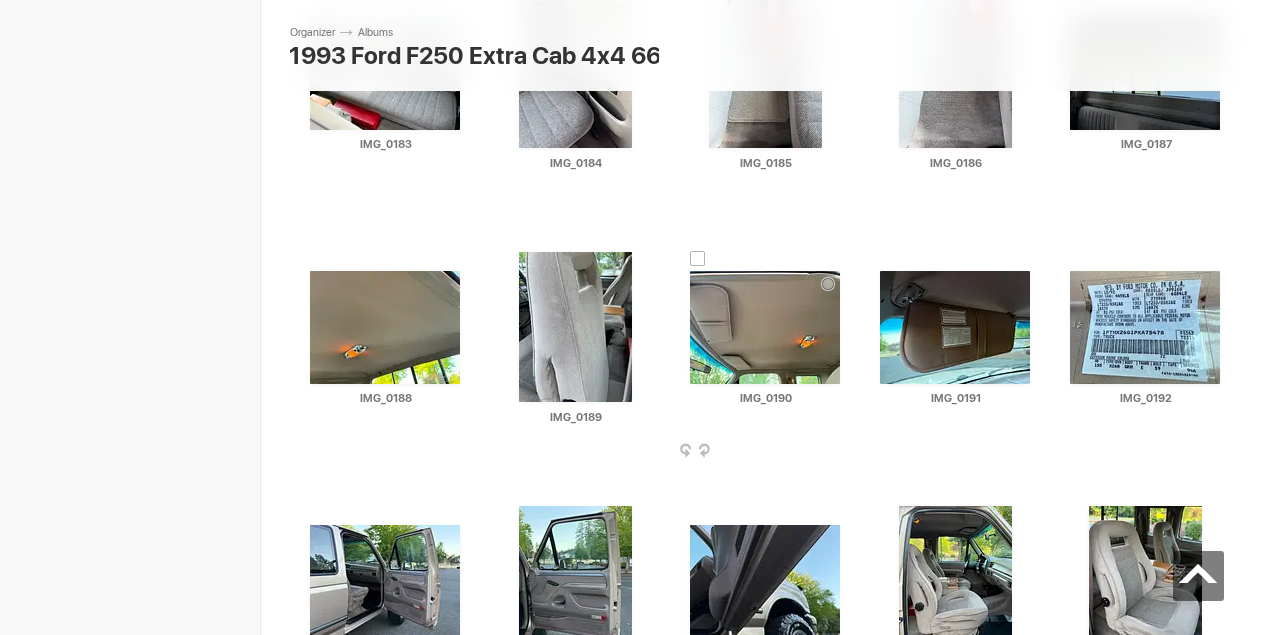 click at bounding box center (844, 452) 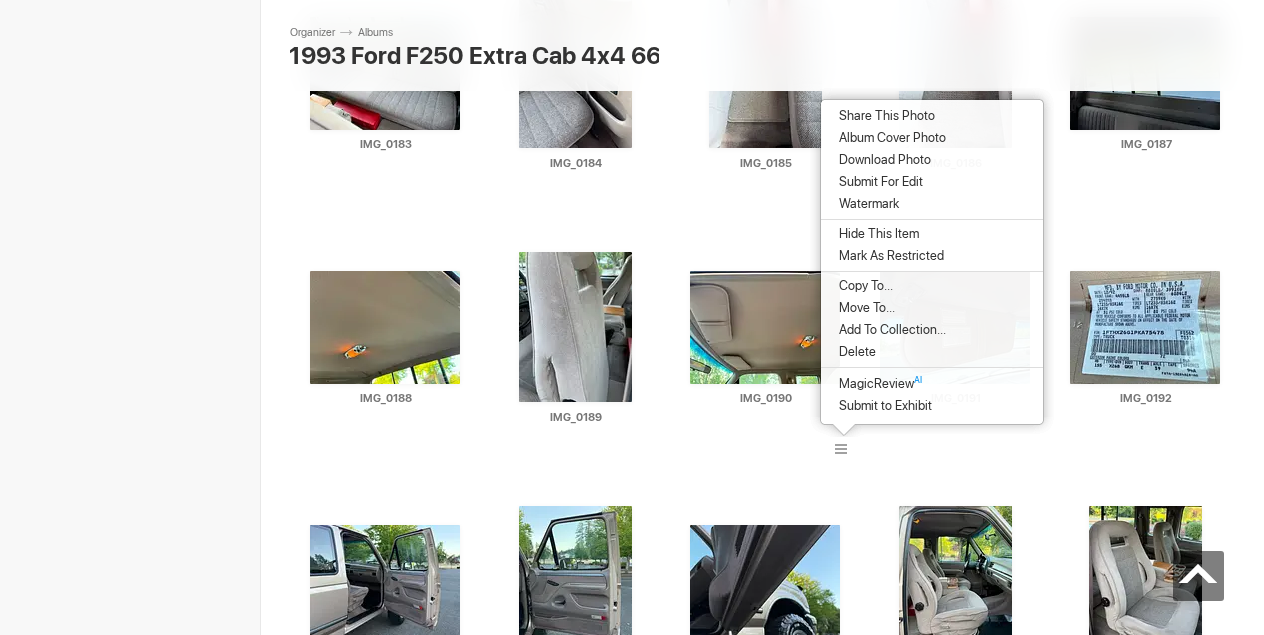 click on "Download Photo" at bounding box center [882, 160] 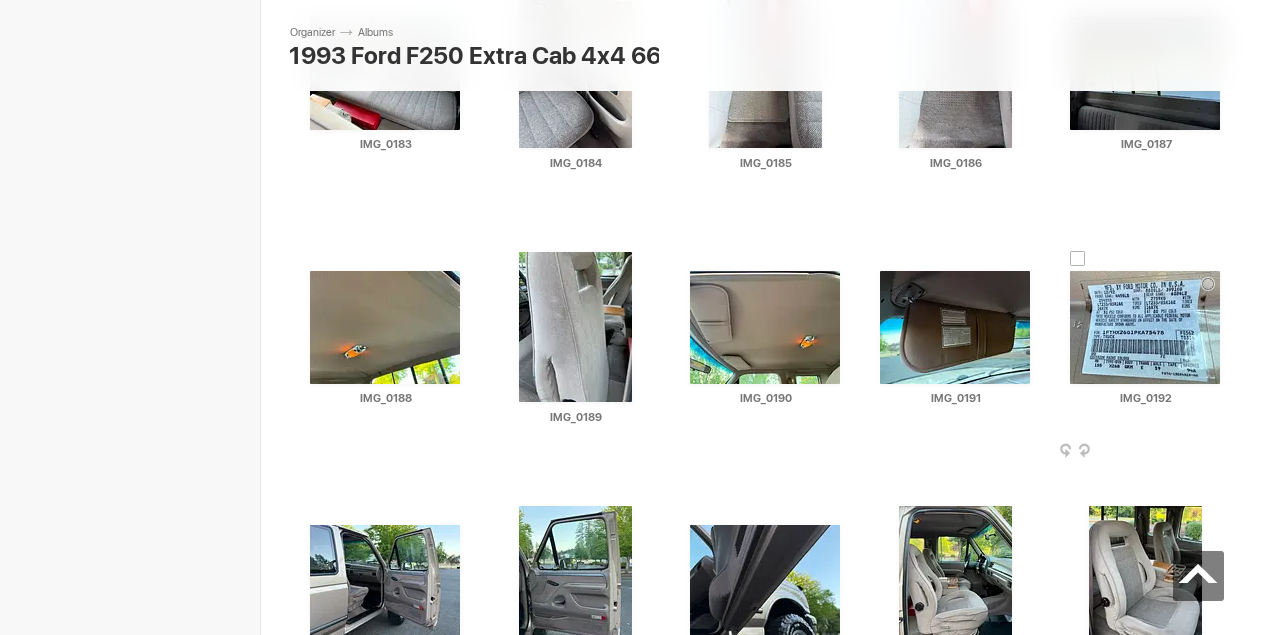 click at bounding box center [1224, 452] 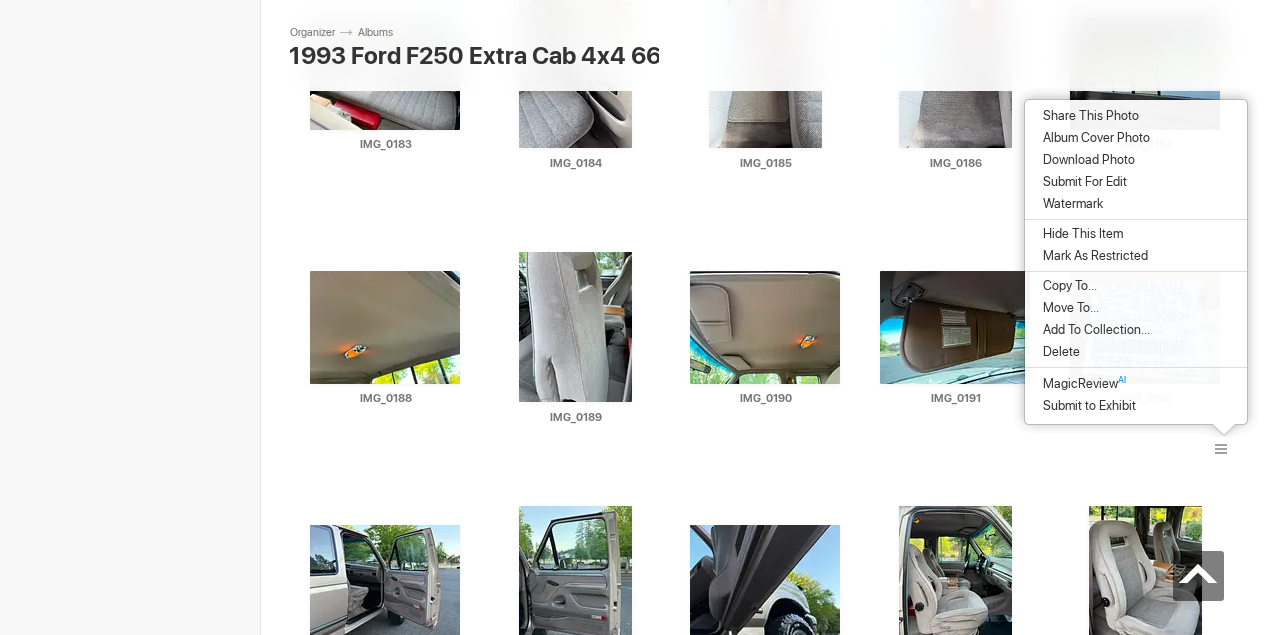 click on "Download Photo" at bounding box center [1086, 160] 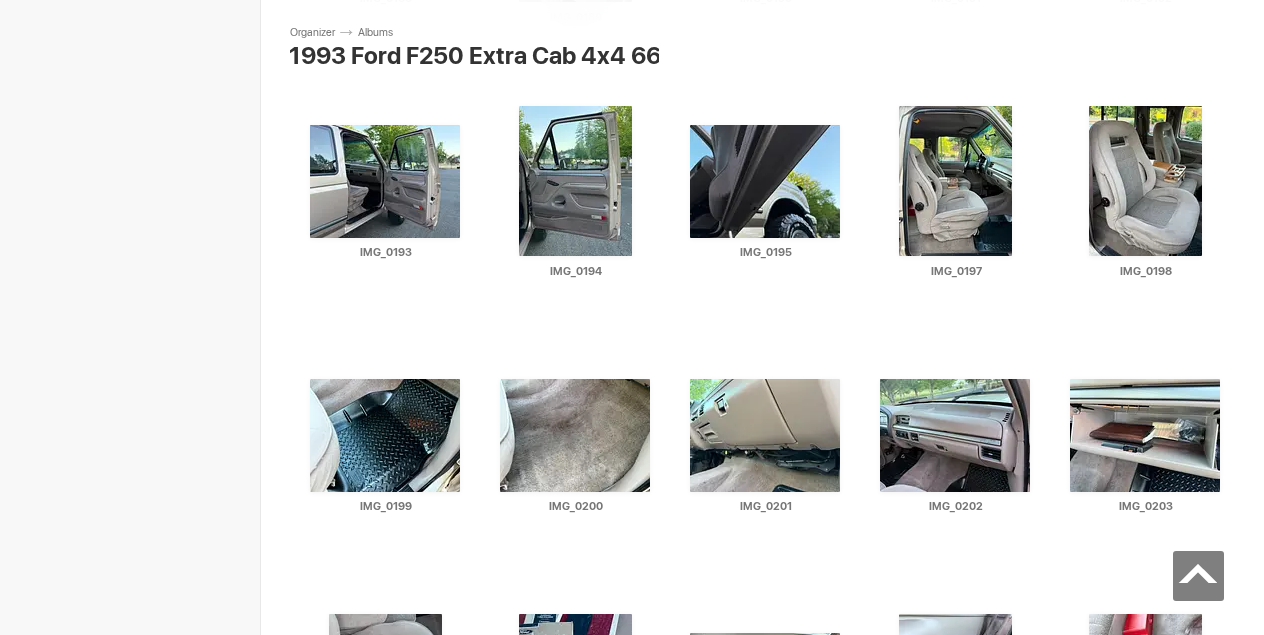 scroll, scrollTop: 4213, scrollLeft: 0, axis: vertical 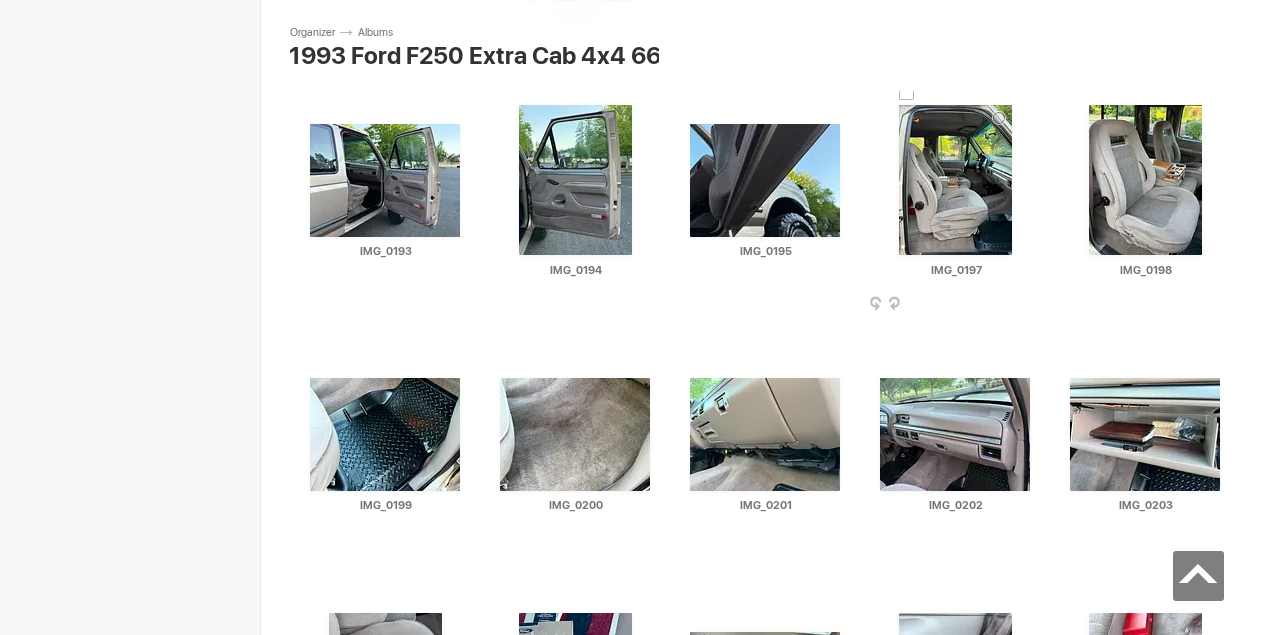 click at bounding box center (1034, 305) 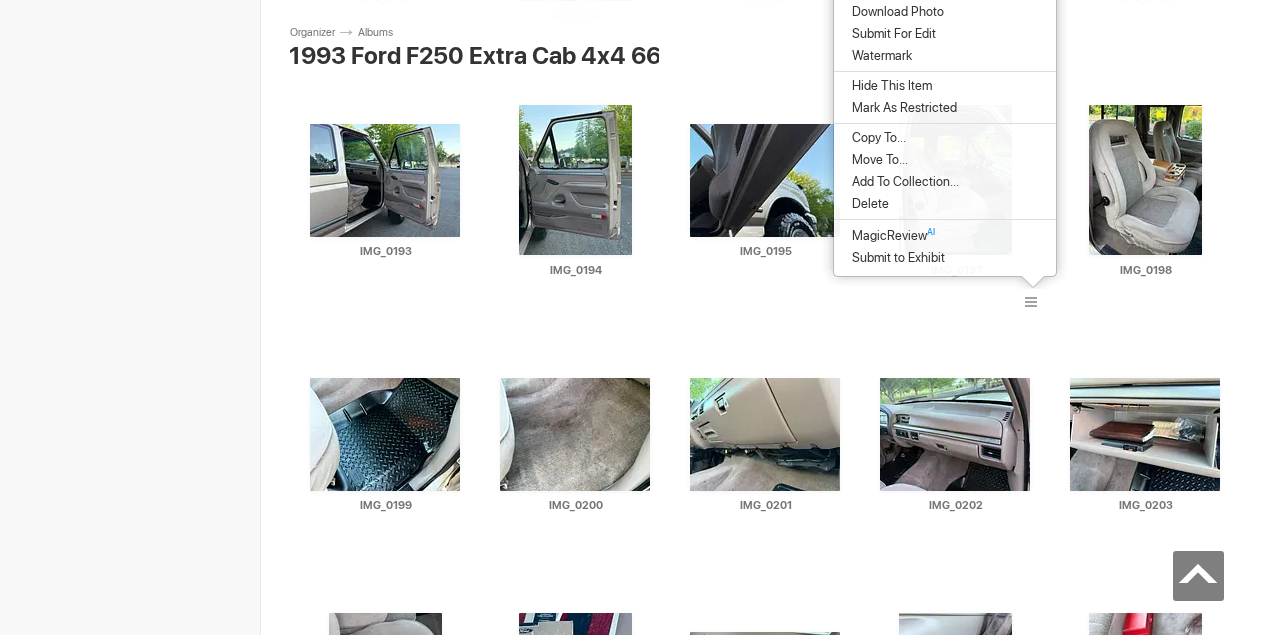 click on "Download Photo" at bounding box center (945, 12) 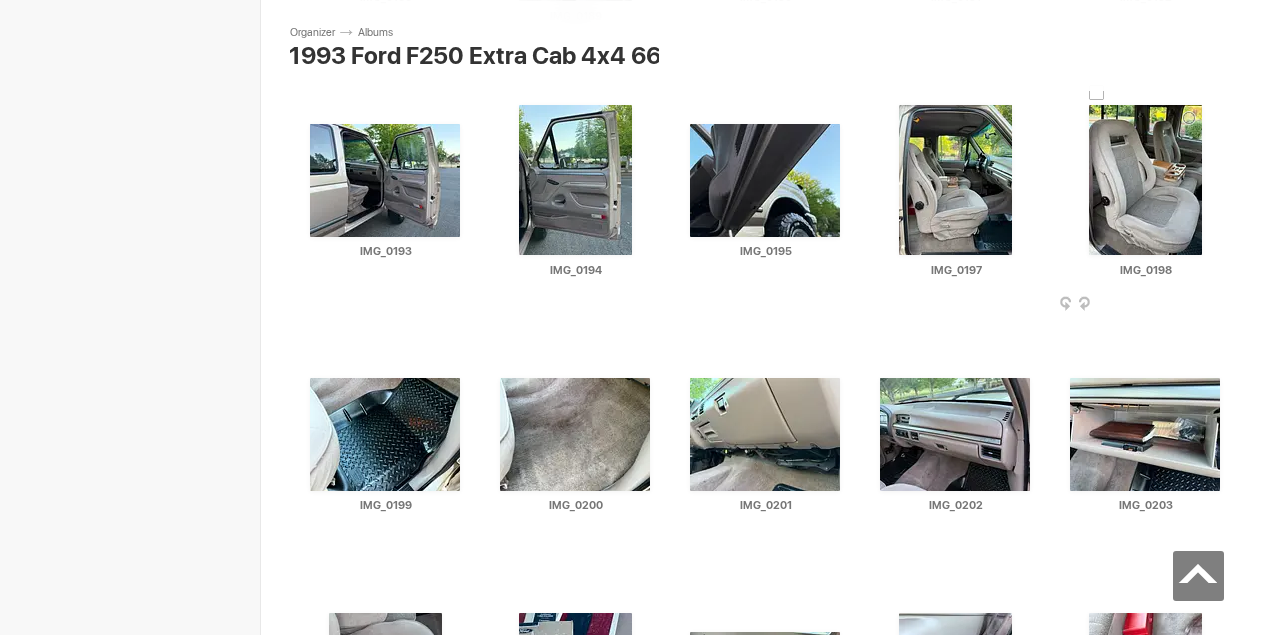 click at bounding box center [1224, 305] 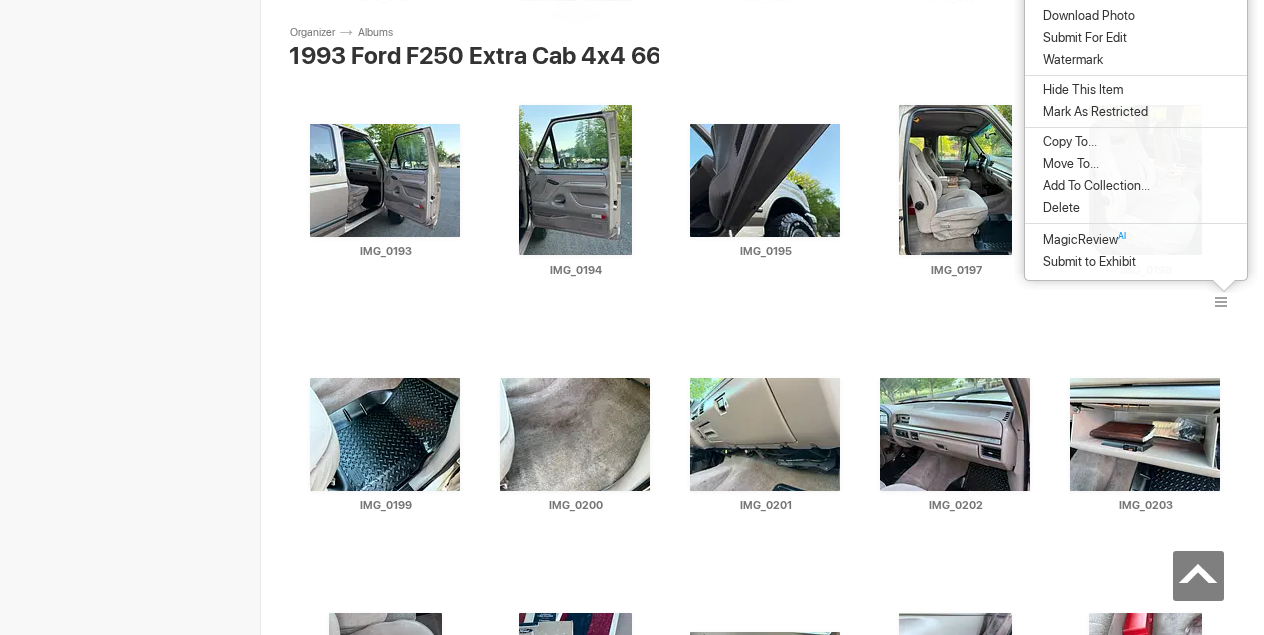 click on "Download Photo" at bounding box center [1086, 16] 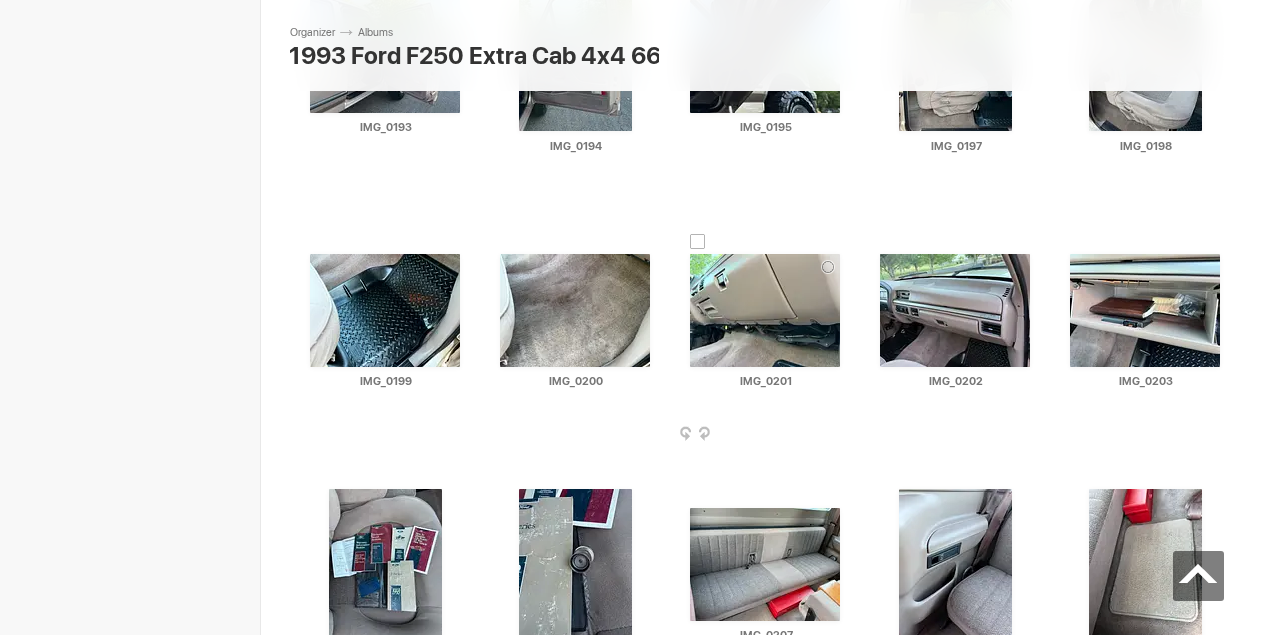 scroll, scrollTop: 4424, scrollLeft: 0, axis: vertical 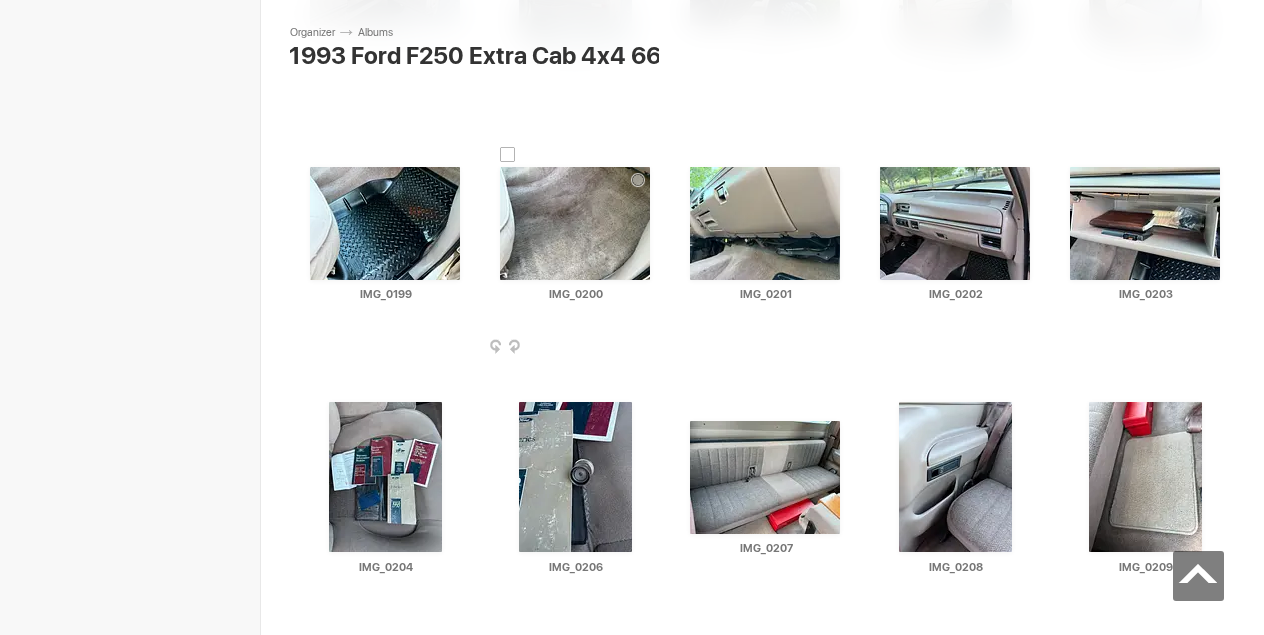 click at bounding box center (654, 348) 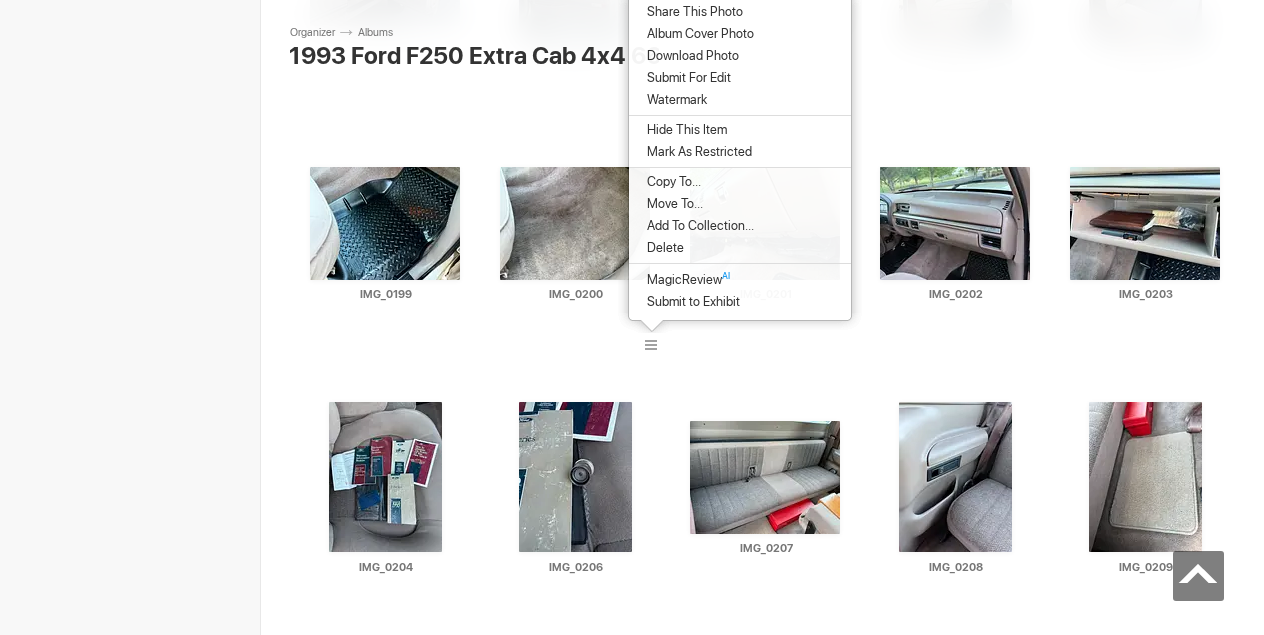 click on "Download Photo" at bounding box center [690, 56] 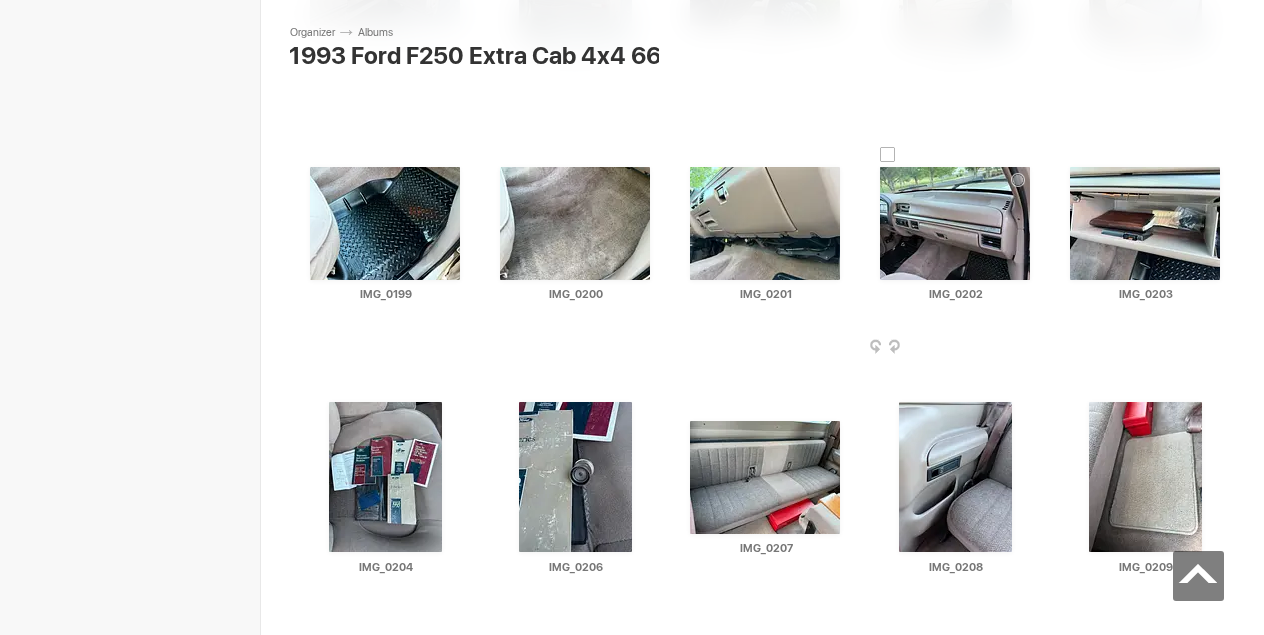click at bounding box center [1034, 348] 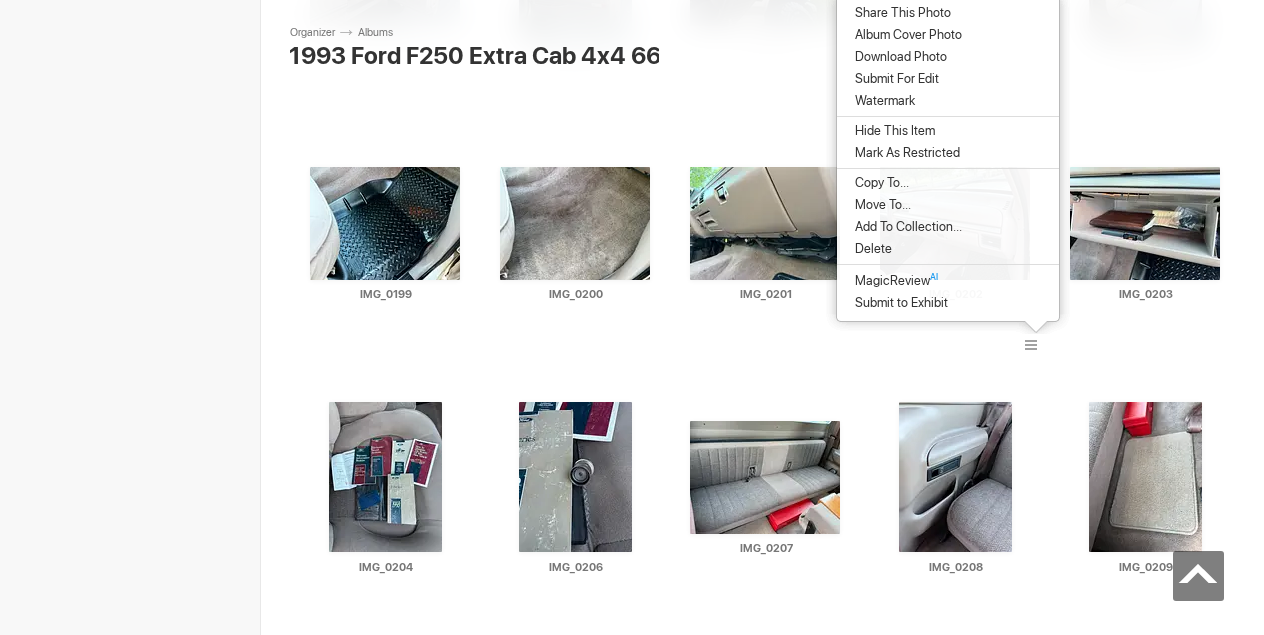click on "Download Photo" at bounding box center [948, 57] 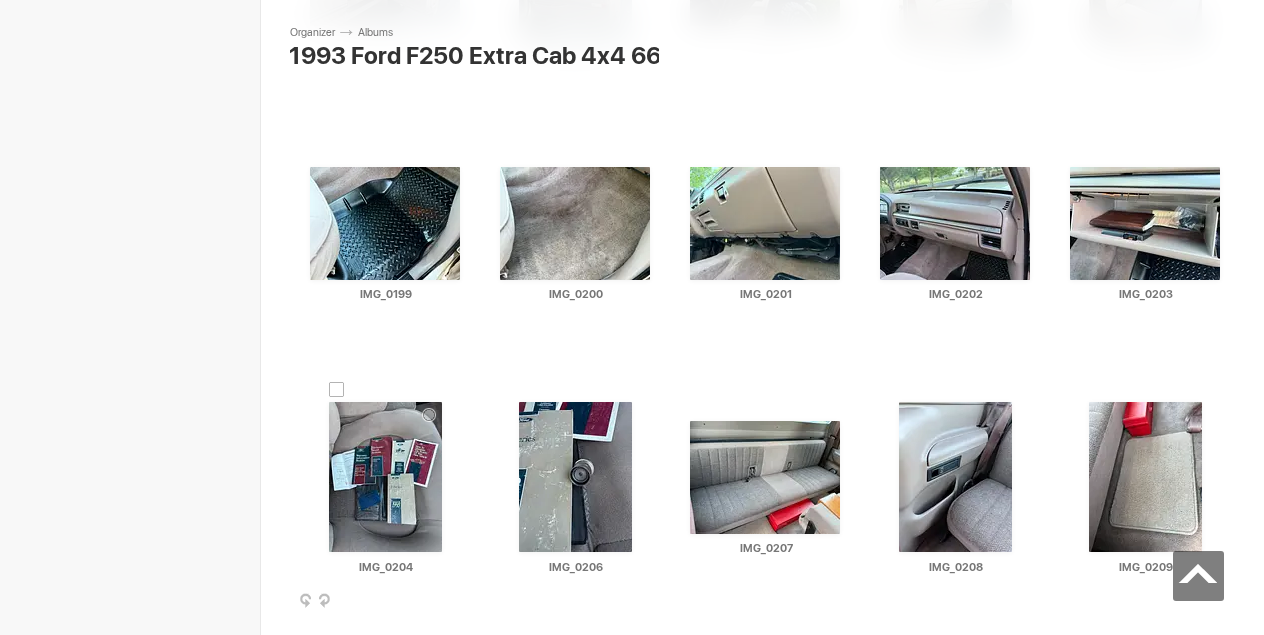 click at bounding box center [464, 602] 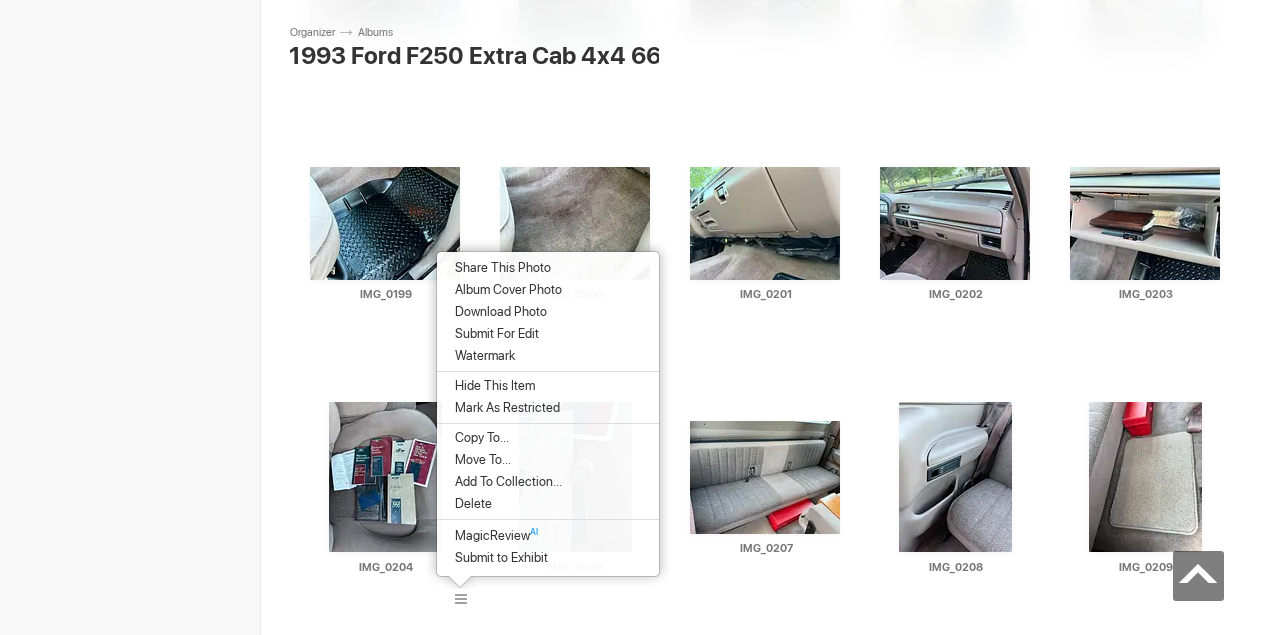 click on "Download Photo" at bounding box center (498, 312) 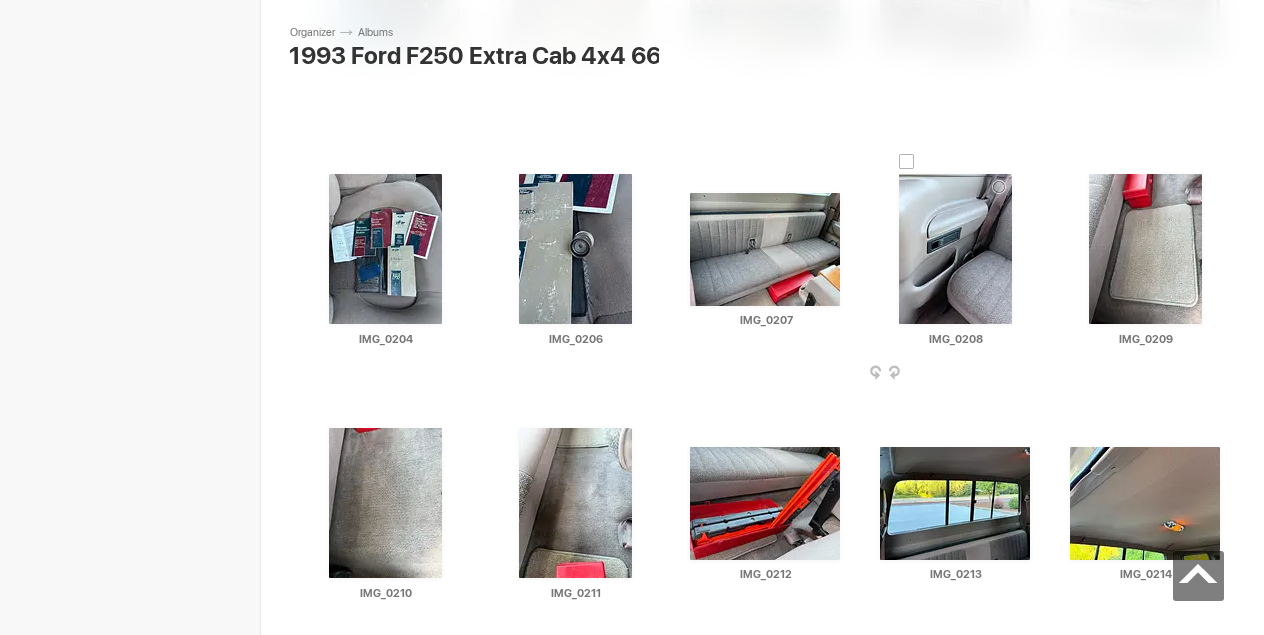 scroll, scrollTop: 4664, scrollLeft: 0, axis: vertical 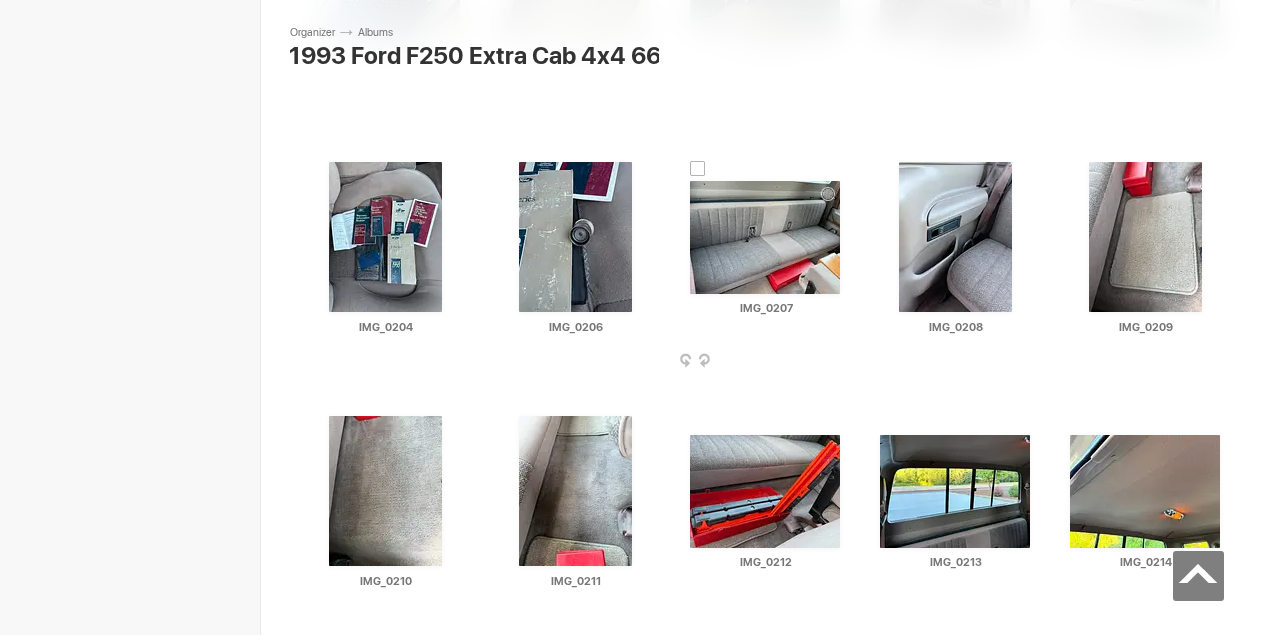 click at bounding box center [844, 362] 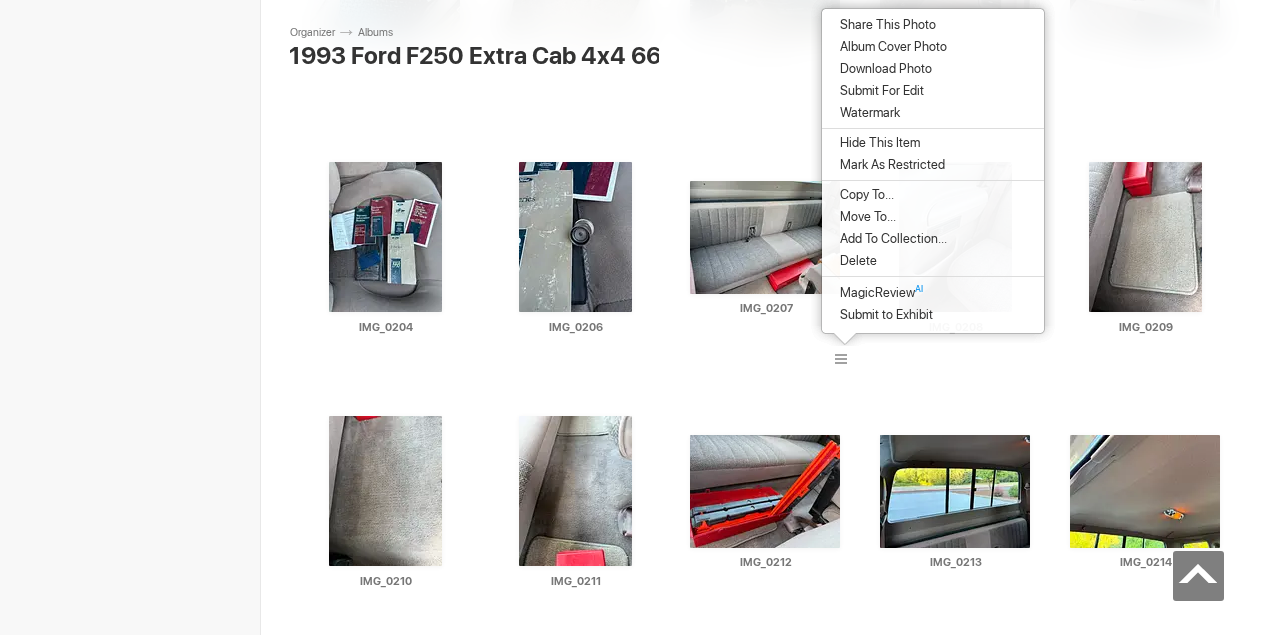 click on "Download Photo" at bounding box center [883, 69] 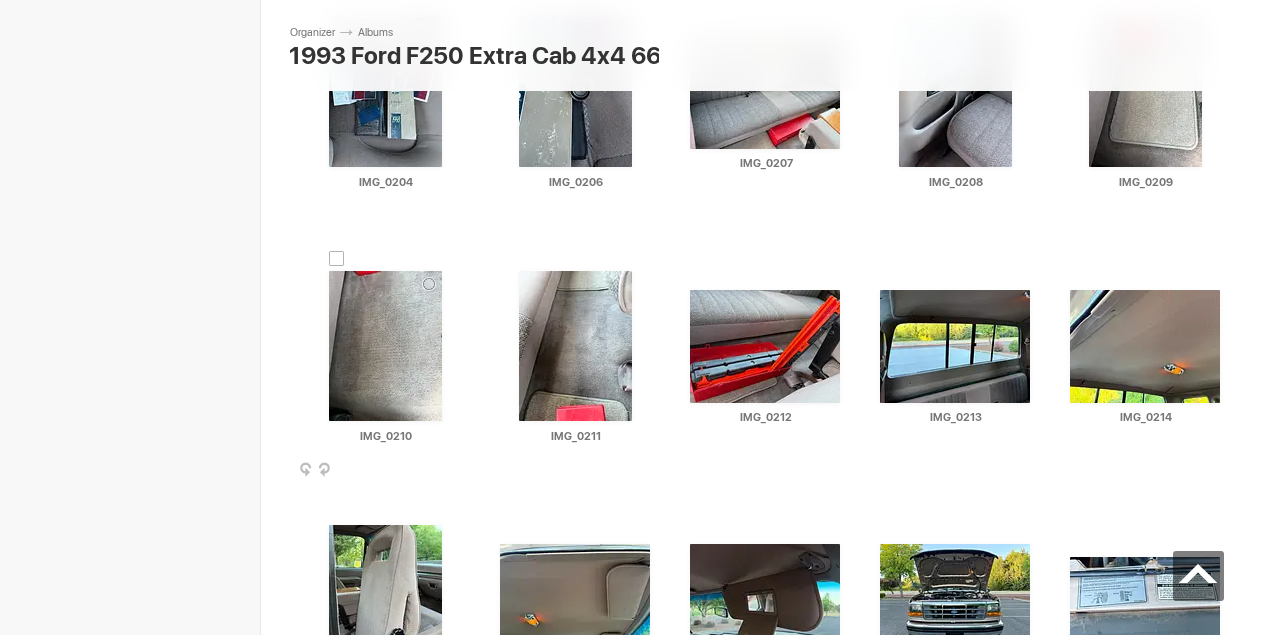 scroll, scrollTop: 4811, scrollLeft: 0, axis: vertical 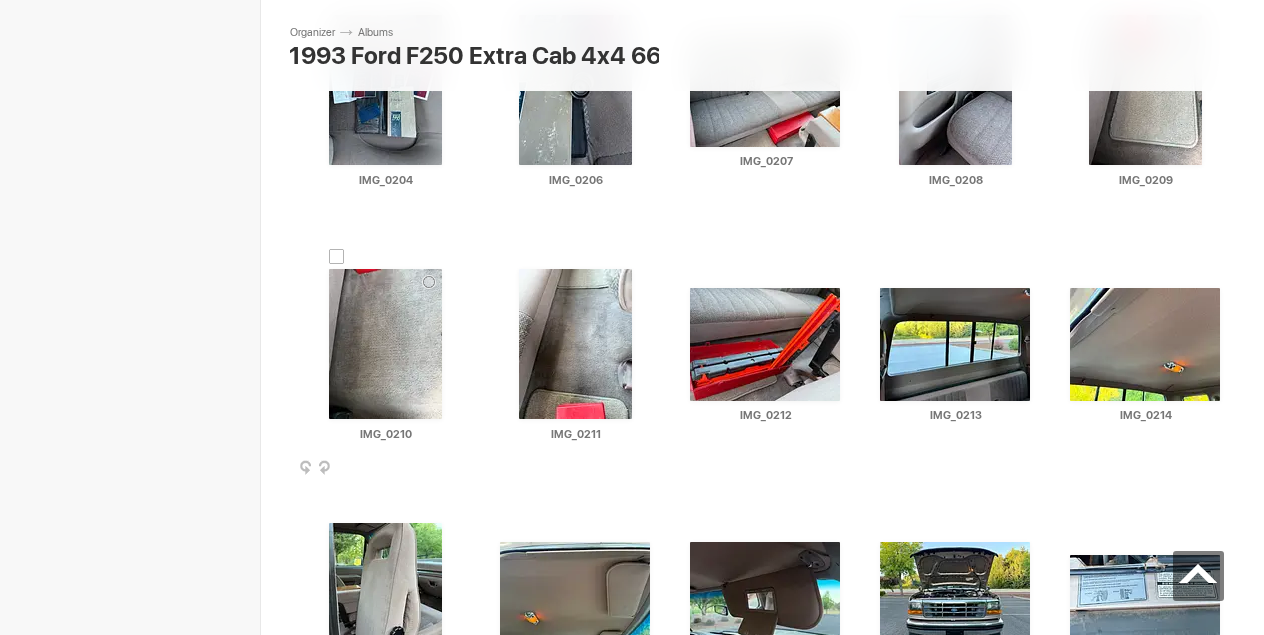 click at bounding box center (464, 469) 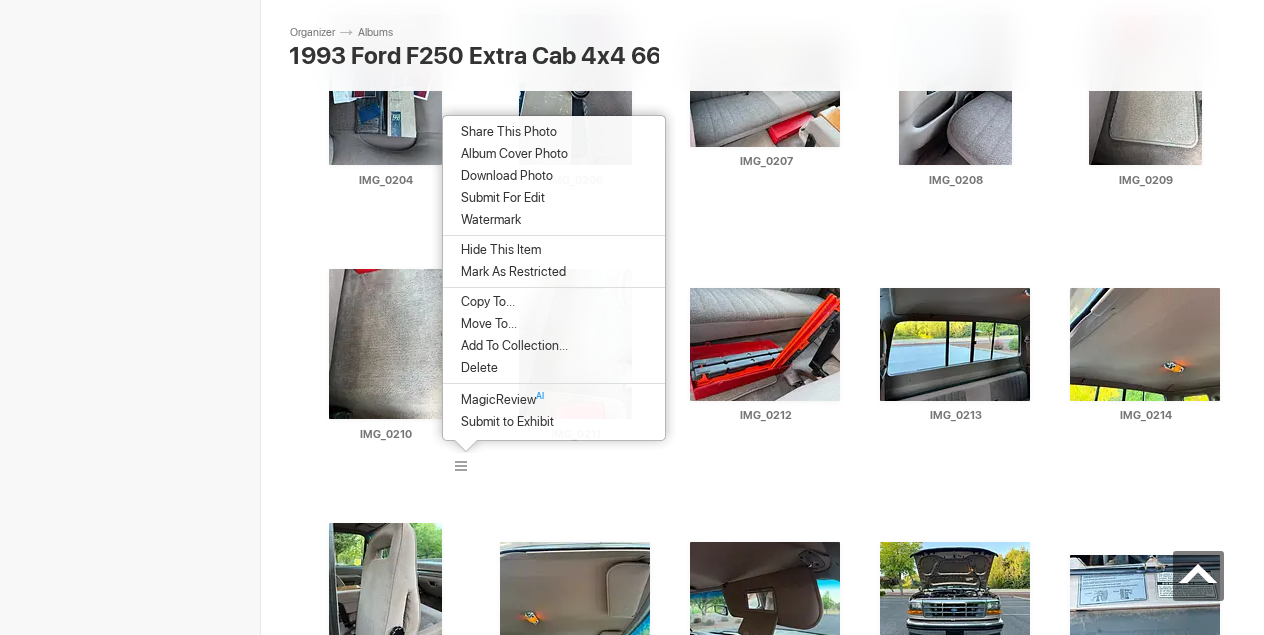 click on "Download Photo" at bounding box center [554, 176] 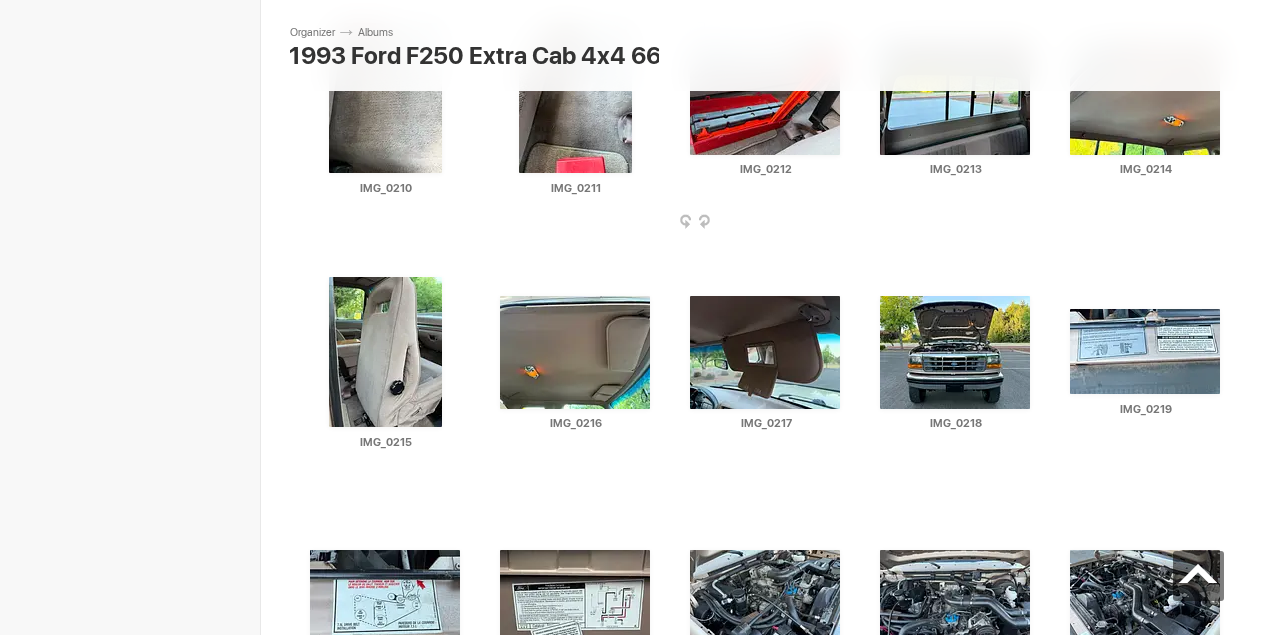 scroll, scrollTop: 5066, scrollLeft: 0, axis: vertical 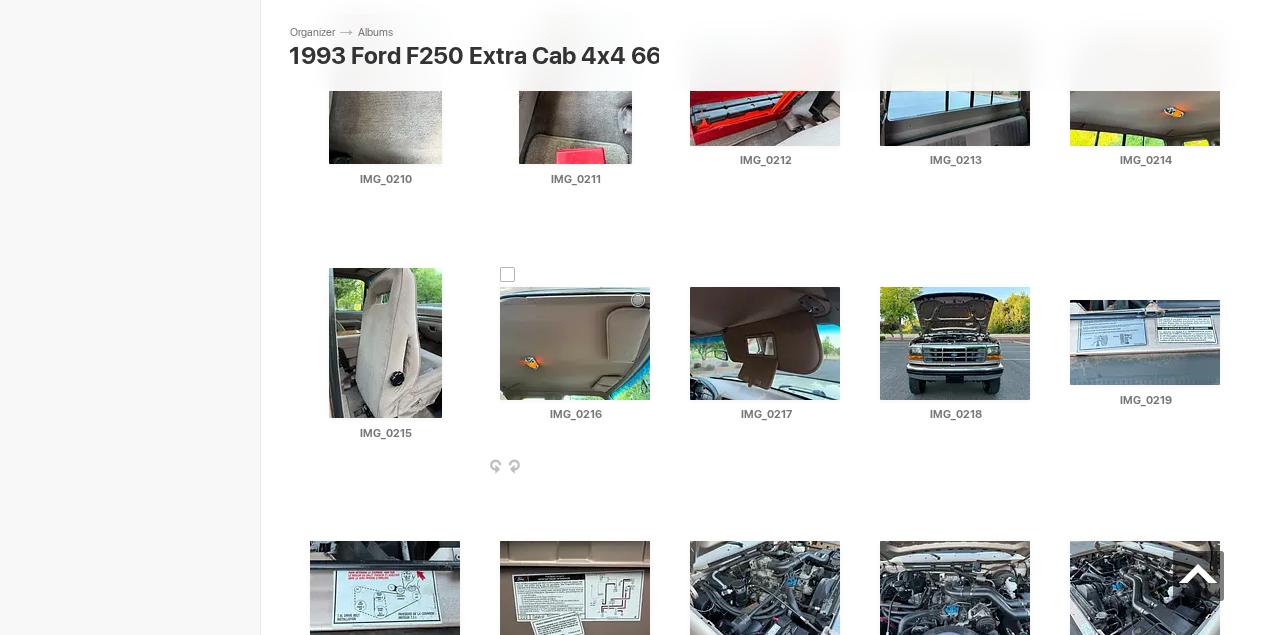 click at bounding box center [654, 468] 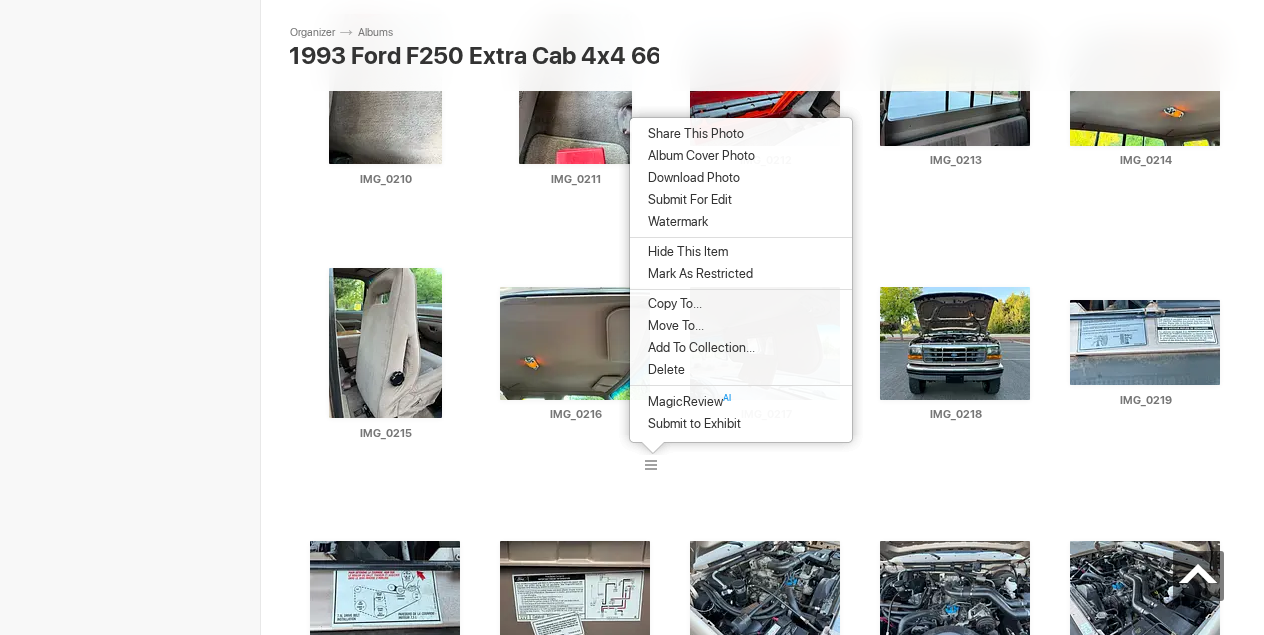 click on "Download Photo" at bounding box center (741, 178) 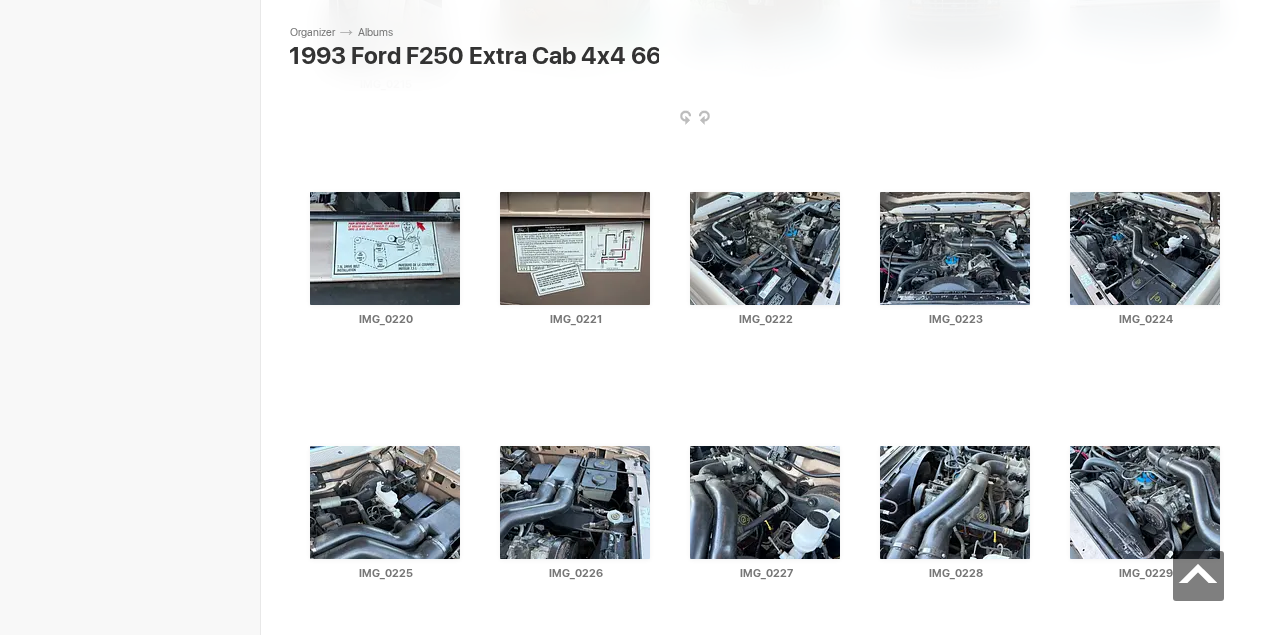 scroll, scrollTop: 5416, scrollLeft: 0, axis: vertical 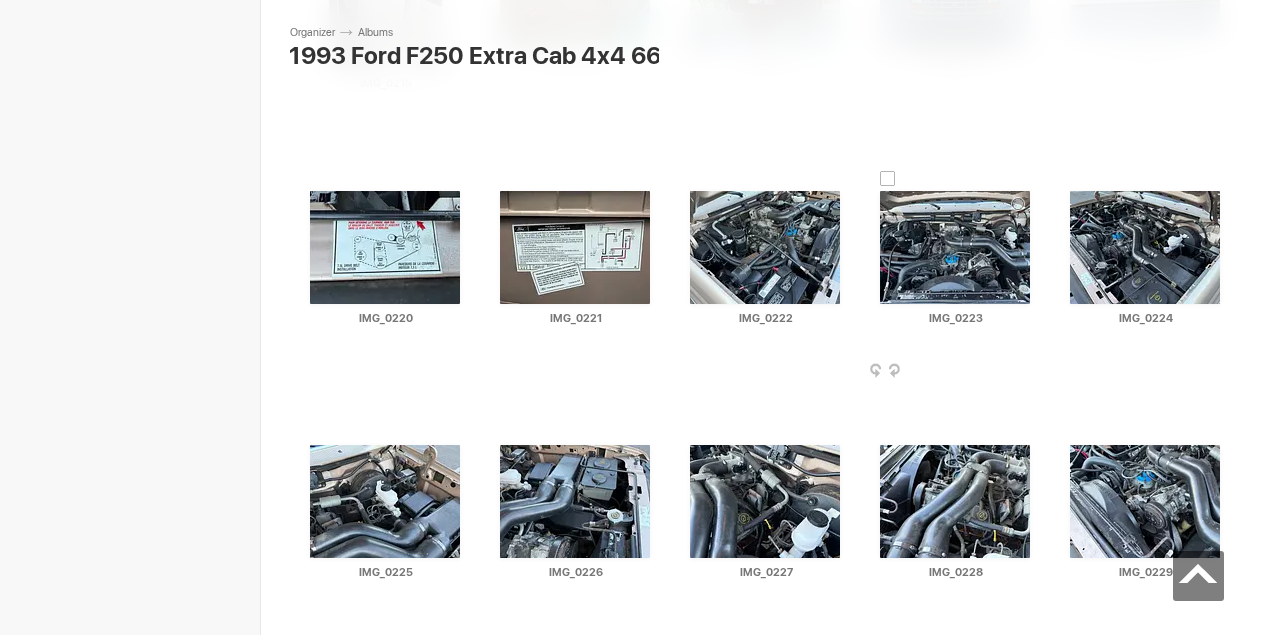 click at bounding box center (1034, 372) 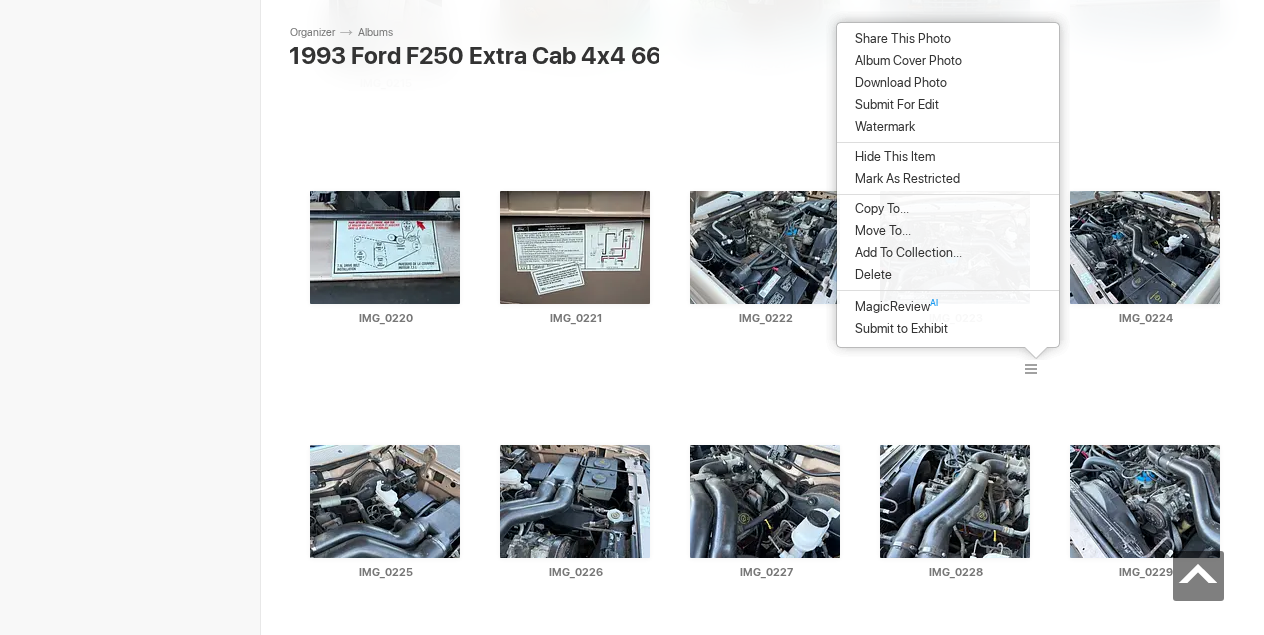 click on "Download Photo" at bounding box center (948, 83) 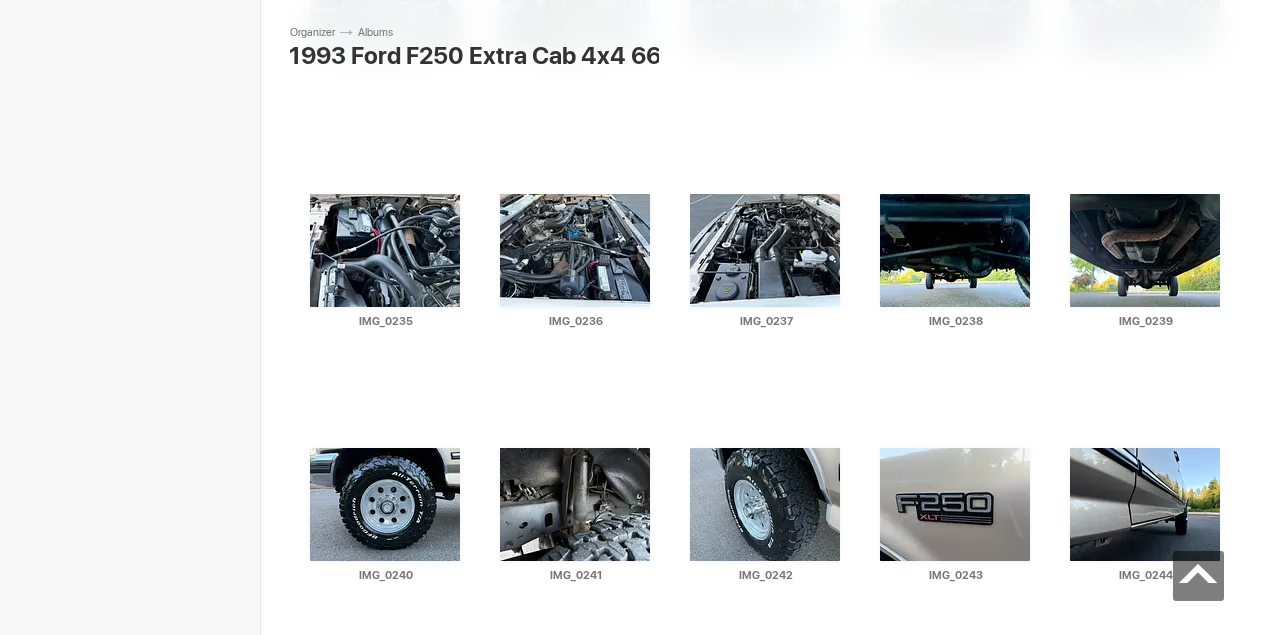 scroll, scrollTop: 6181, scrollLeft: 0, axis: vertical 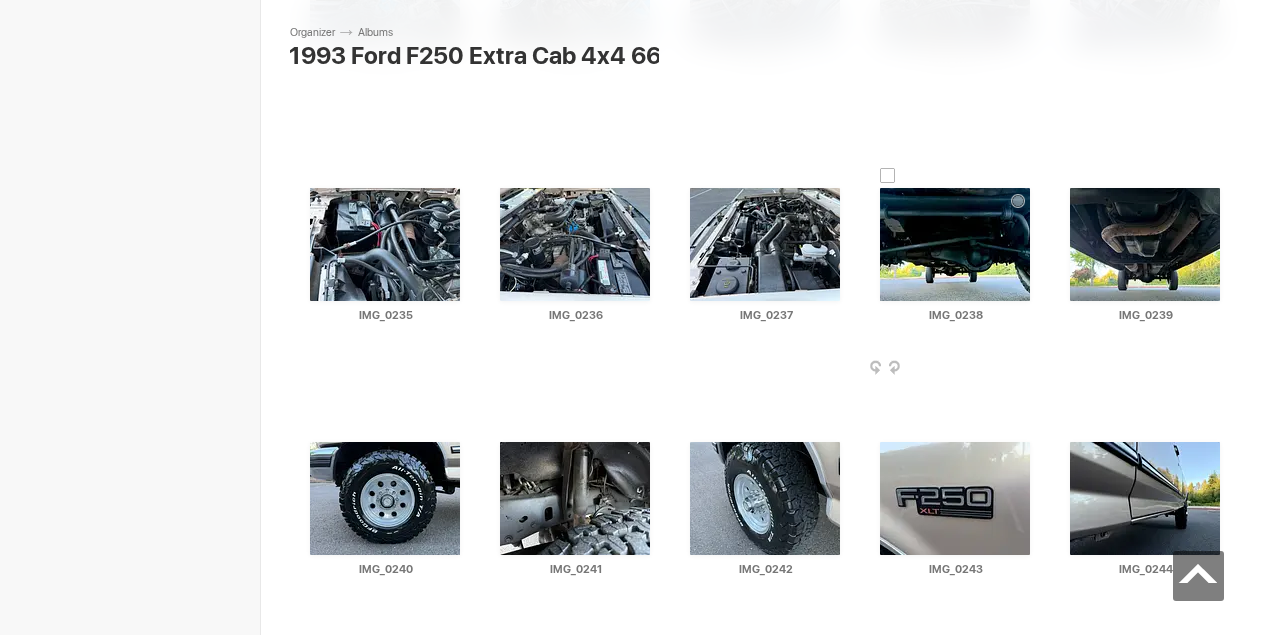 click at bounding box center [955, 244] 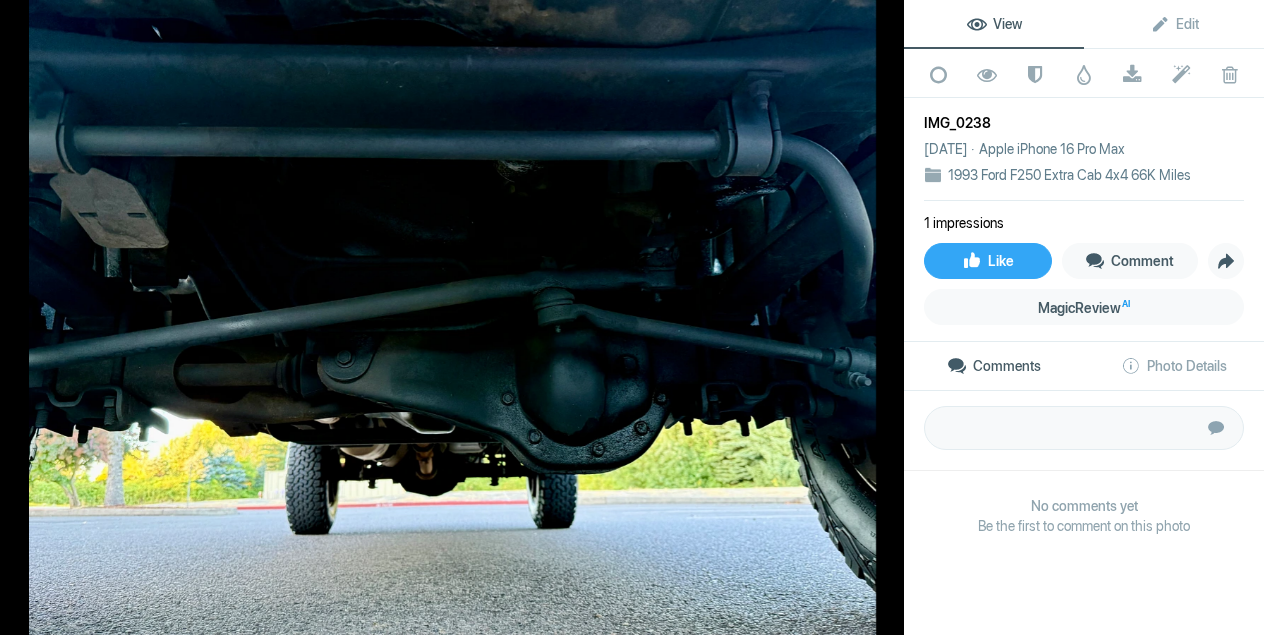 click 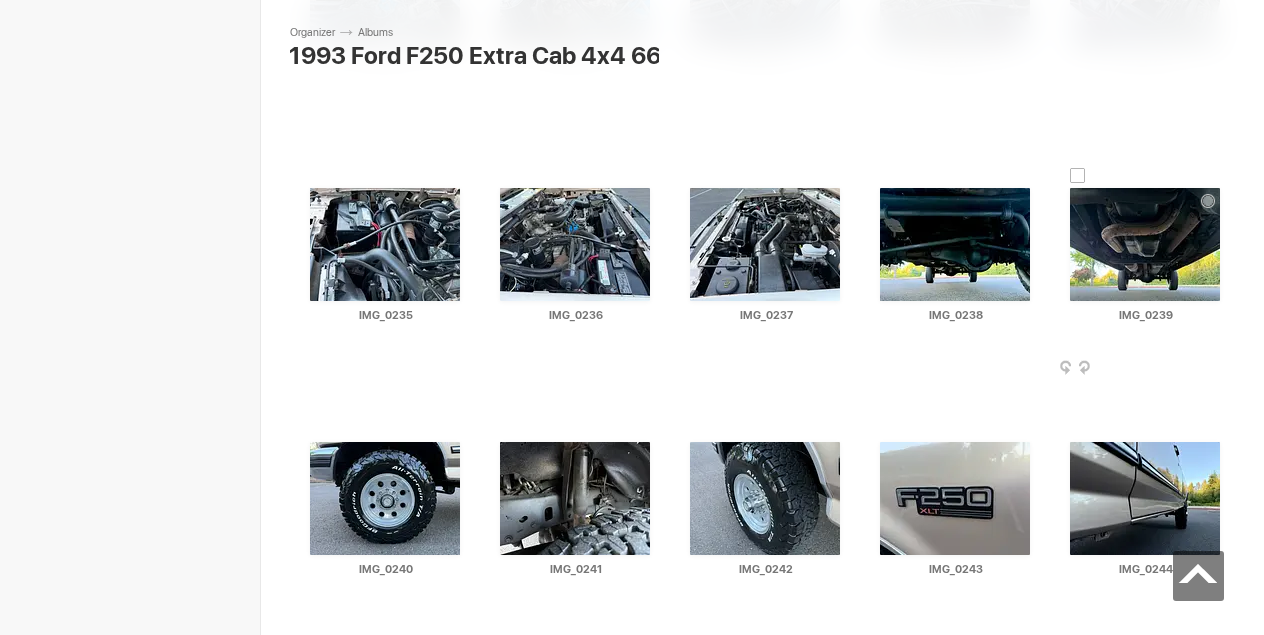 click at bounding box center (1145, 244) 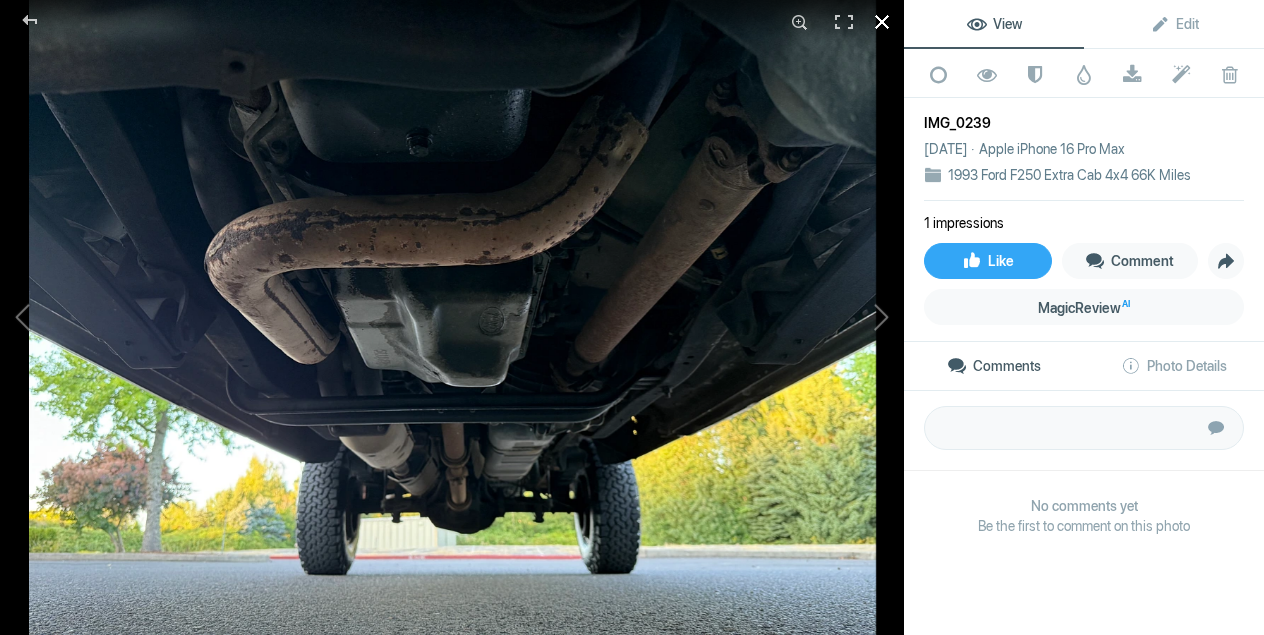 click 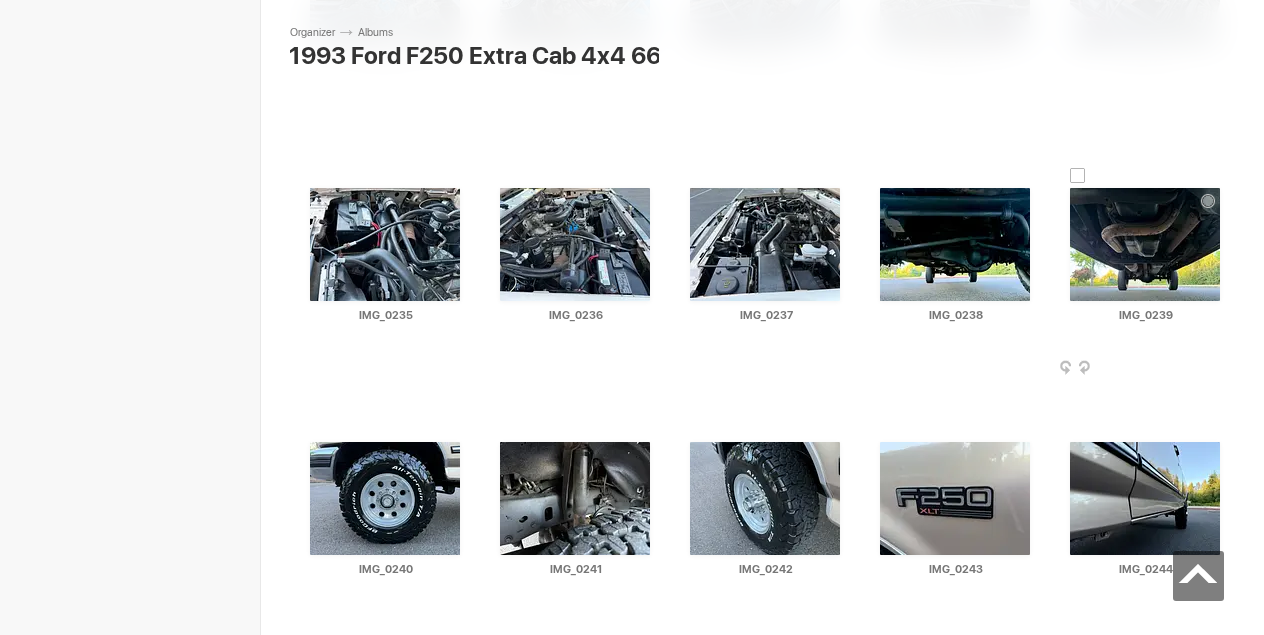 click at bounding box center (1224, 369) 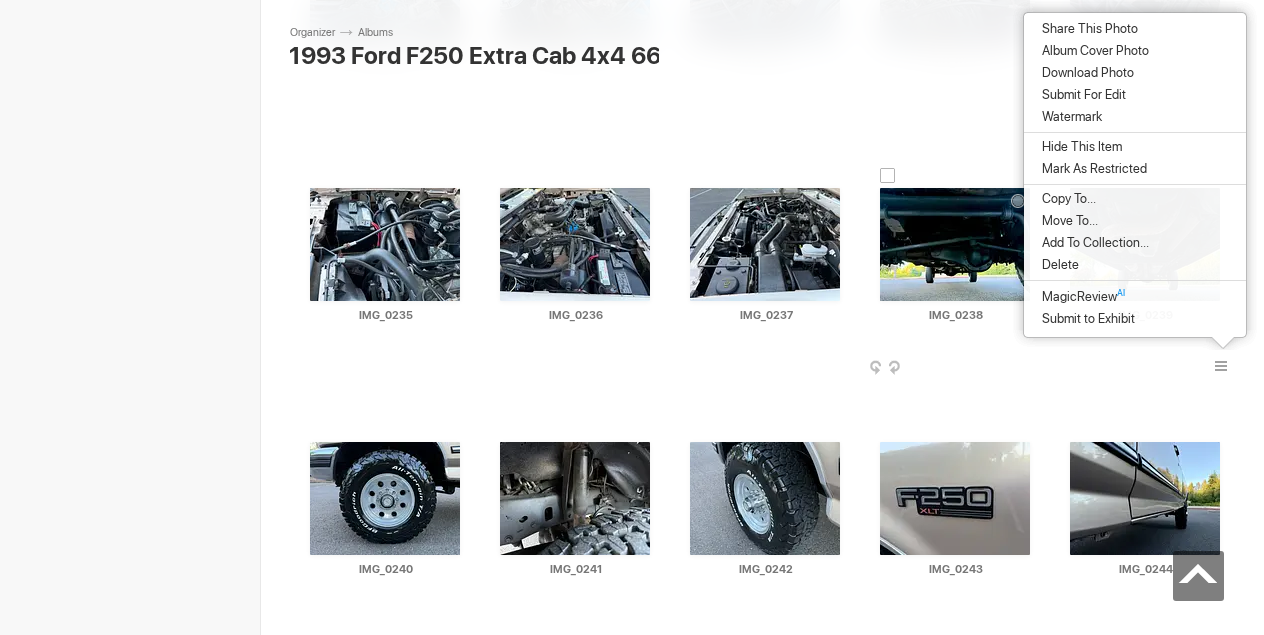 click at bounding box center (955, 244) 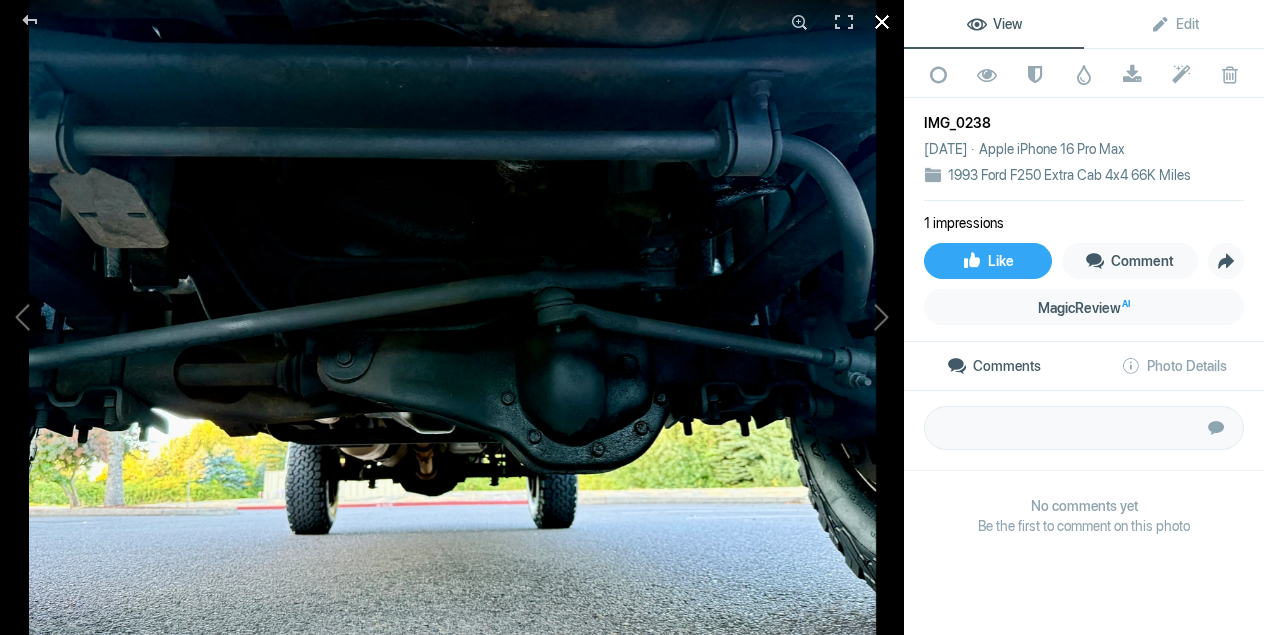 click 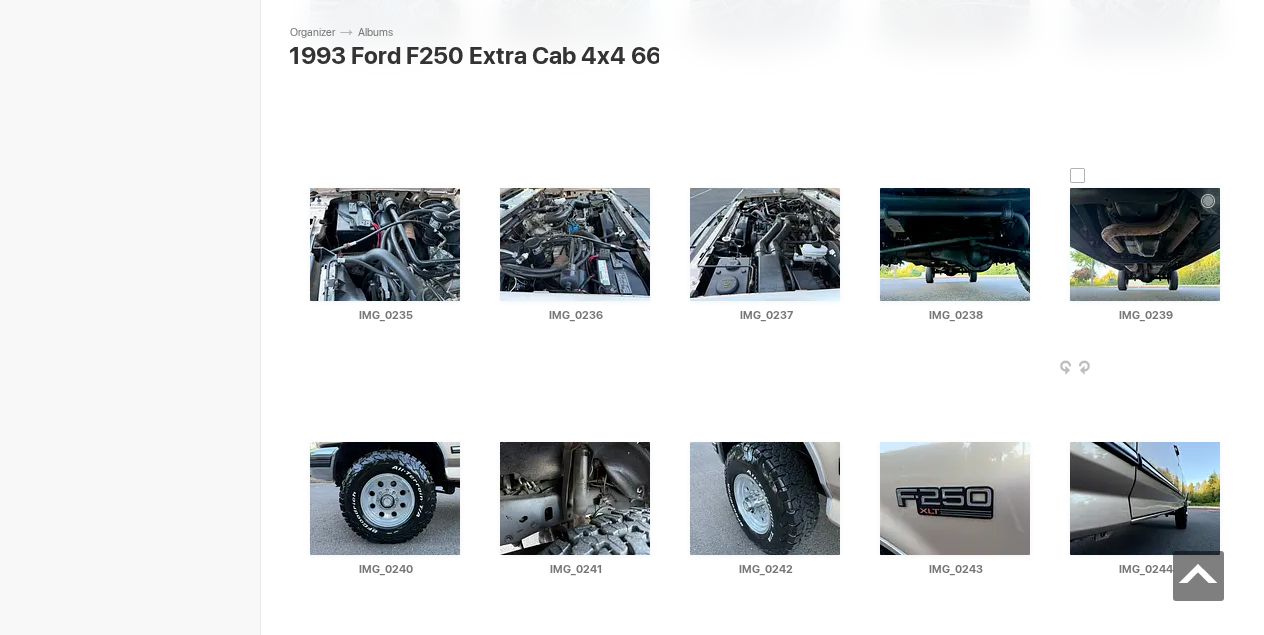 click at bounding box center [1224, 369] 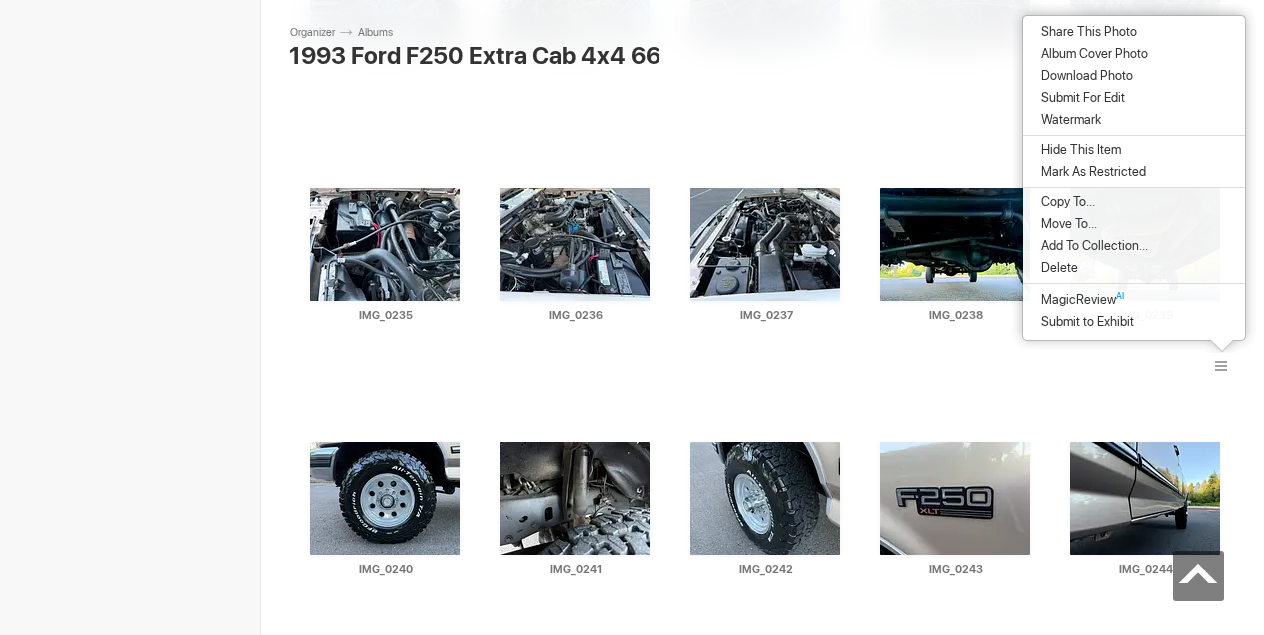 click on "Download Photo" at bounding box center [1084, 76] 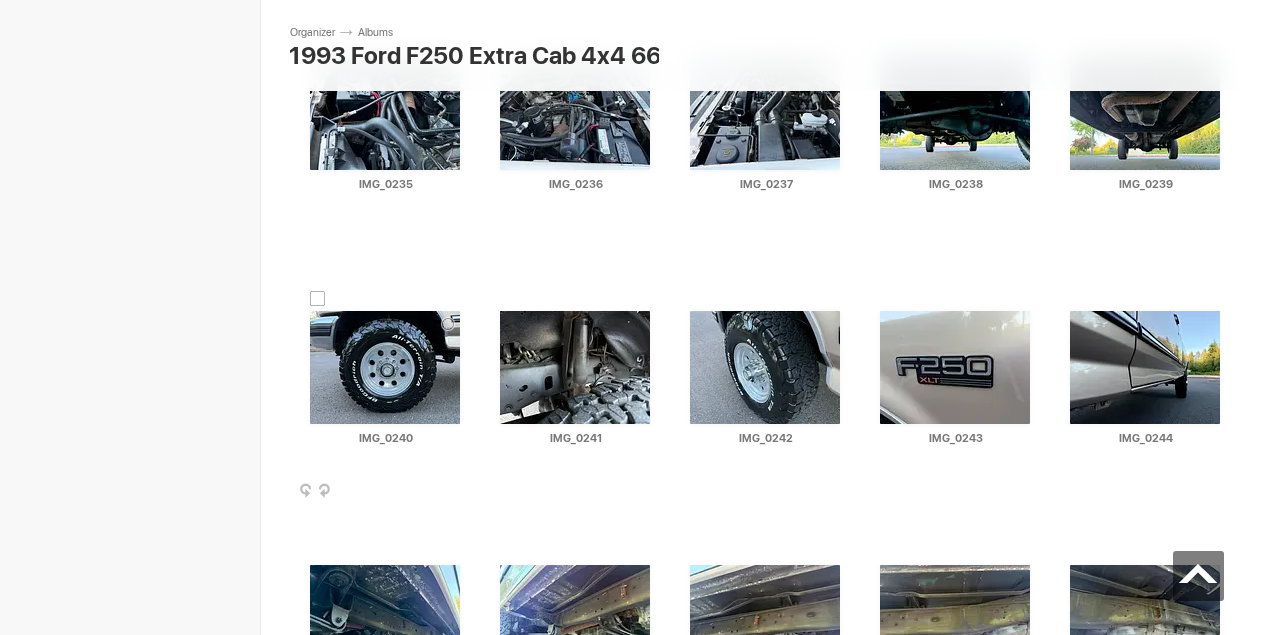 scroll, scrollTop: 6315, scrollLeft: 0, axis: vertical 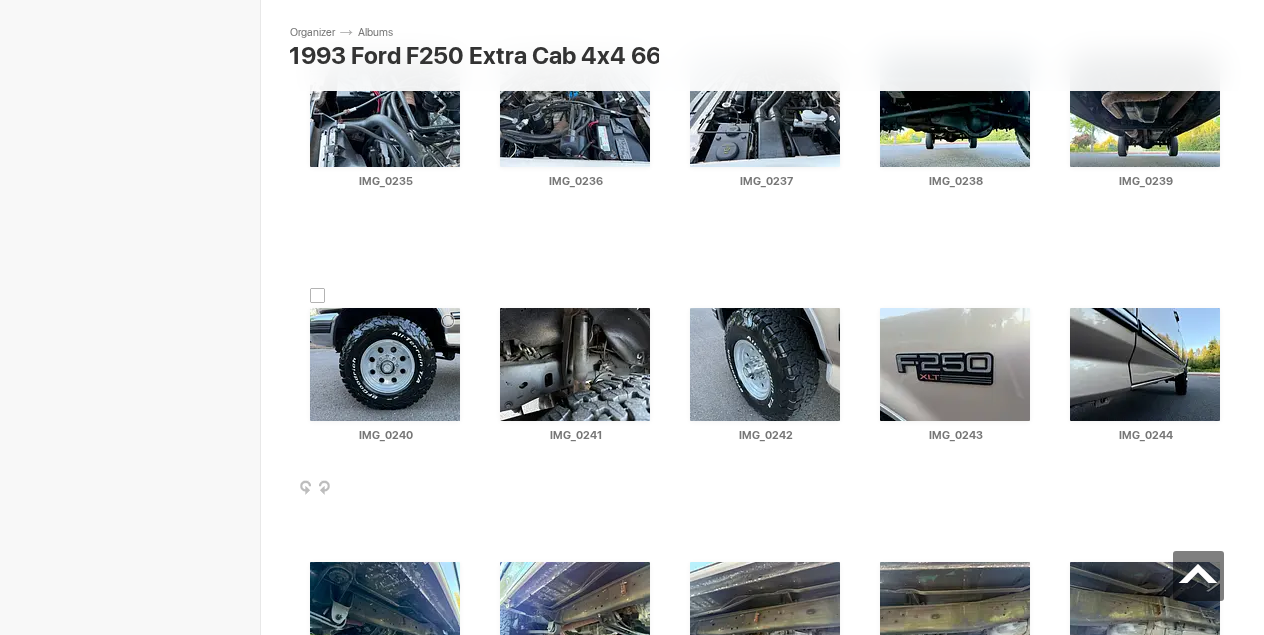 click at bounding box center (464, 489) 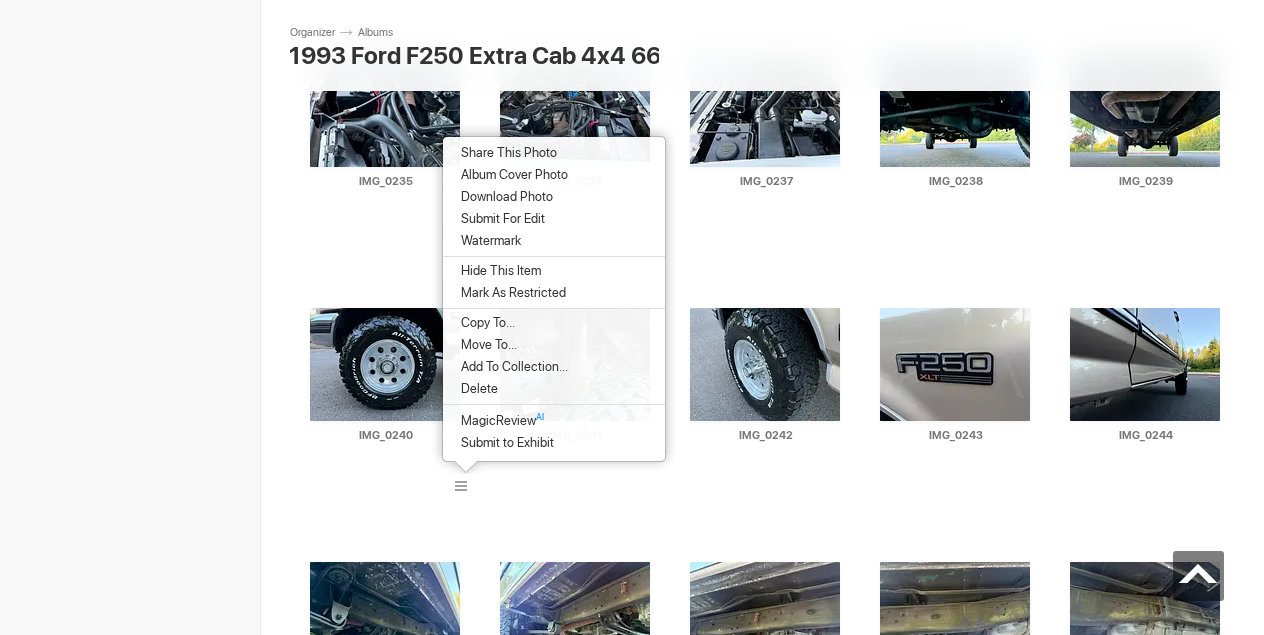 click on "Download Photo" at bounding box center (504, 197) 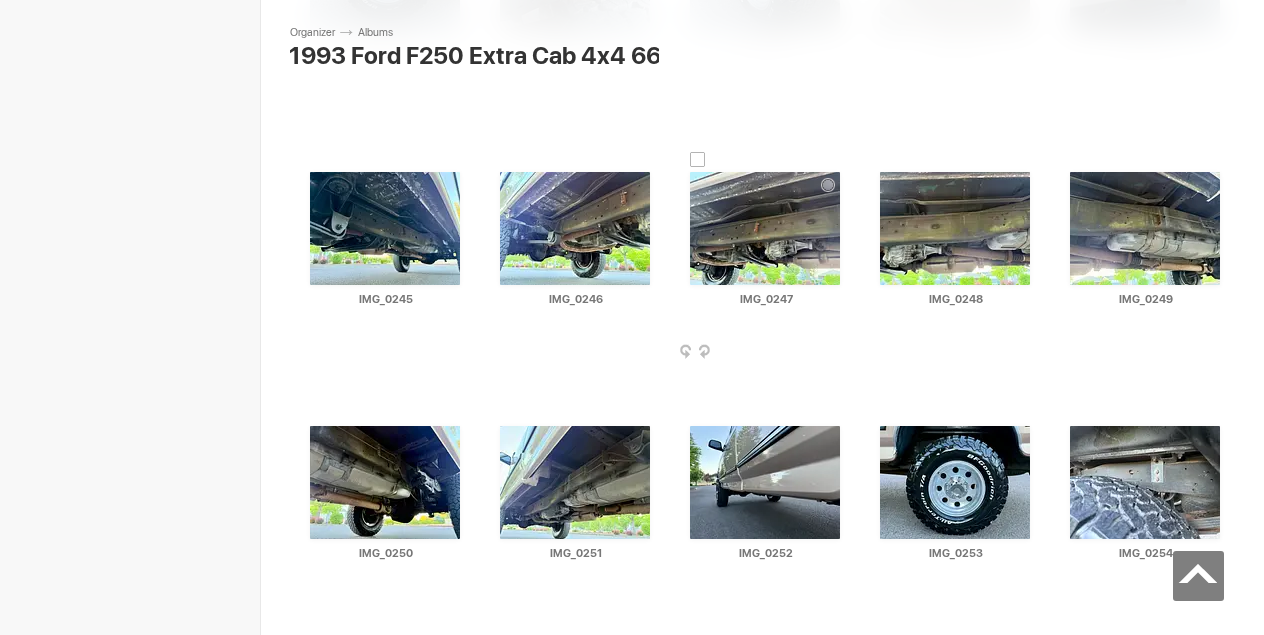 scroll, scrollTop: 6708, scrollLeft: 0, axis: vertical 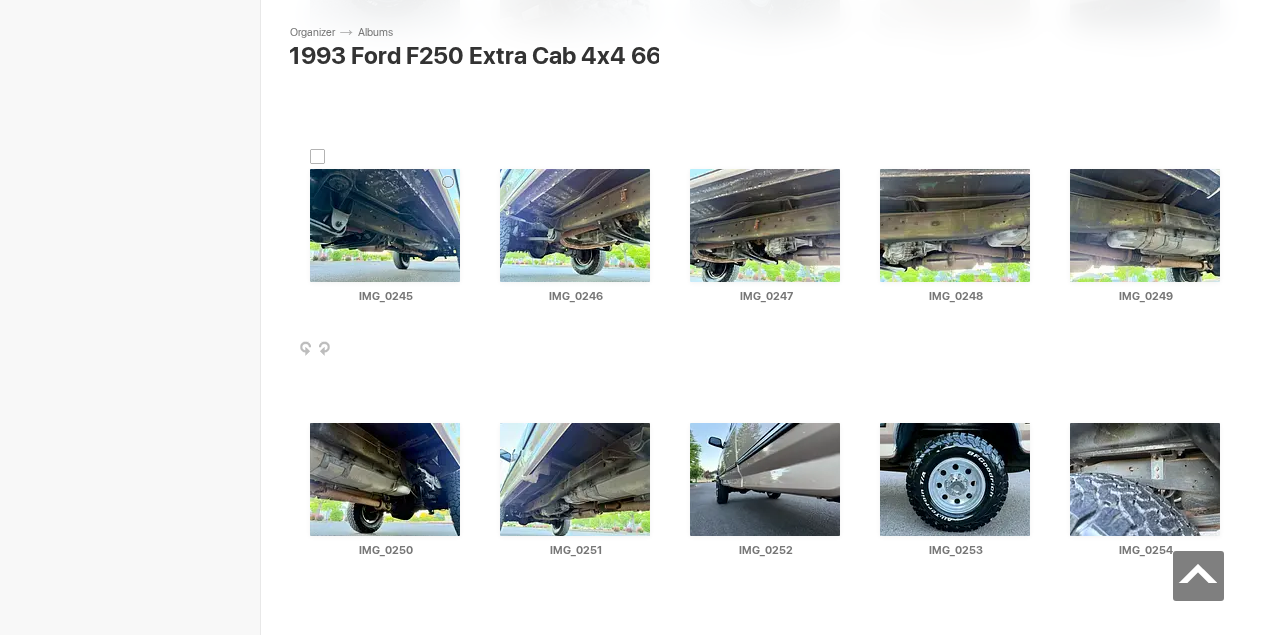 click at bounding box center (385, 225) 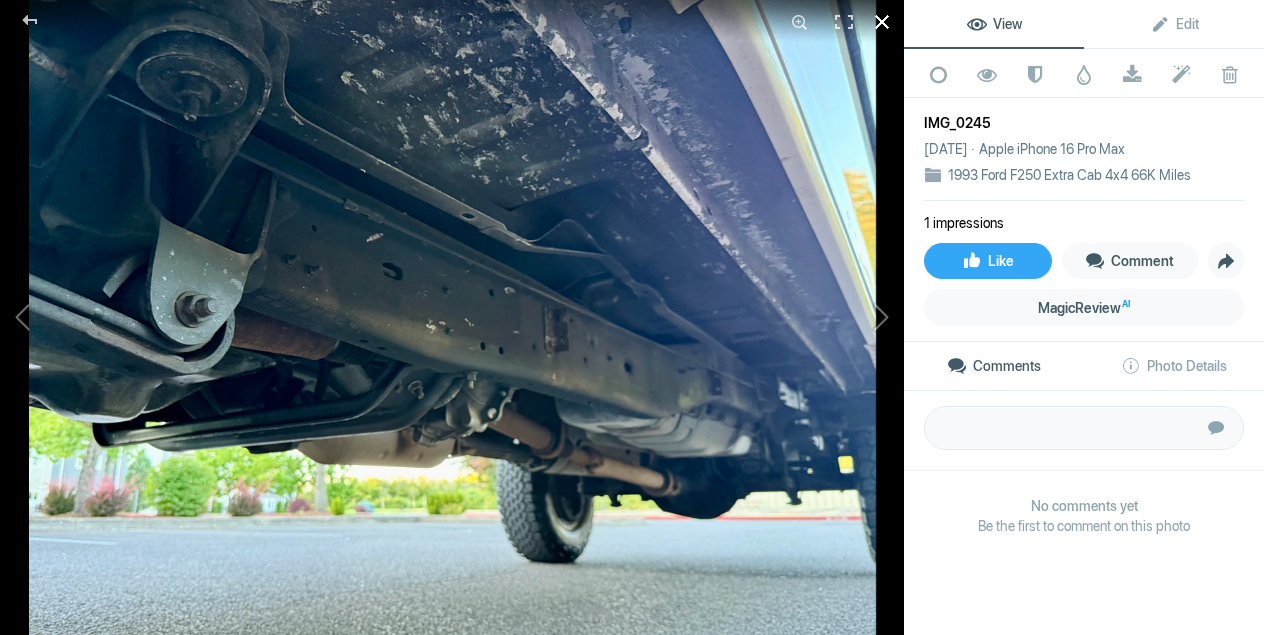 click 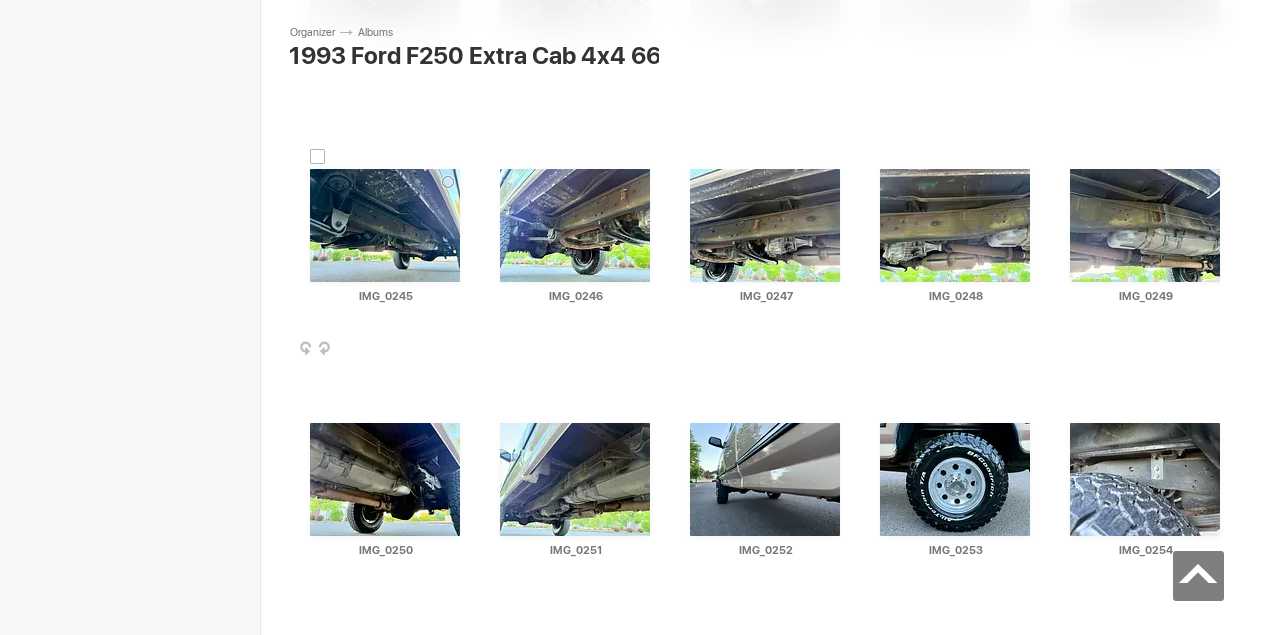 click at bounding box center [464, 350] 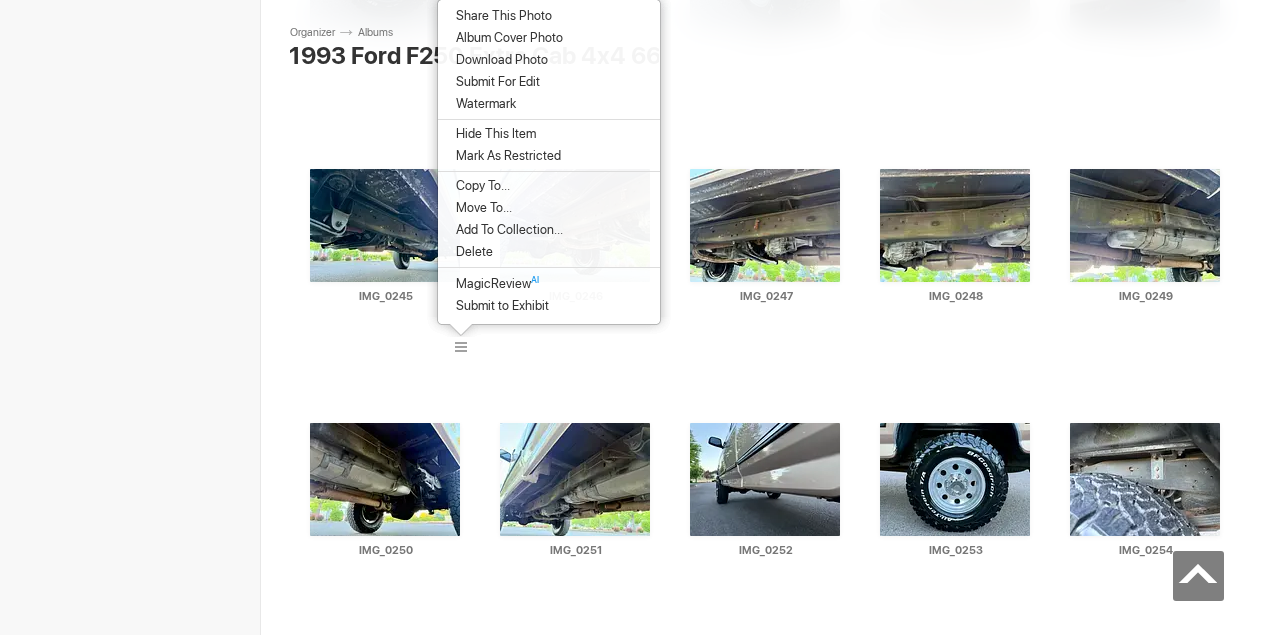click on "Download Photo" at bounding box center (499, 60) 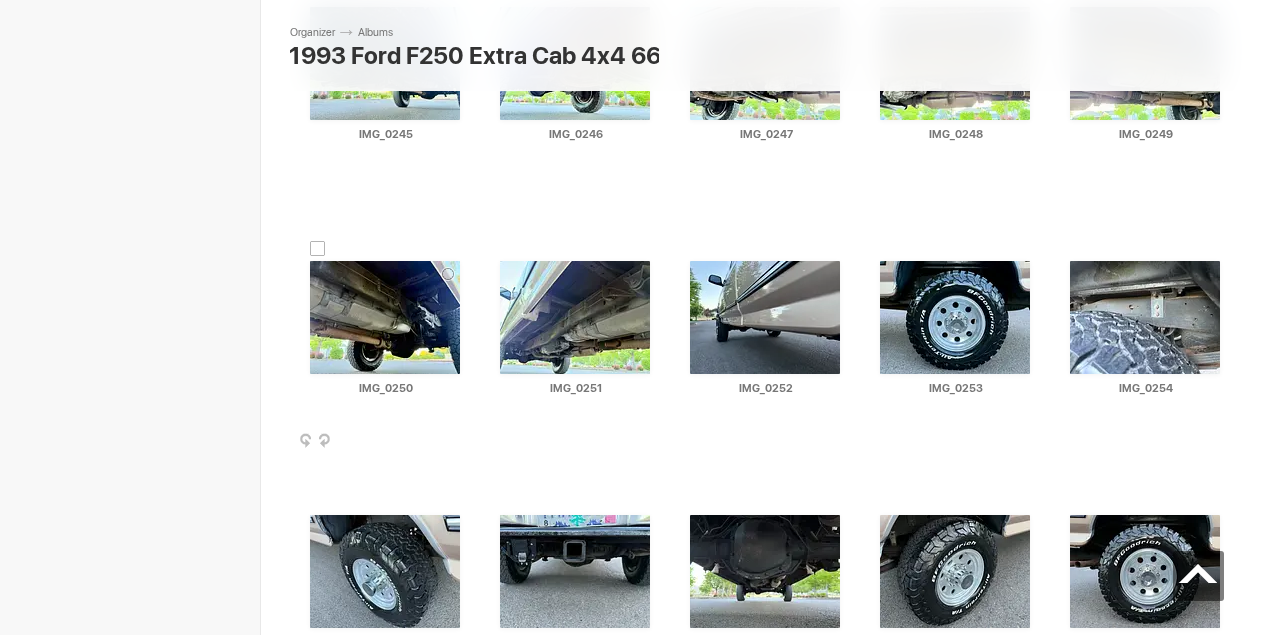 scroll, scrollTop: 6879, scrollLeft: 0, axis: vertical 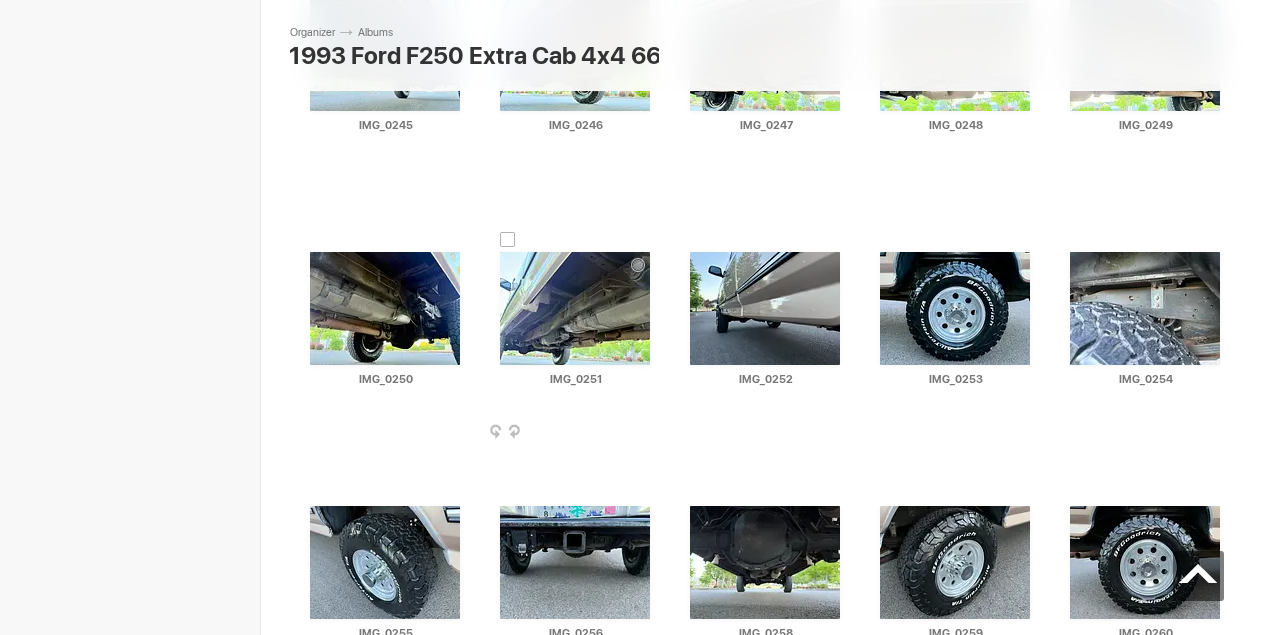 click at bounding box center [575, 308] 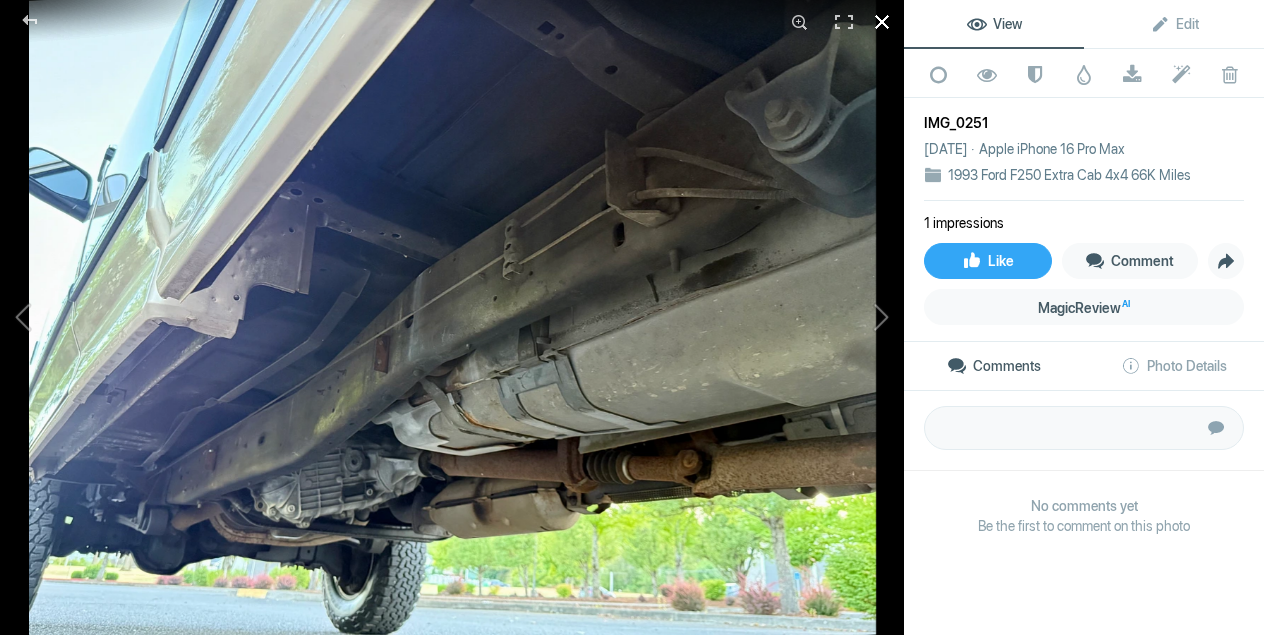click 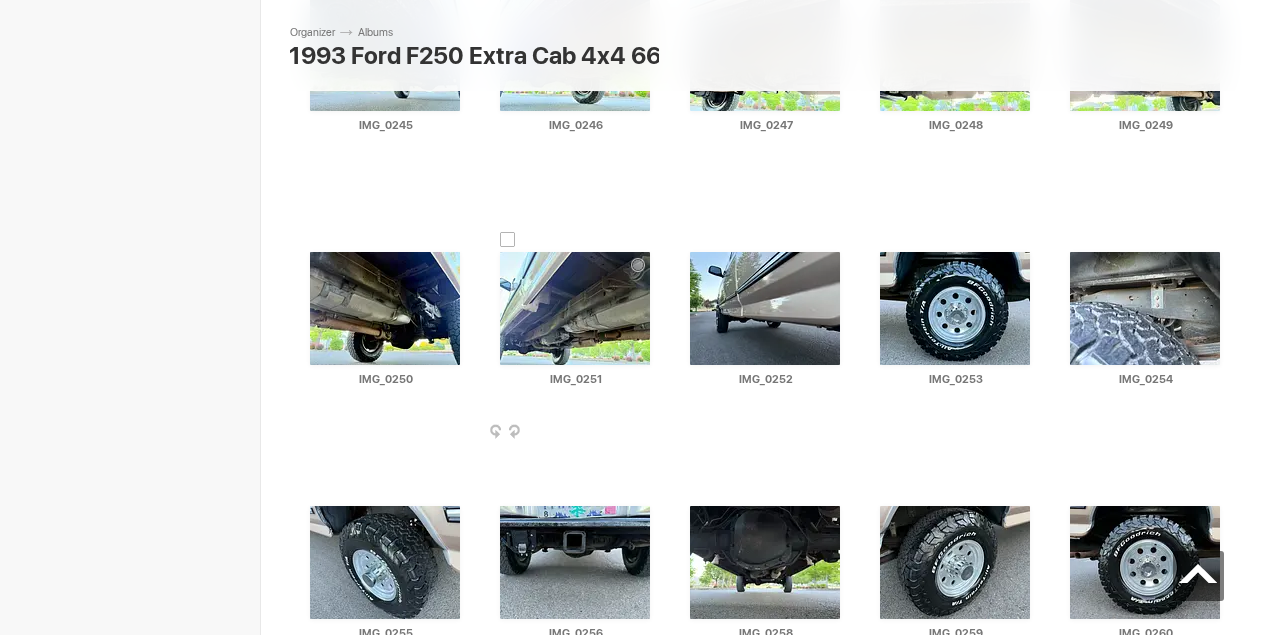 click at bounding box center (654, 433) 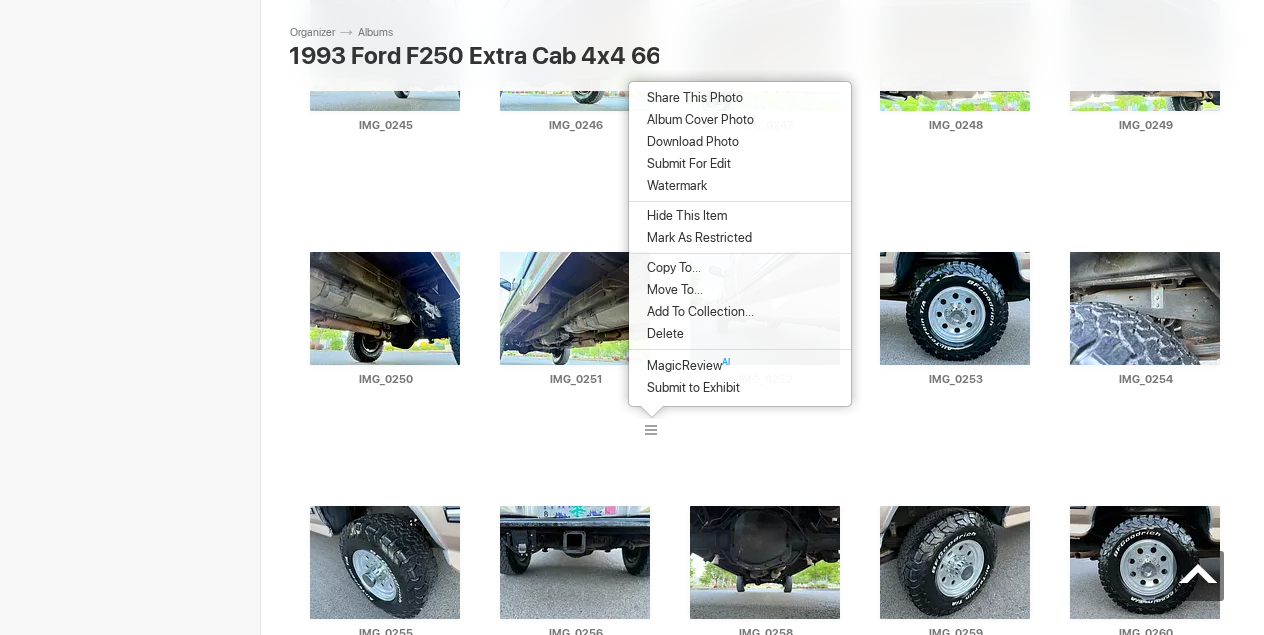 click on "Download Photo" at bounding box center (690, 142) 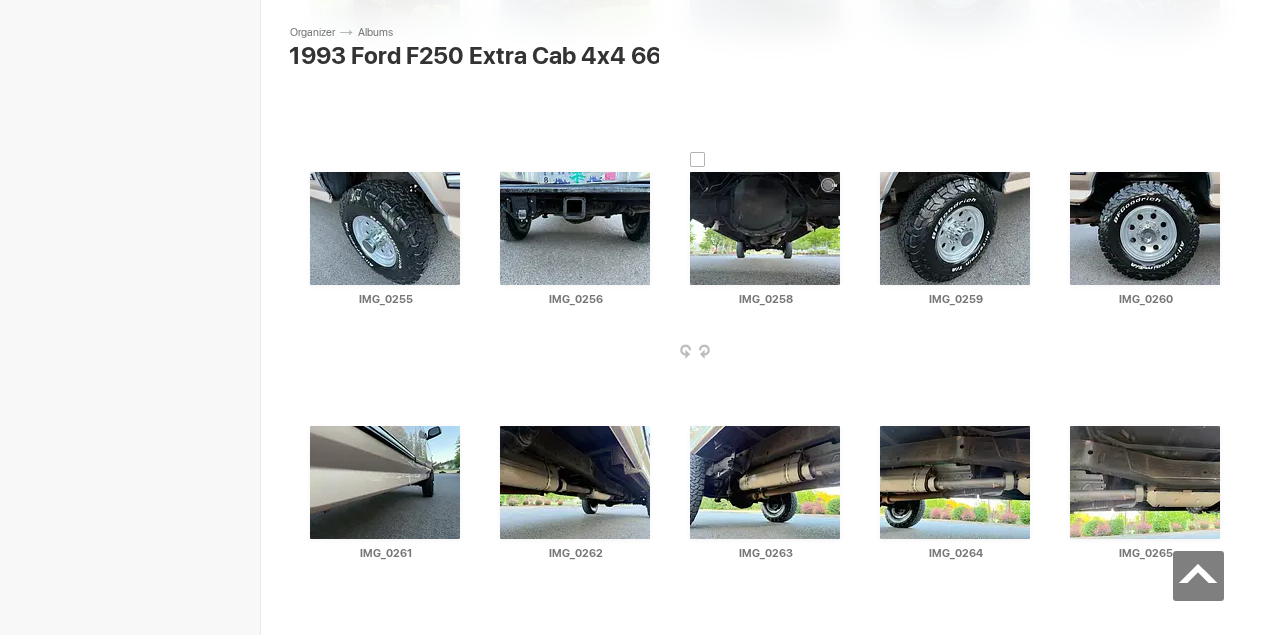 scroll, scrollTop: 7248, scrollLeft: 0, axis: vertical 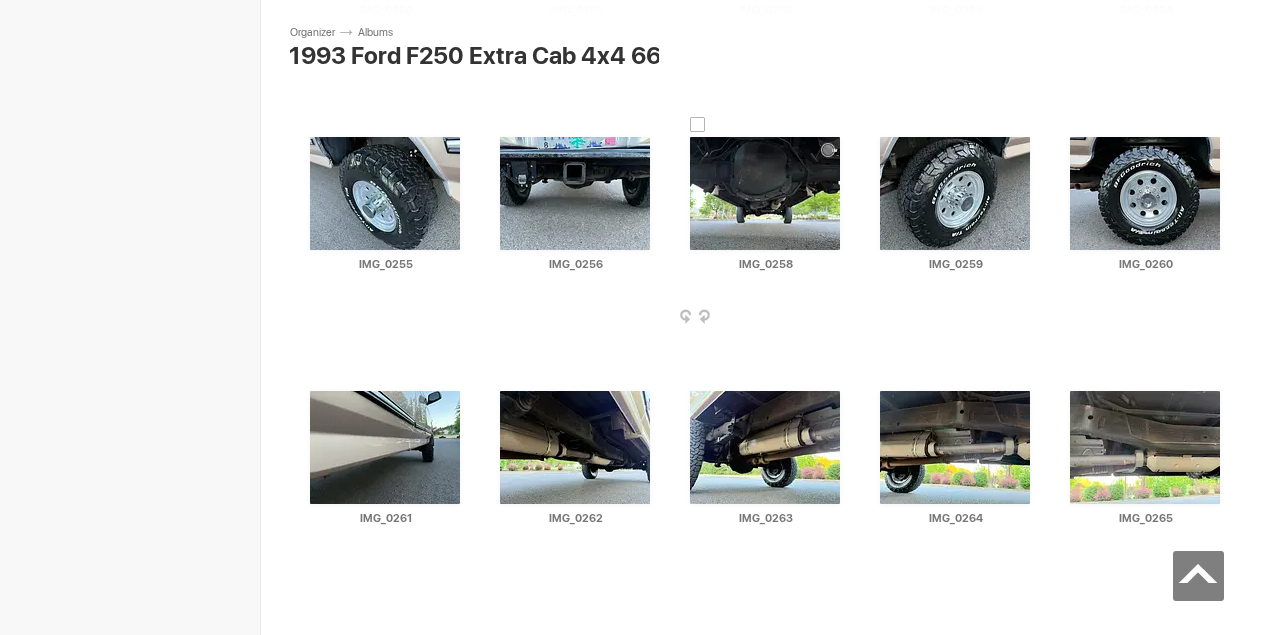 click at bounding box center (765, 193) 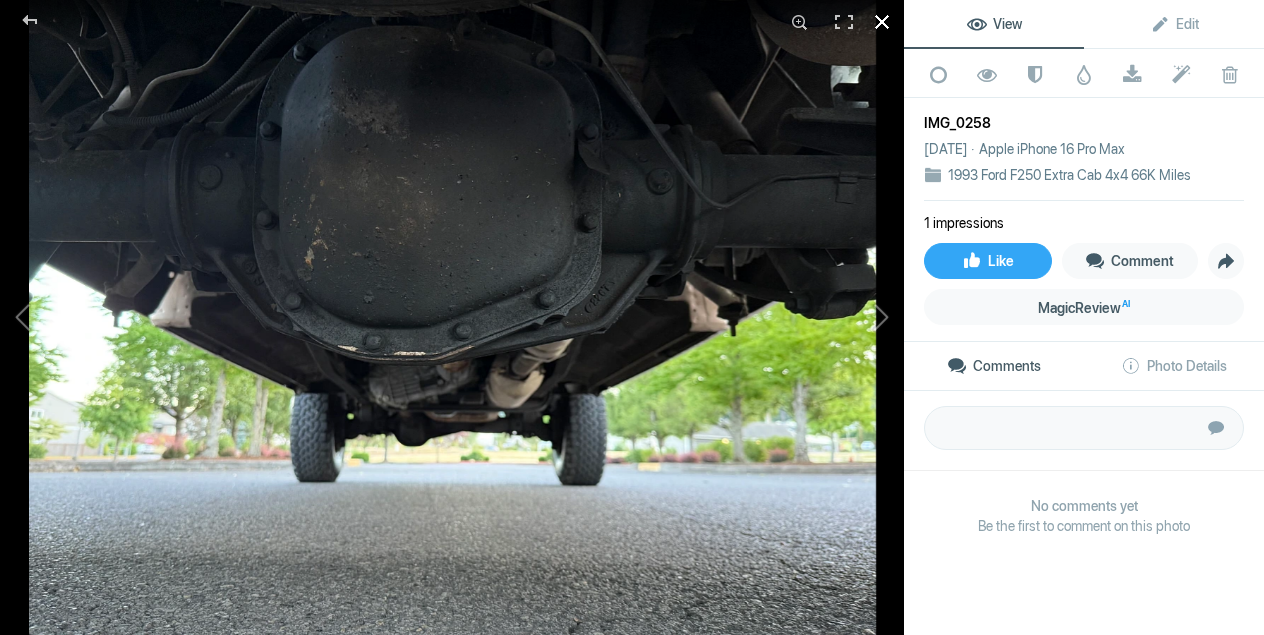 click 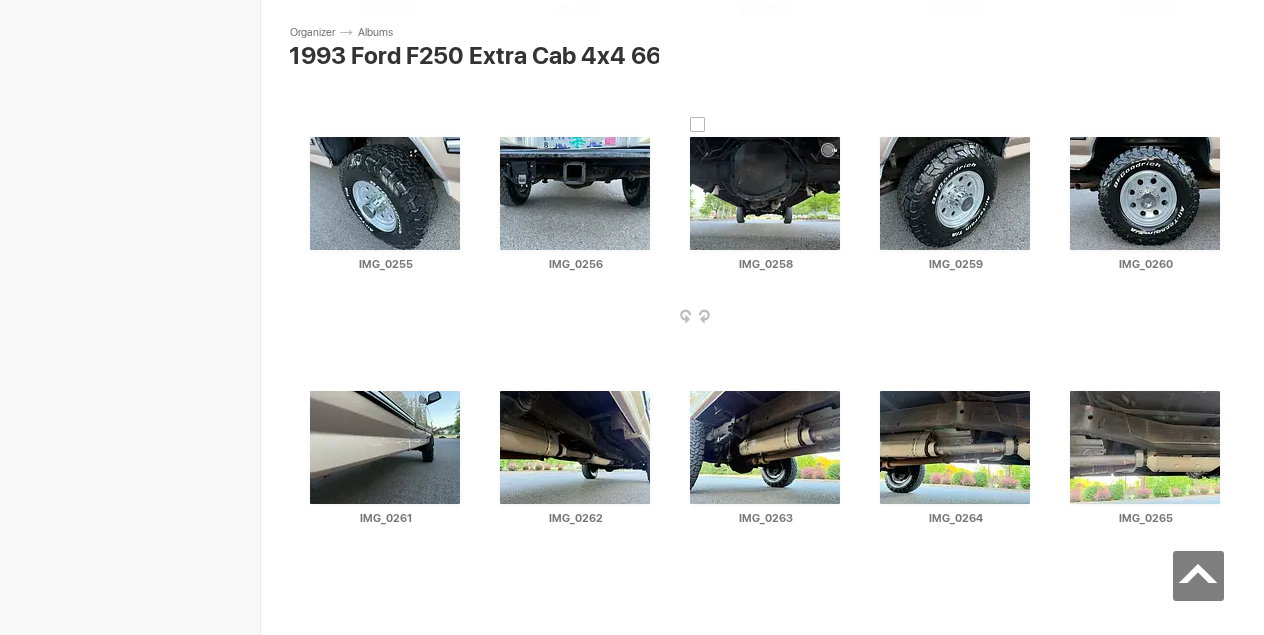 click at bounding box center [844, 318] 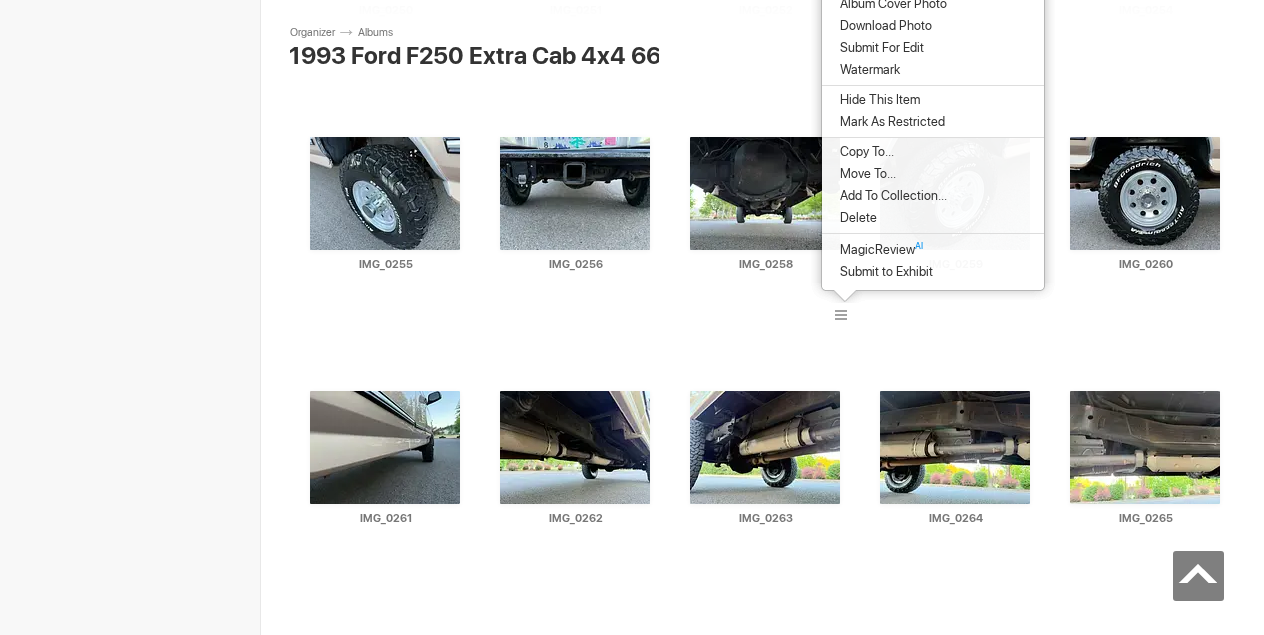 click on "Download Photo" at bounding box center (883, 26) 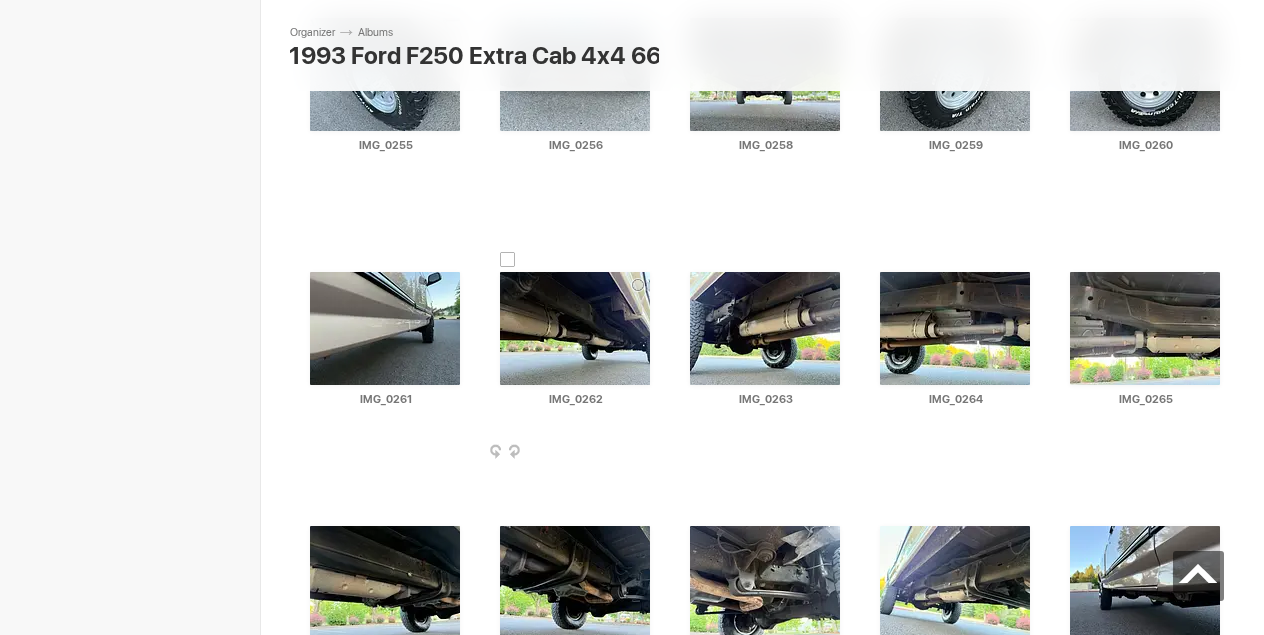 scroll, scrollTop: 7464, scrollLeft: 0, axis: vertical 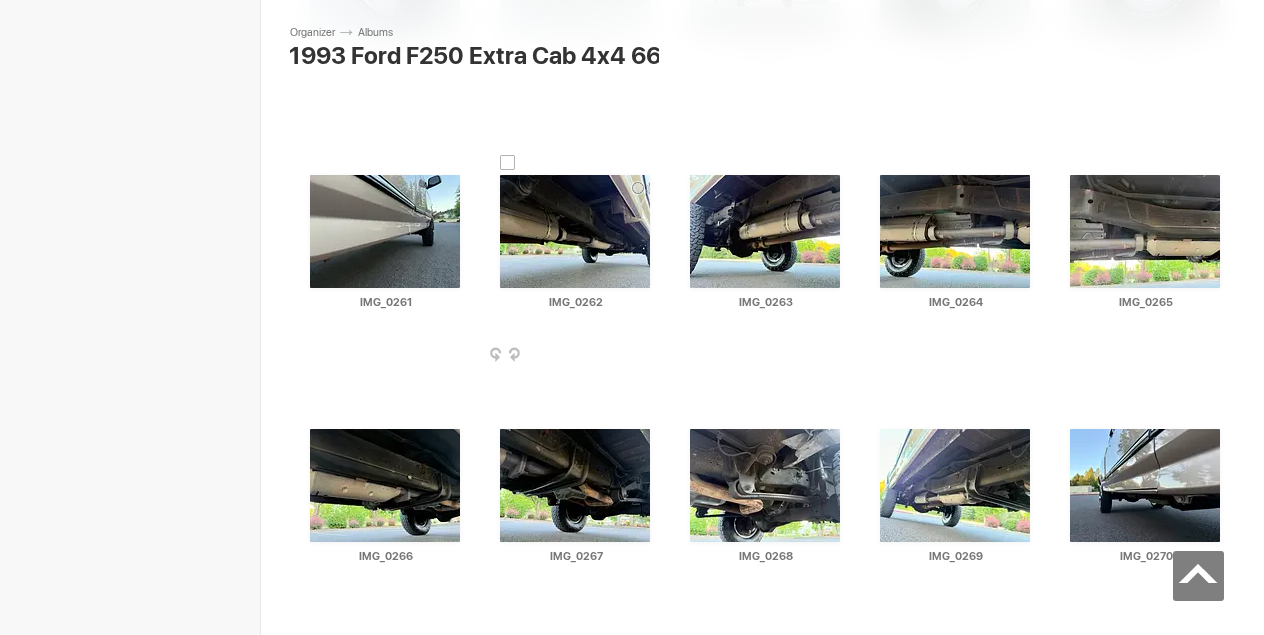 click at bounding box center [575, 231] 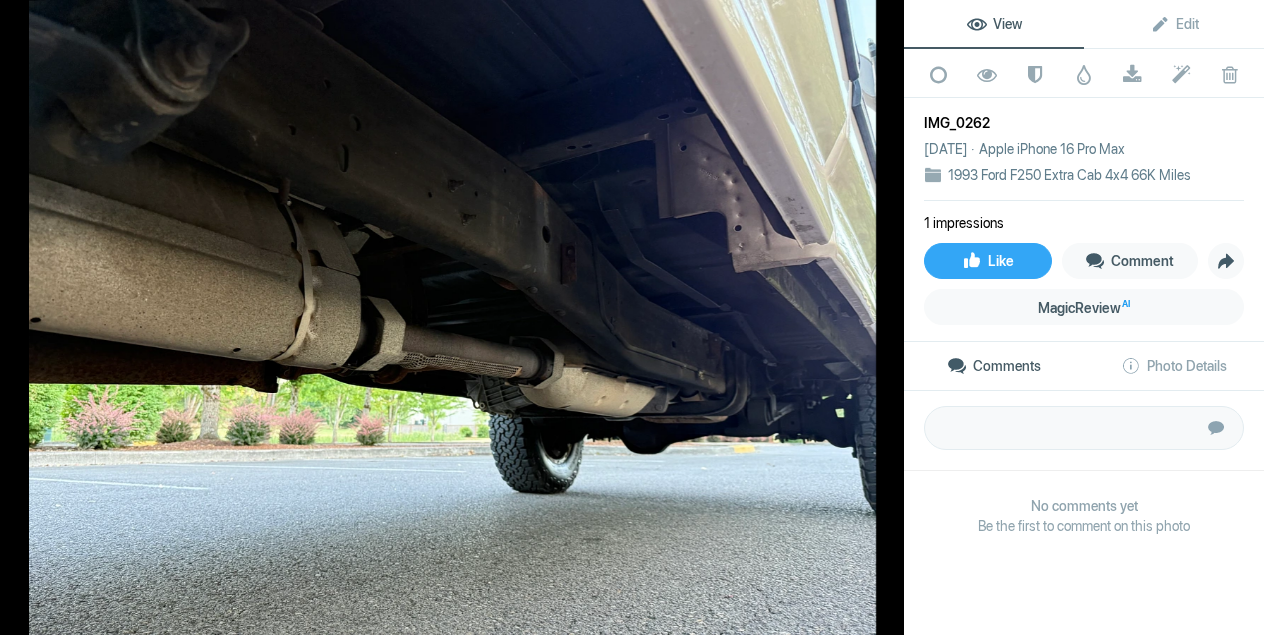 click 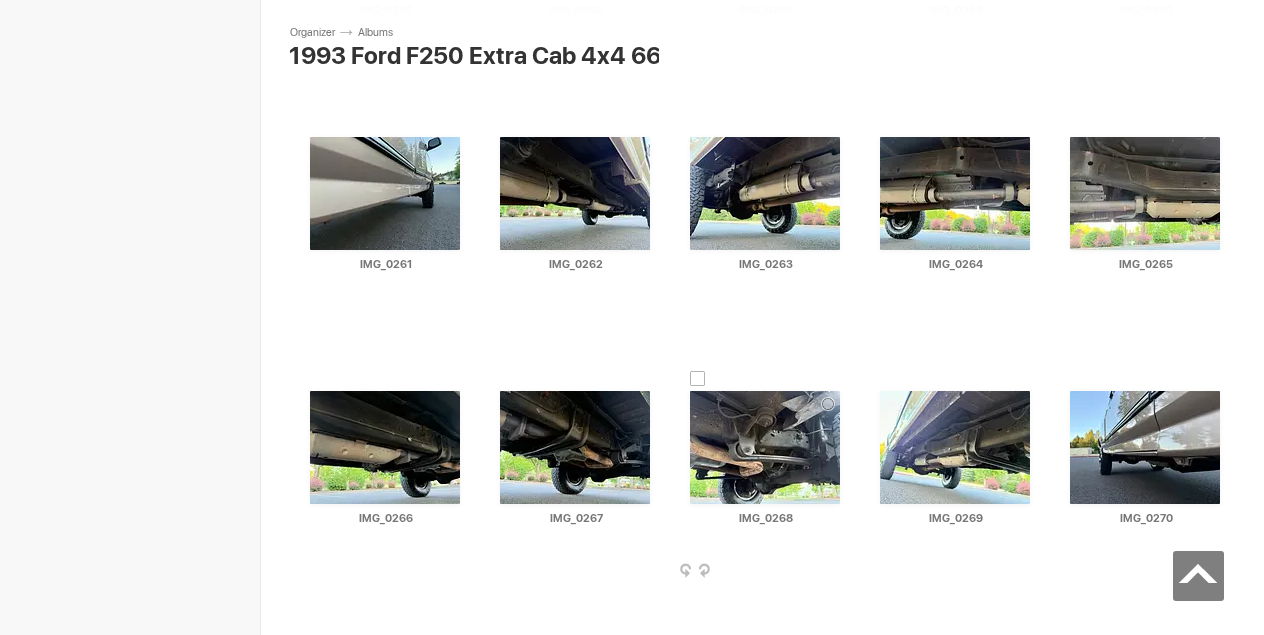scroll, scrollTop: 7500, scrollLeft: 0, axis: vertical 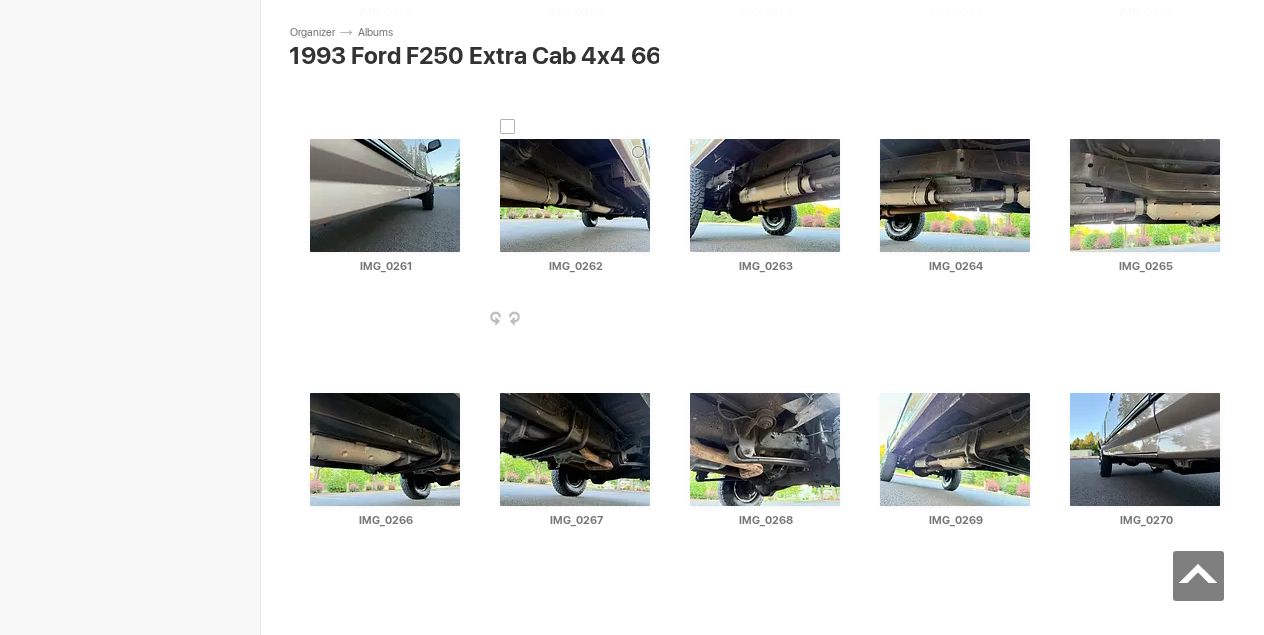 click at bounding box center [654, 320] 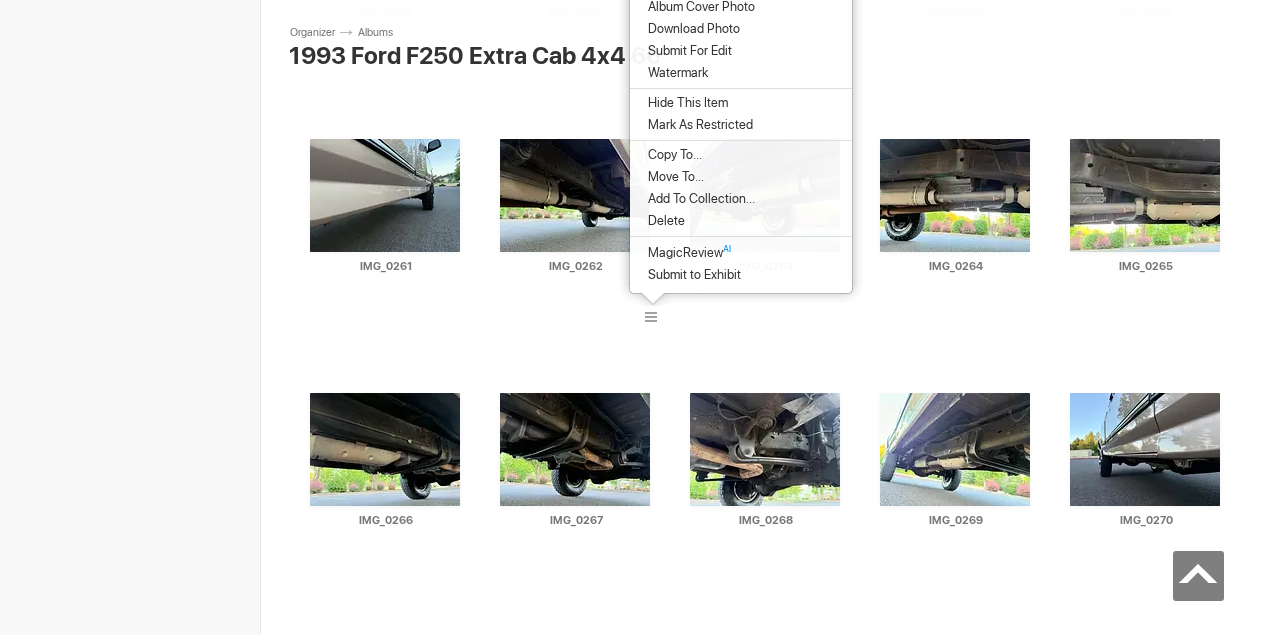 click on "Download Photo" at bounding box center (691, 29) 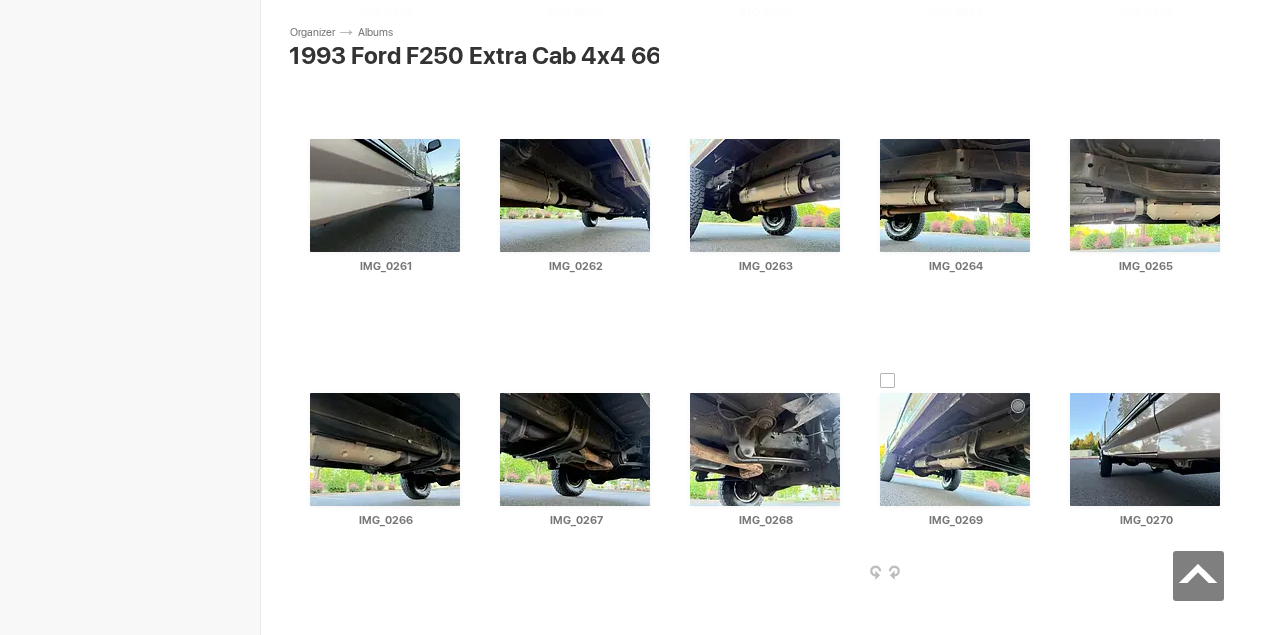click at bounding box center [1034, 574] 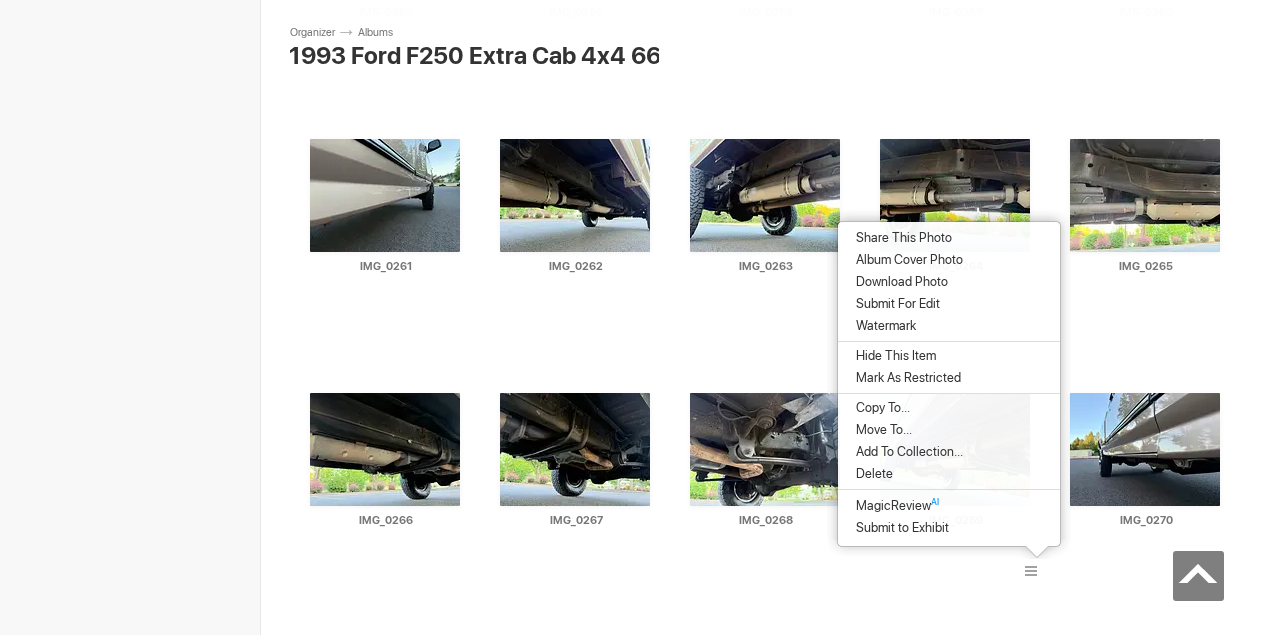 click on "Download Photo" at bounding box center [899, 282] 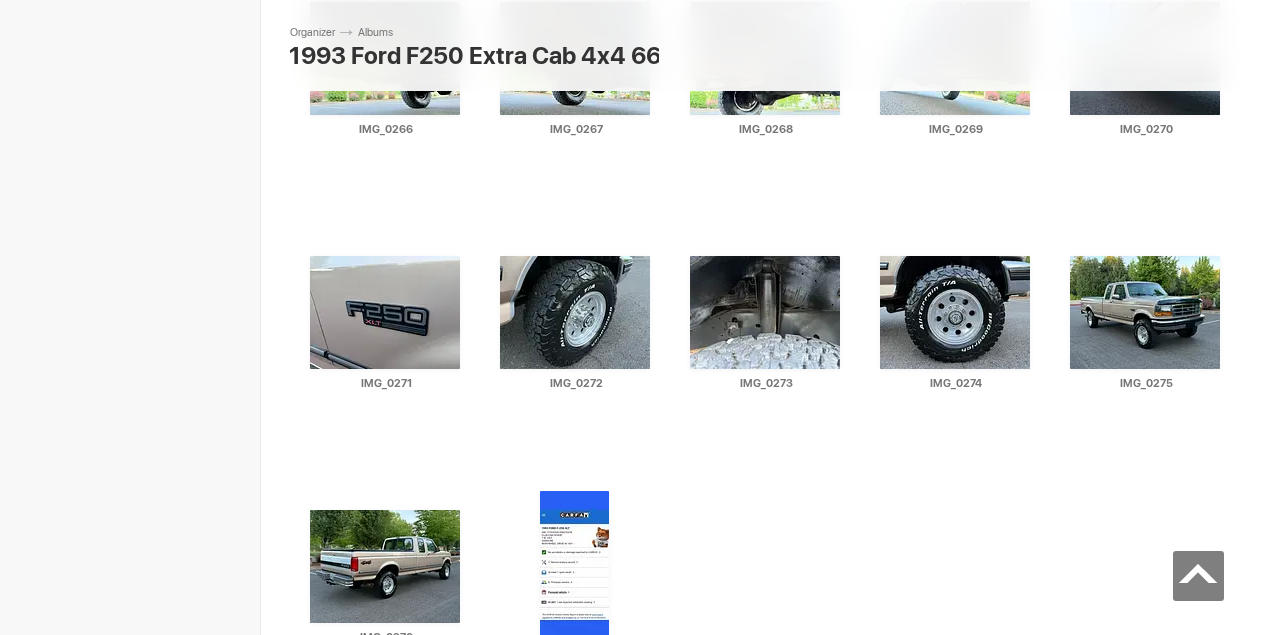 scroll, scrollTop: 7891, scrollLeft: 0, axis: vertical 